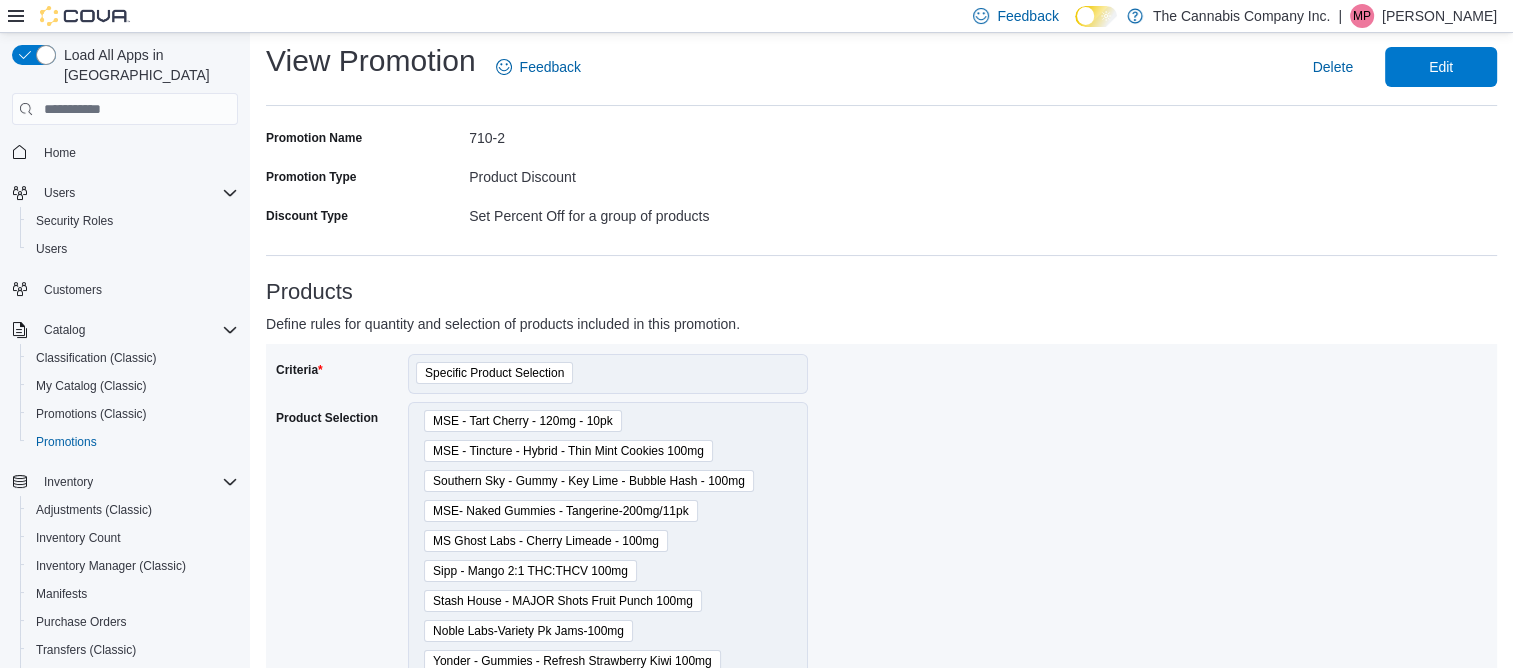 scroll, scrollTop: 155, scrollLeft: 0, axis: vertical 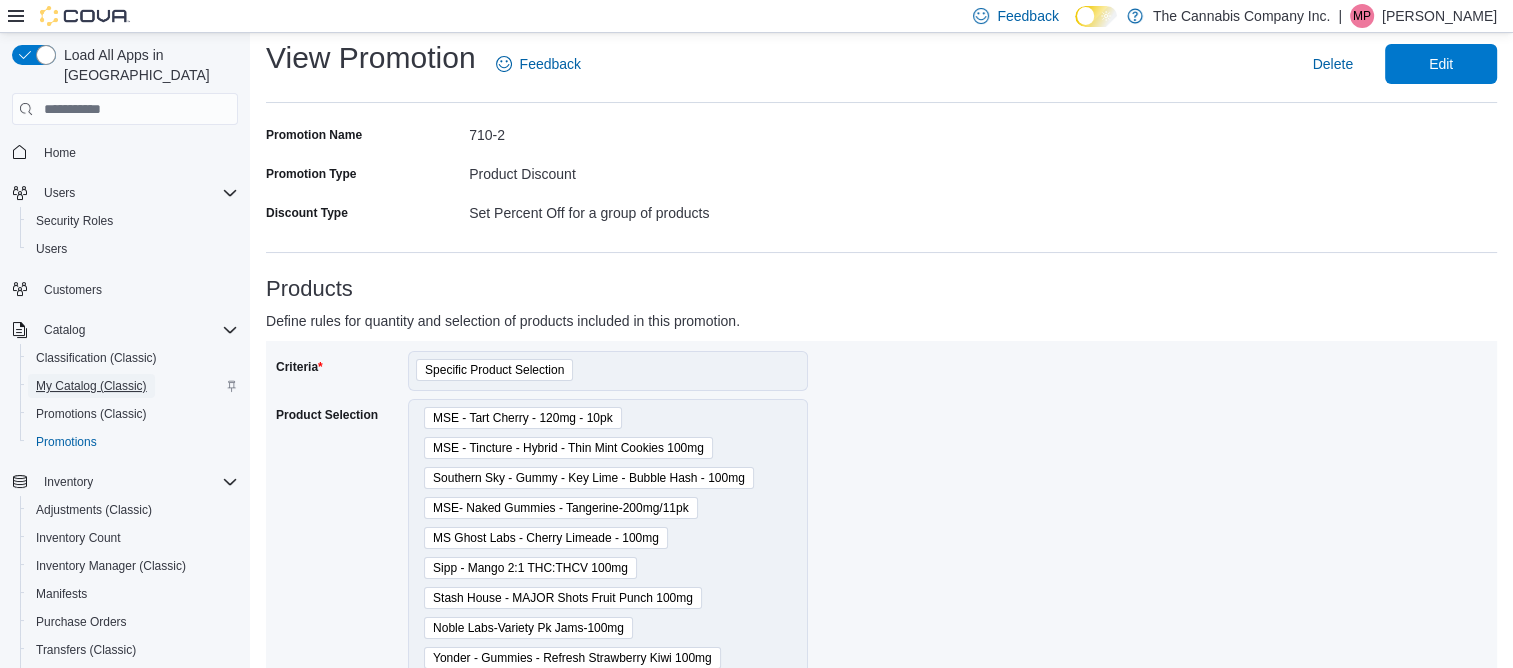 click on "My Catalog (Classic)" at bounding box center [91, 386] 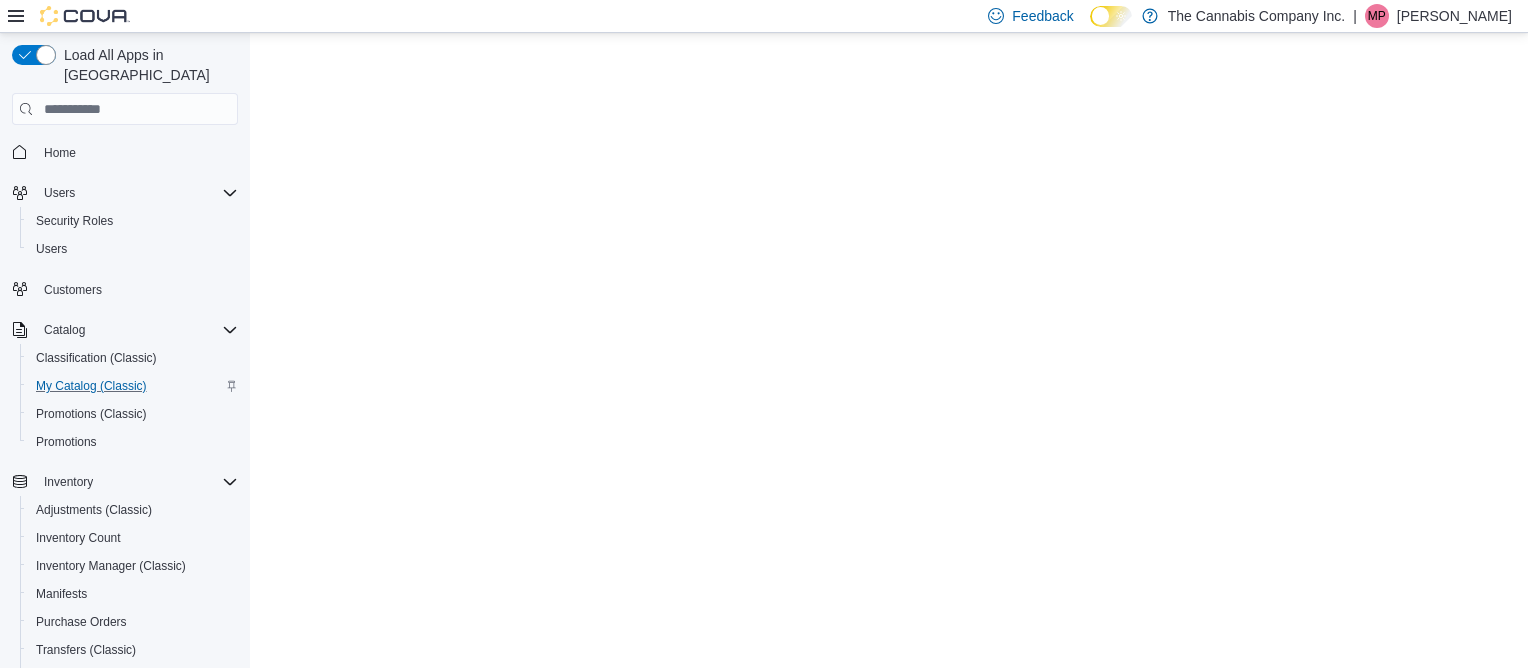 scroll, scrollTop: 0, scrollLeft: 0, axis: both 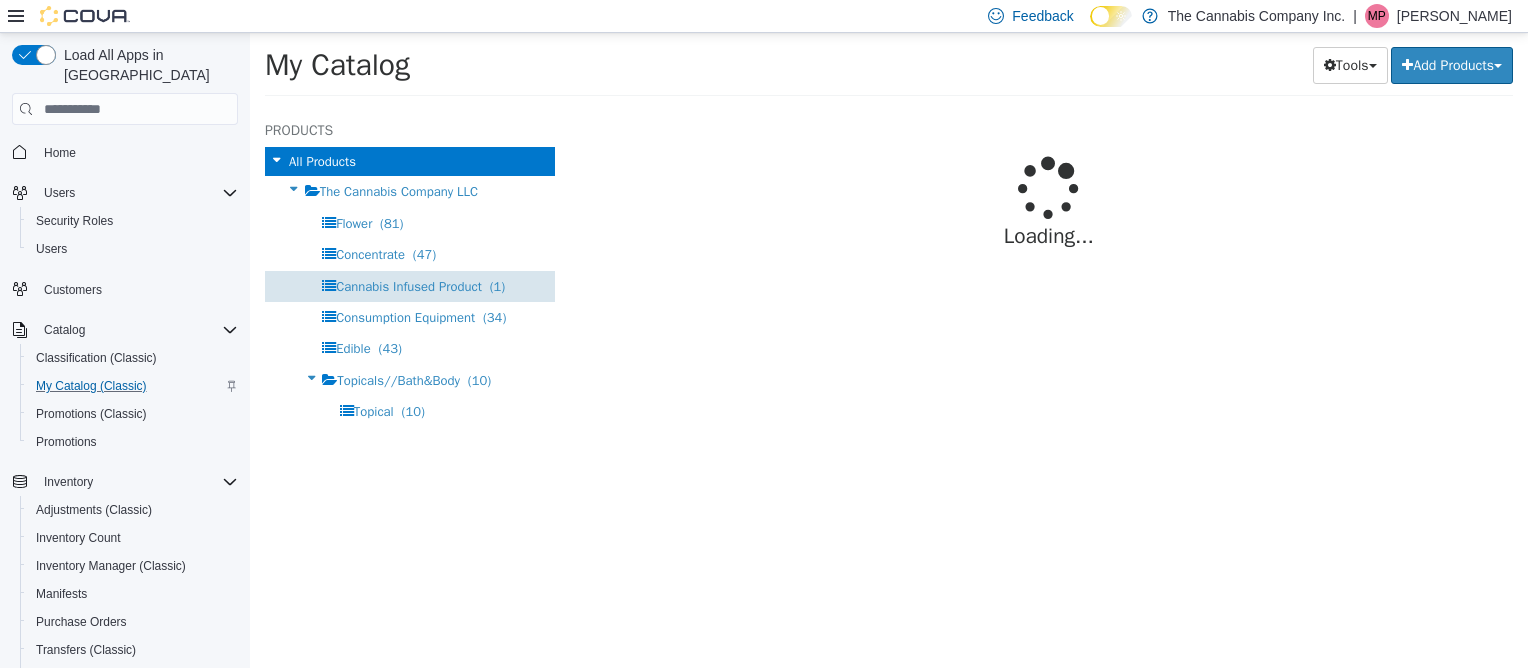 select on "**********" 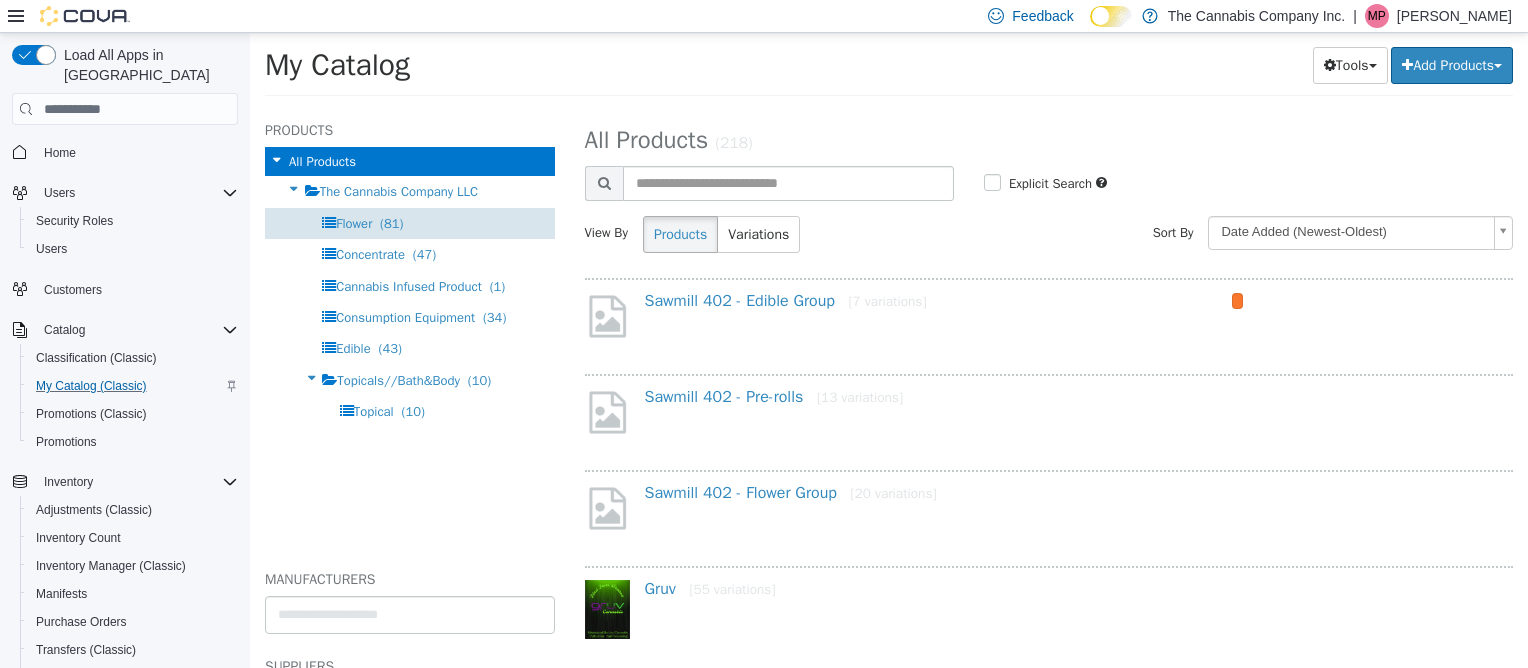 click on "Flower" at bounding box center [354, 223] 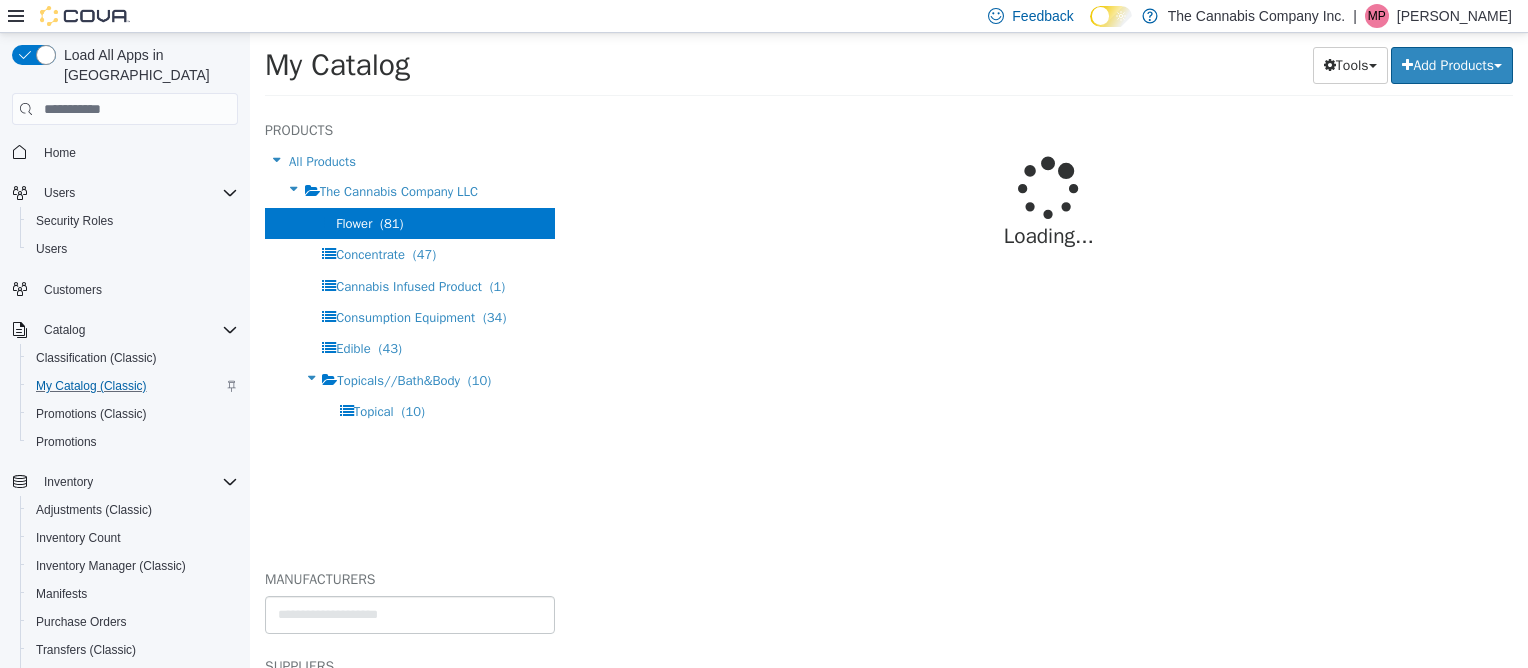 select on "**********" 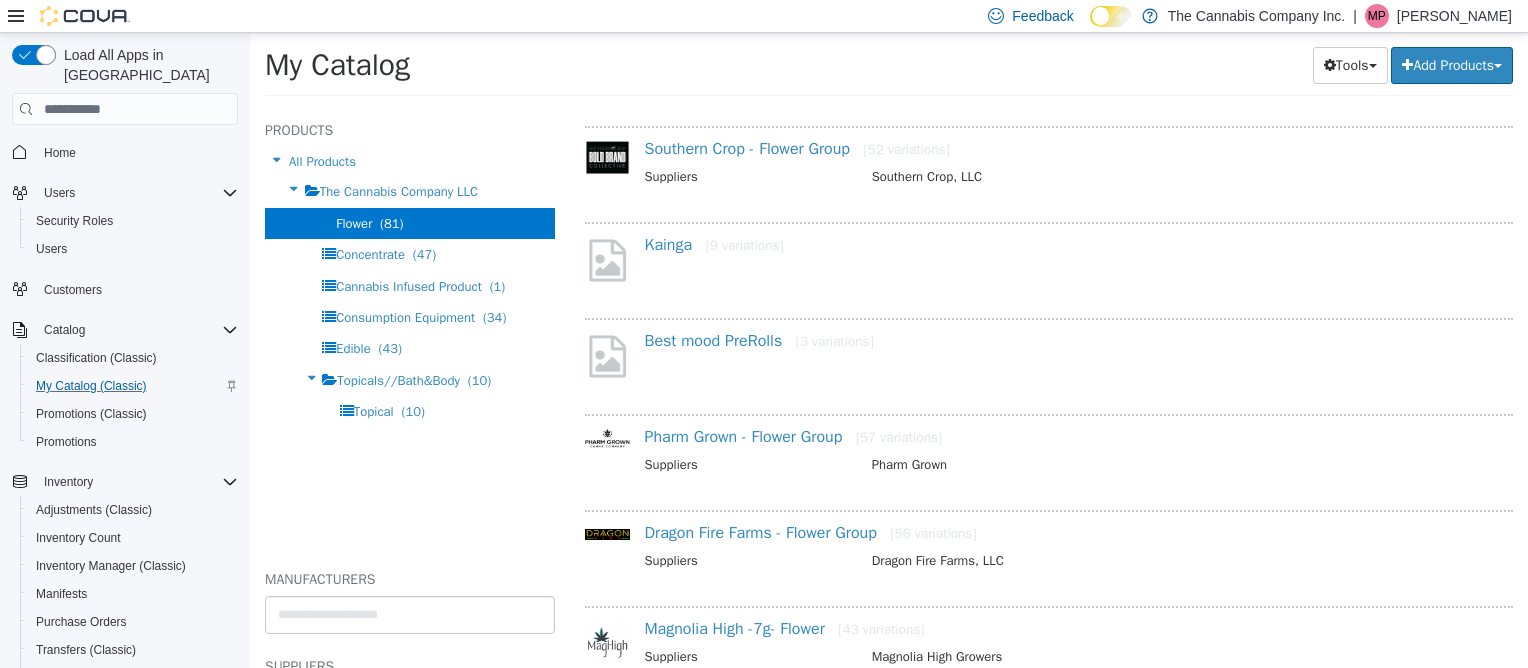 scroll, scrollTop: 1124, scrollLeft: 0, axis: vertical 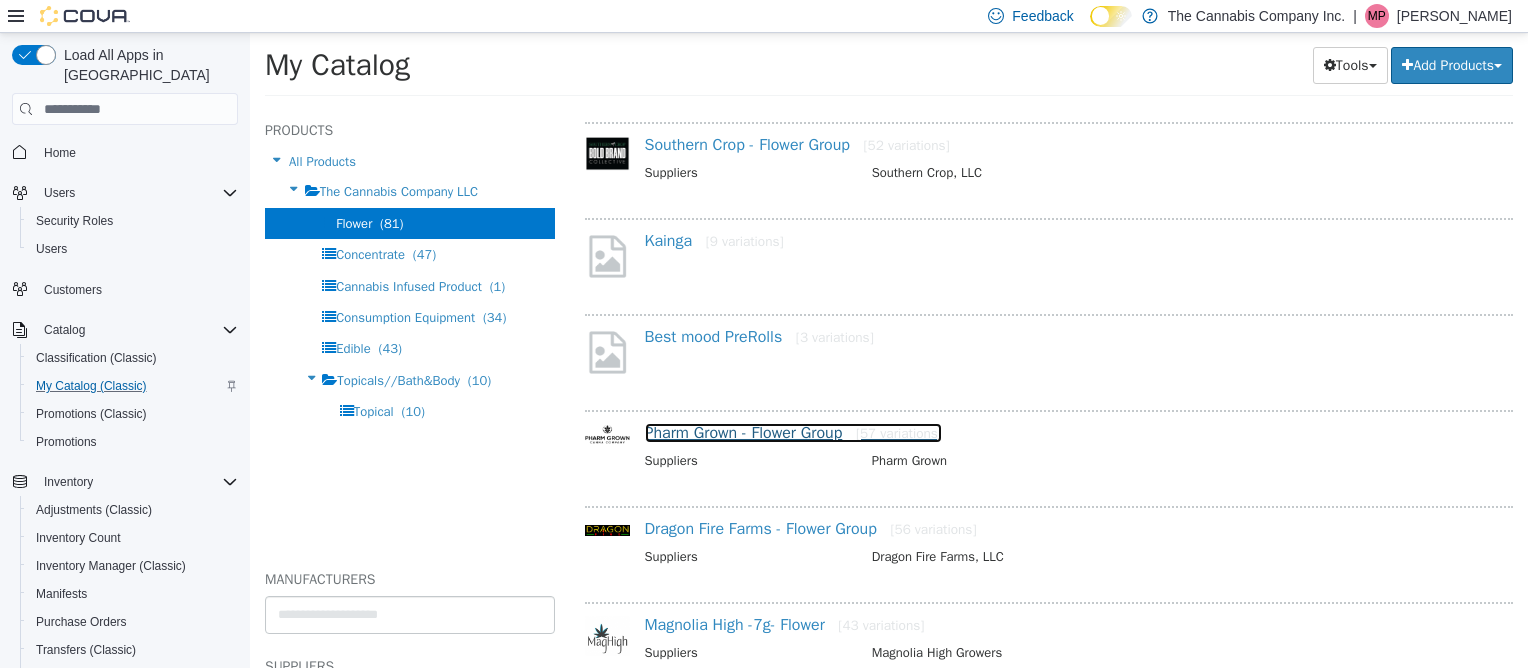 click on "Pharm Grown - Flower Group
[57 variations]" at bounding box center (793, 433) 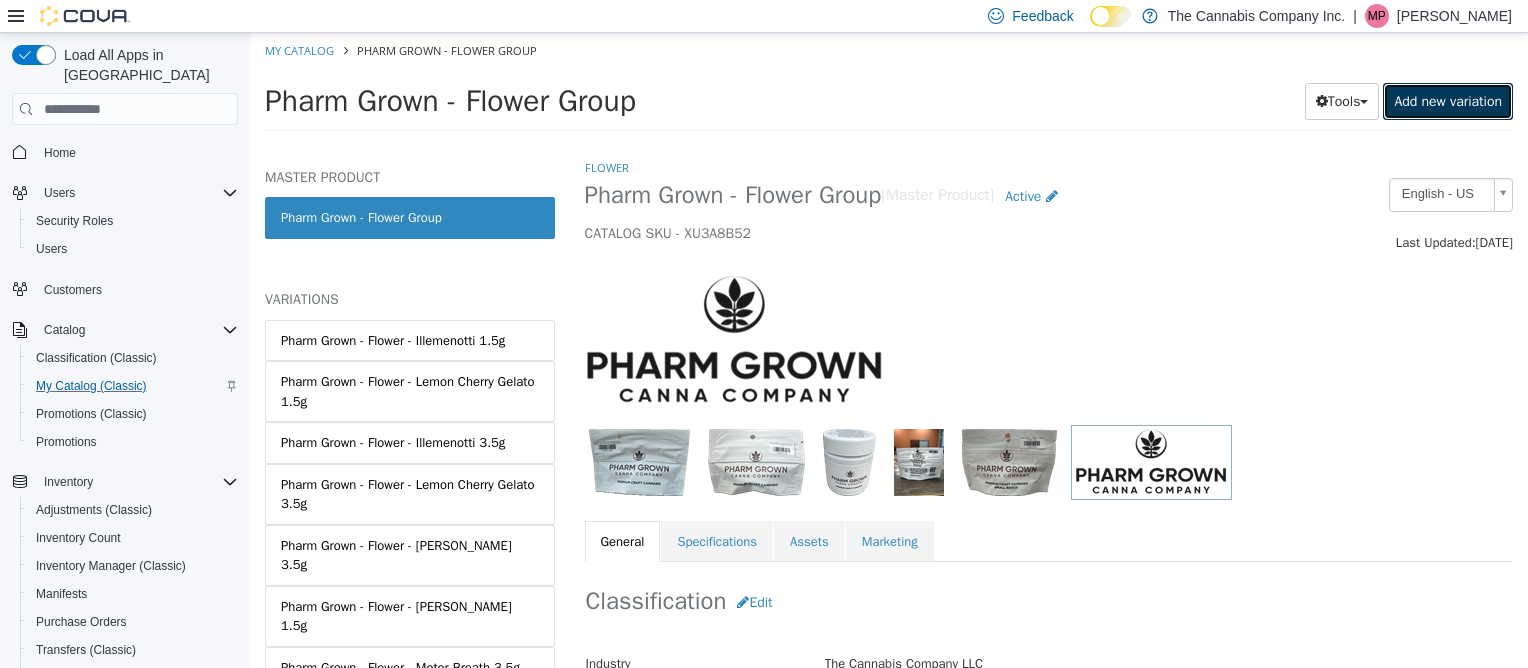 click on "Add new variation" at bounding box center [1448, 101] 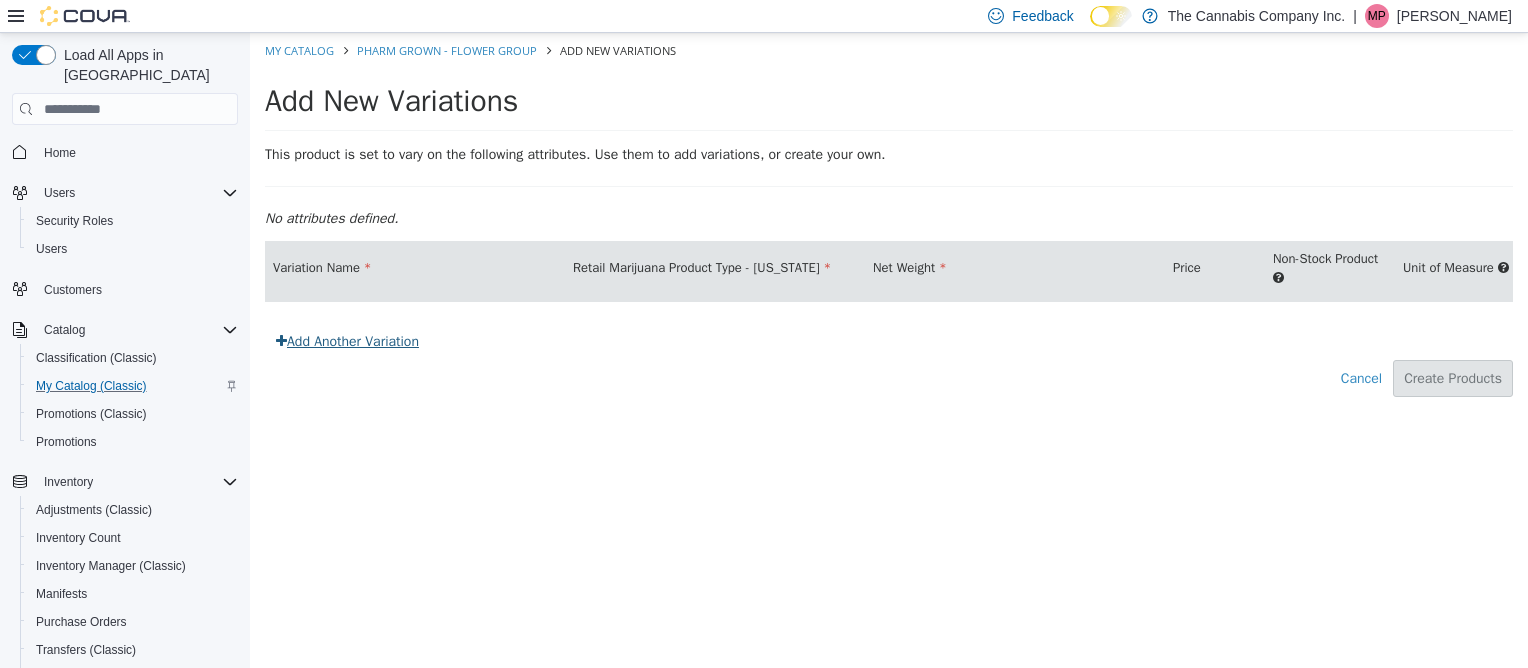 click on "Add Another Variation" at bounding box center [347, 341] 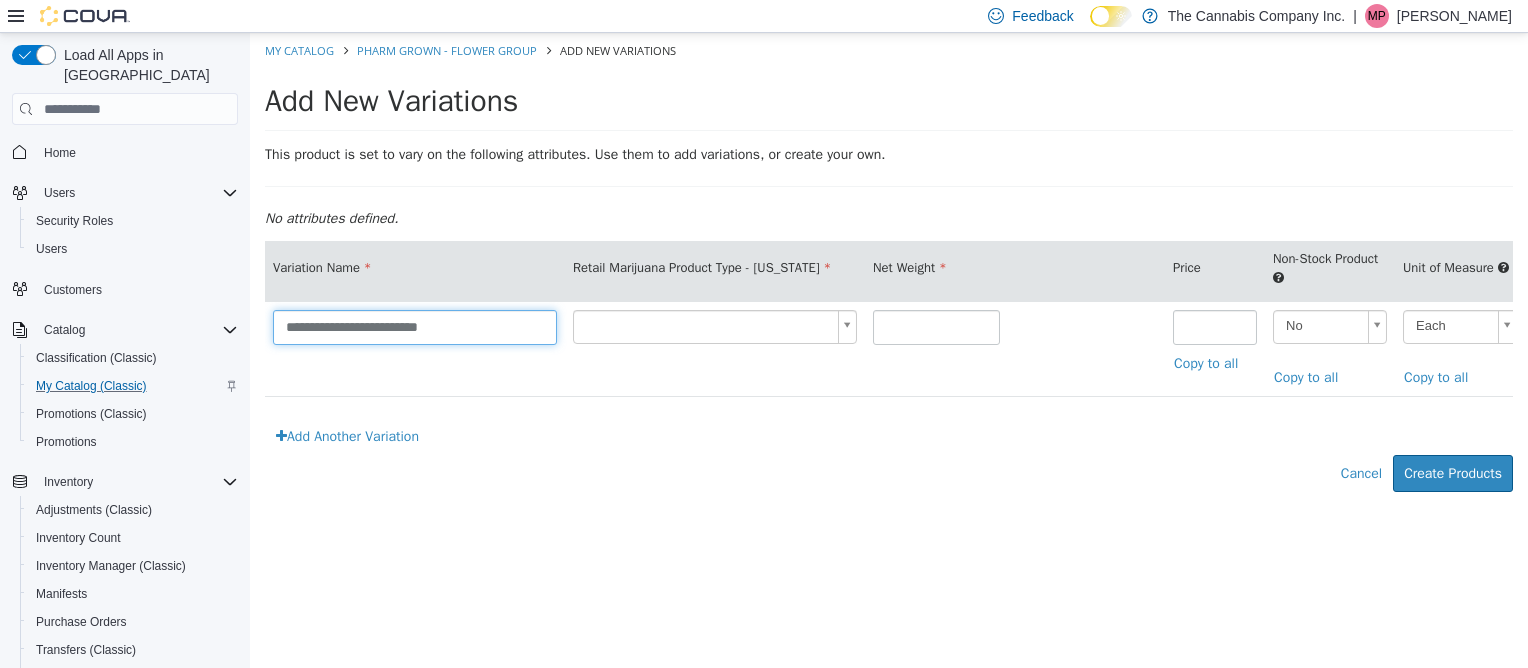 click on "**********" at bounding box center (415, 327) 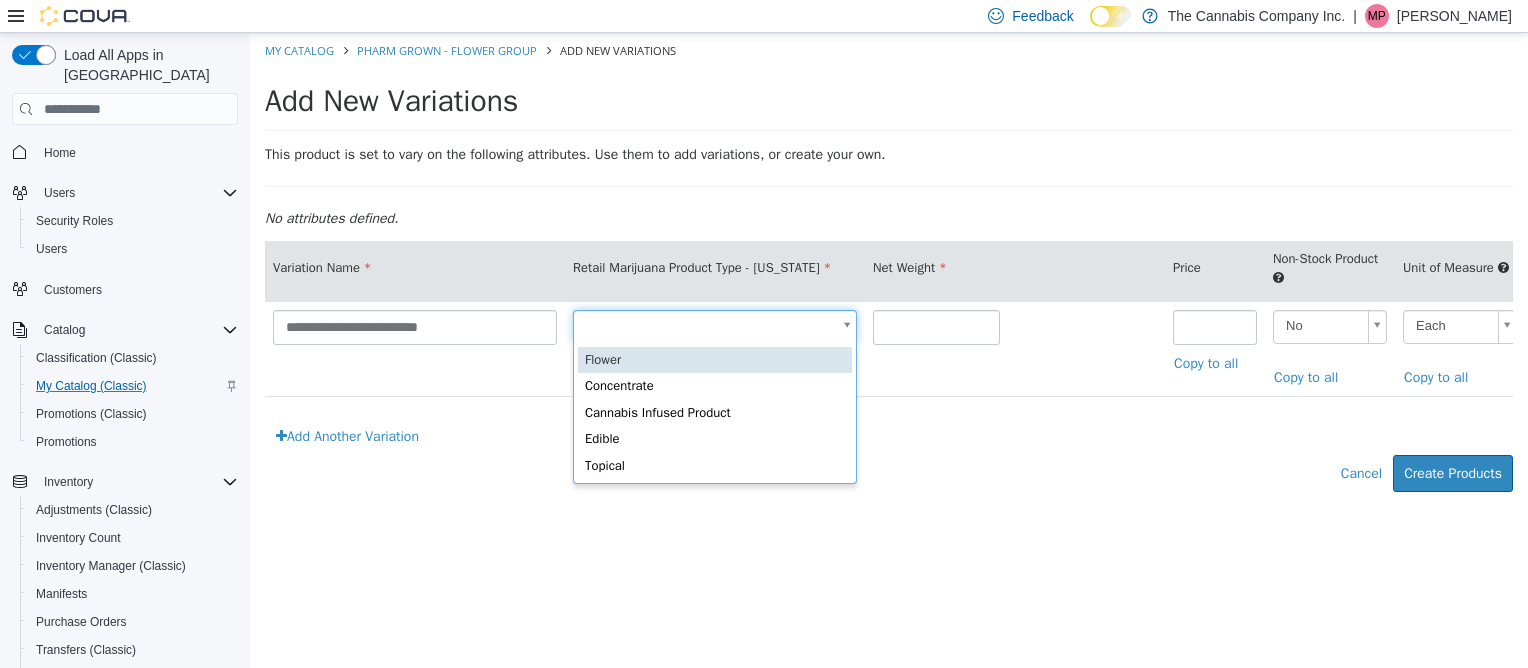 click on "**********" at bounding box center [889, 273] 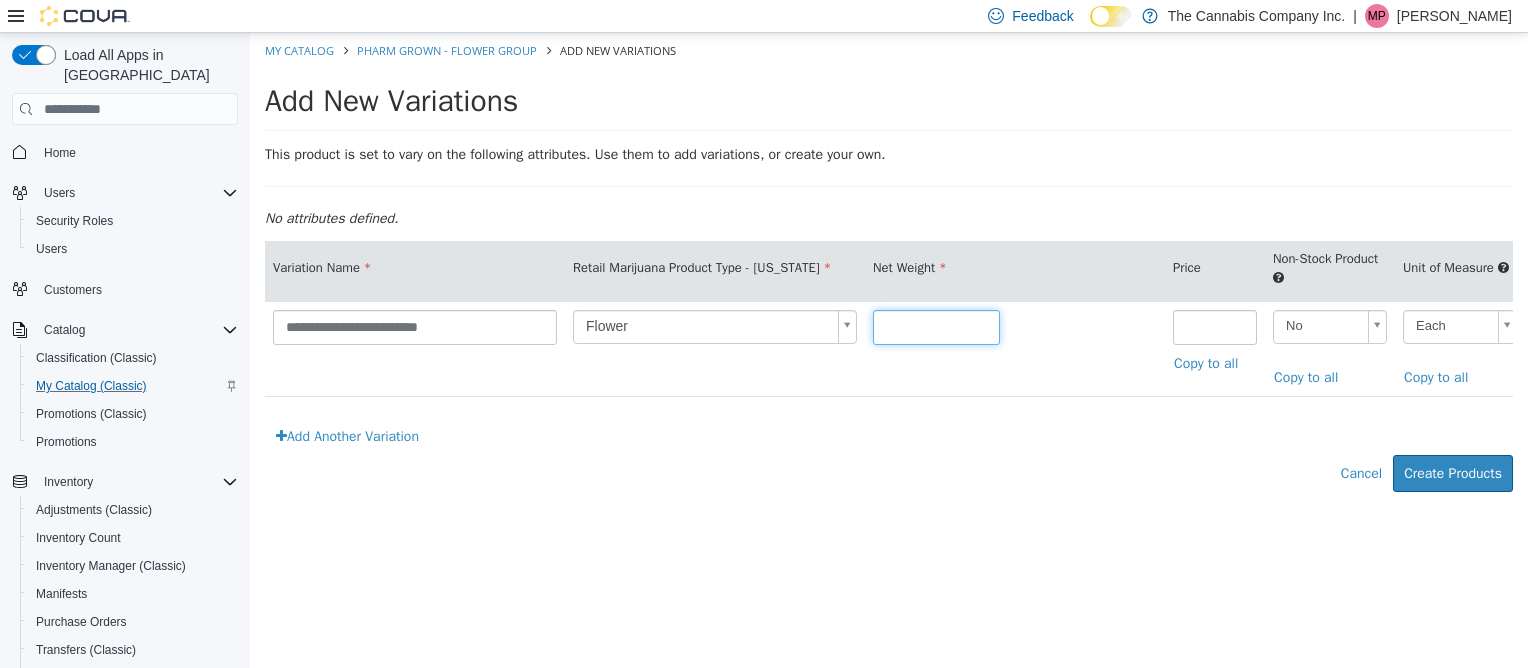 click at bounding box center (936, 327) 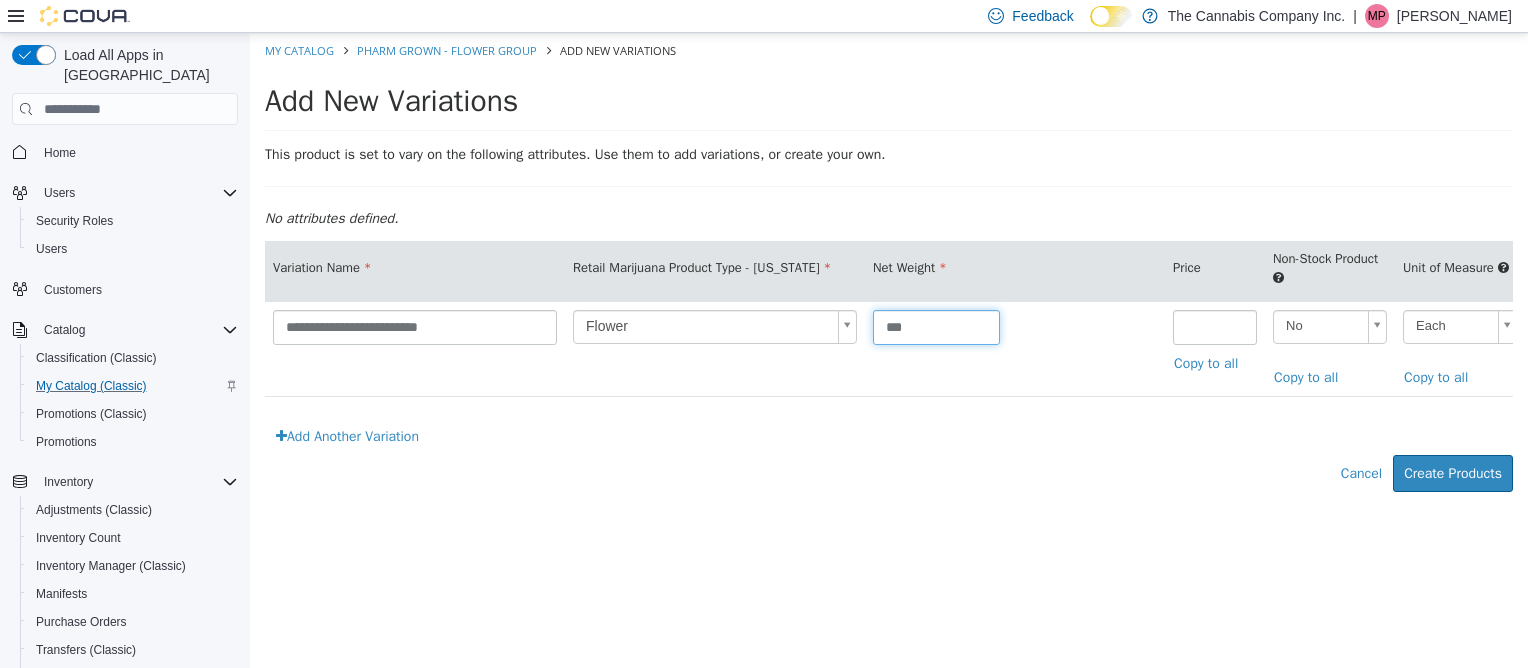 type on "***" 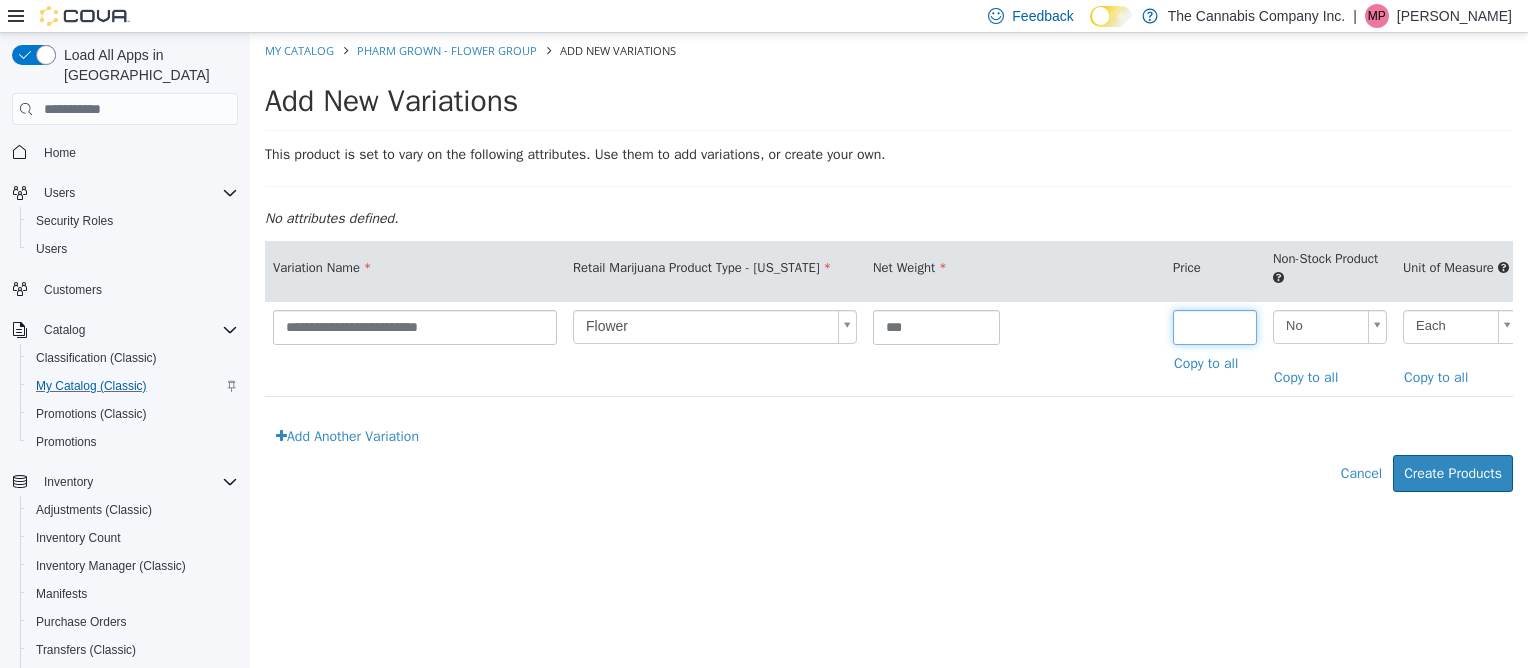 click at bounding box center [1215, 327] 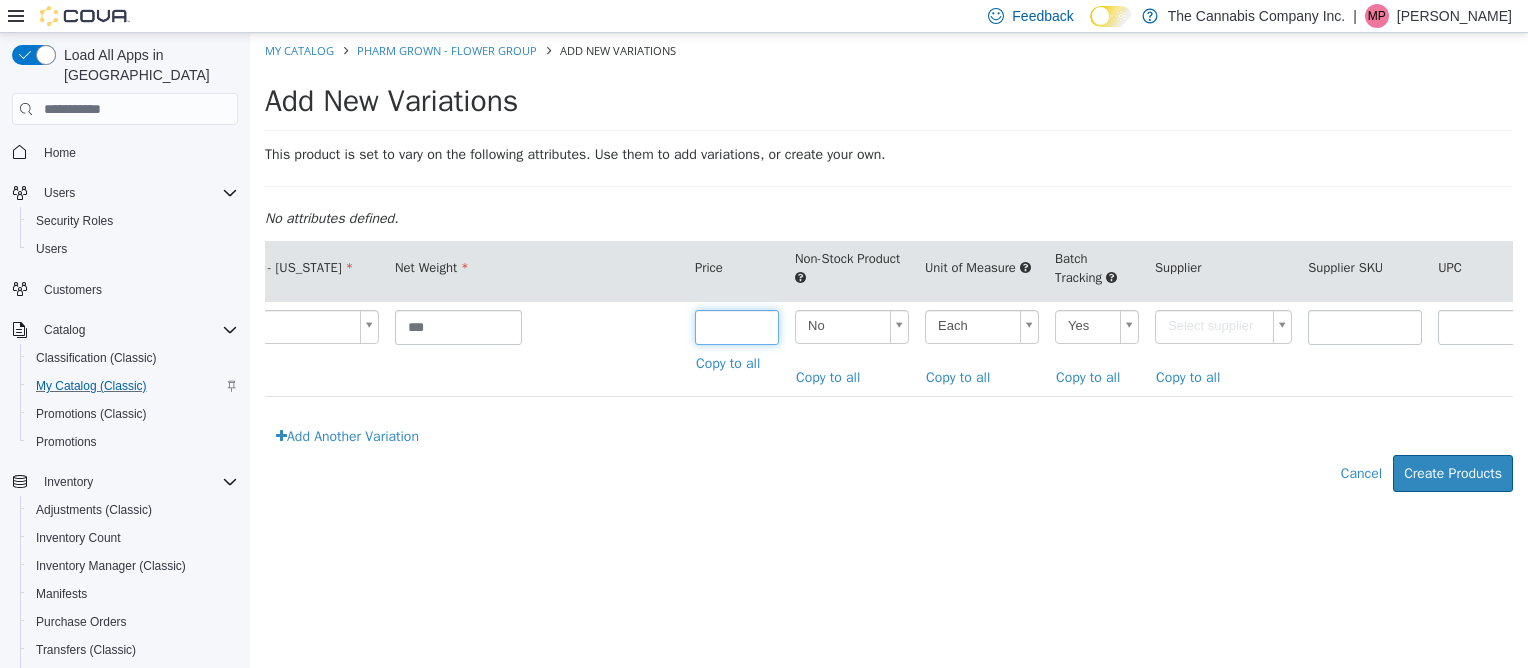 scroll, scrollTop: 0, scrollLeft: 479, axis: horizontal 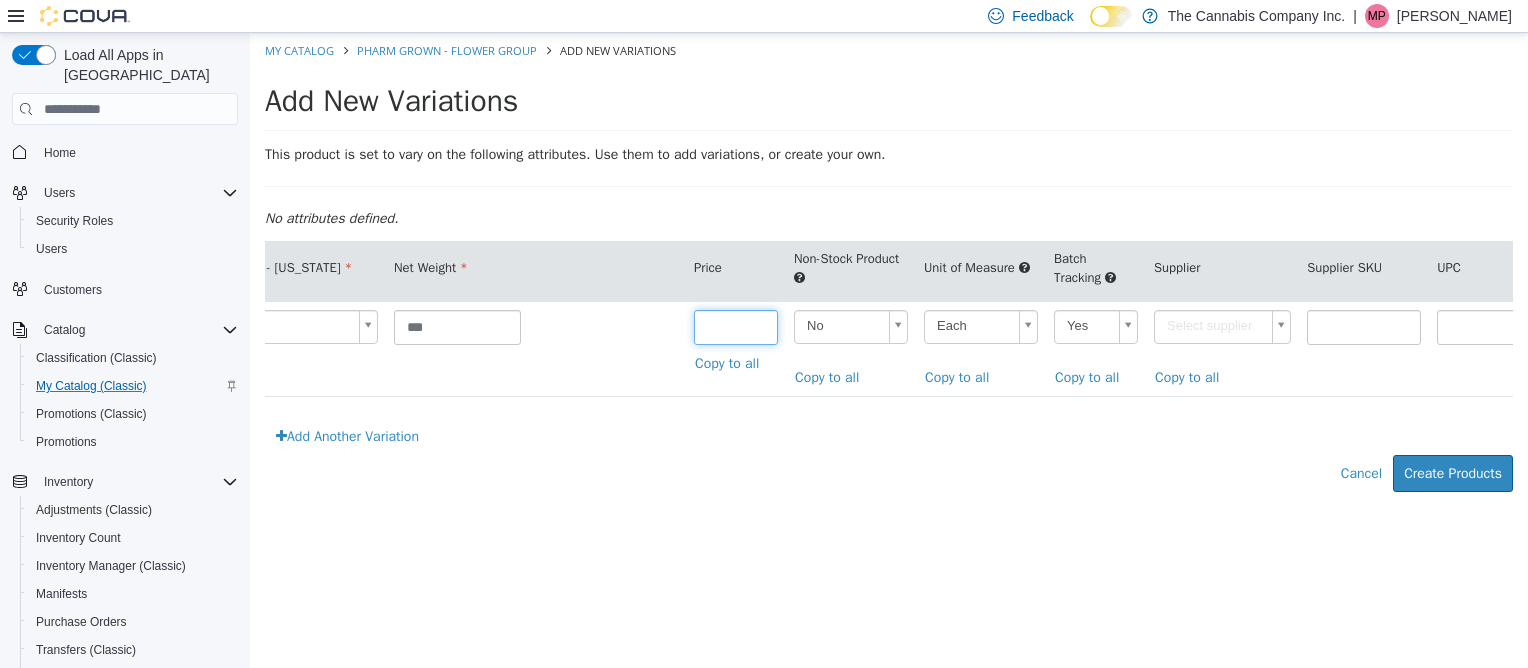 type on "*****" 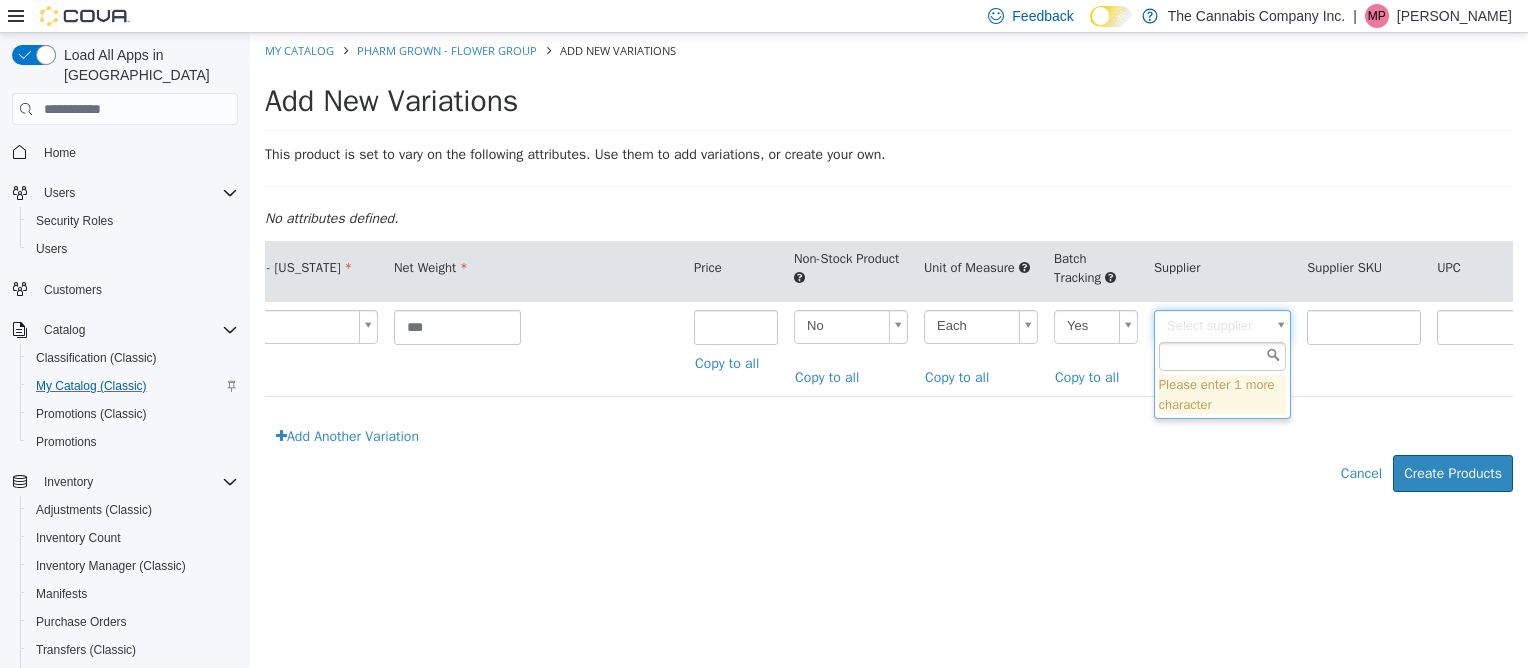 click on "**********" at bounding box center [889, 273] 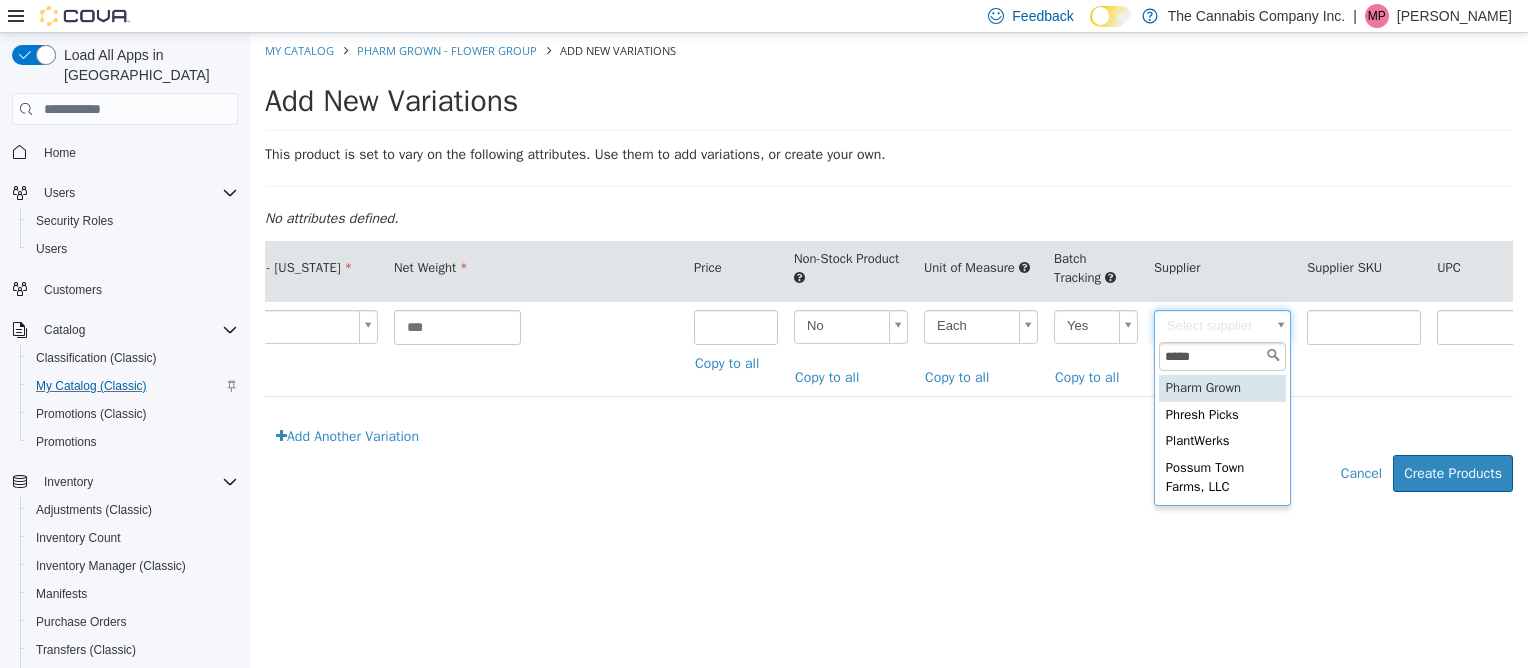 type on "*****" 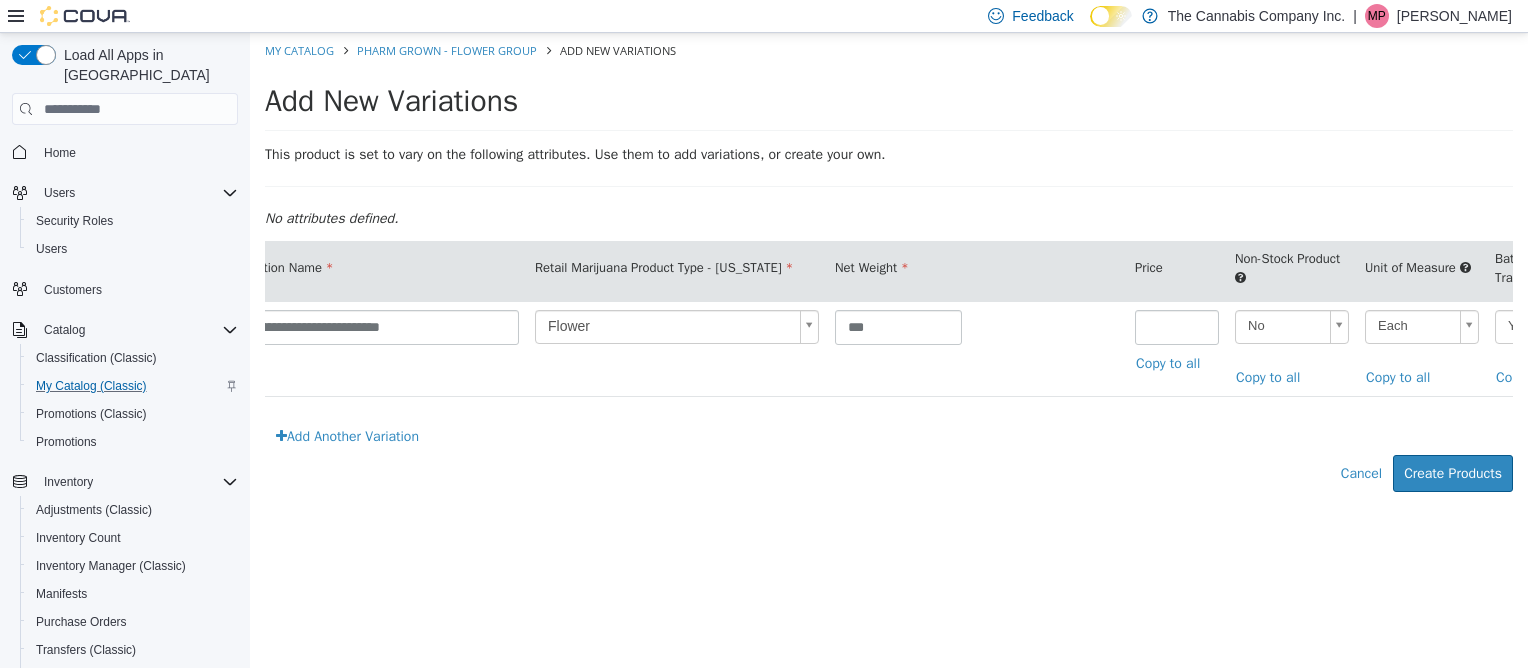 scroll, scrollTop: 0, scrollLeft: 0, axis: both 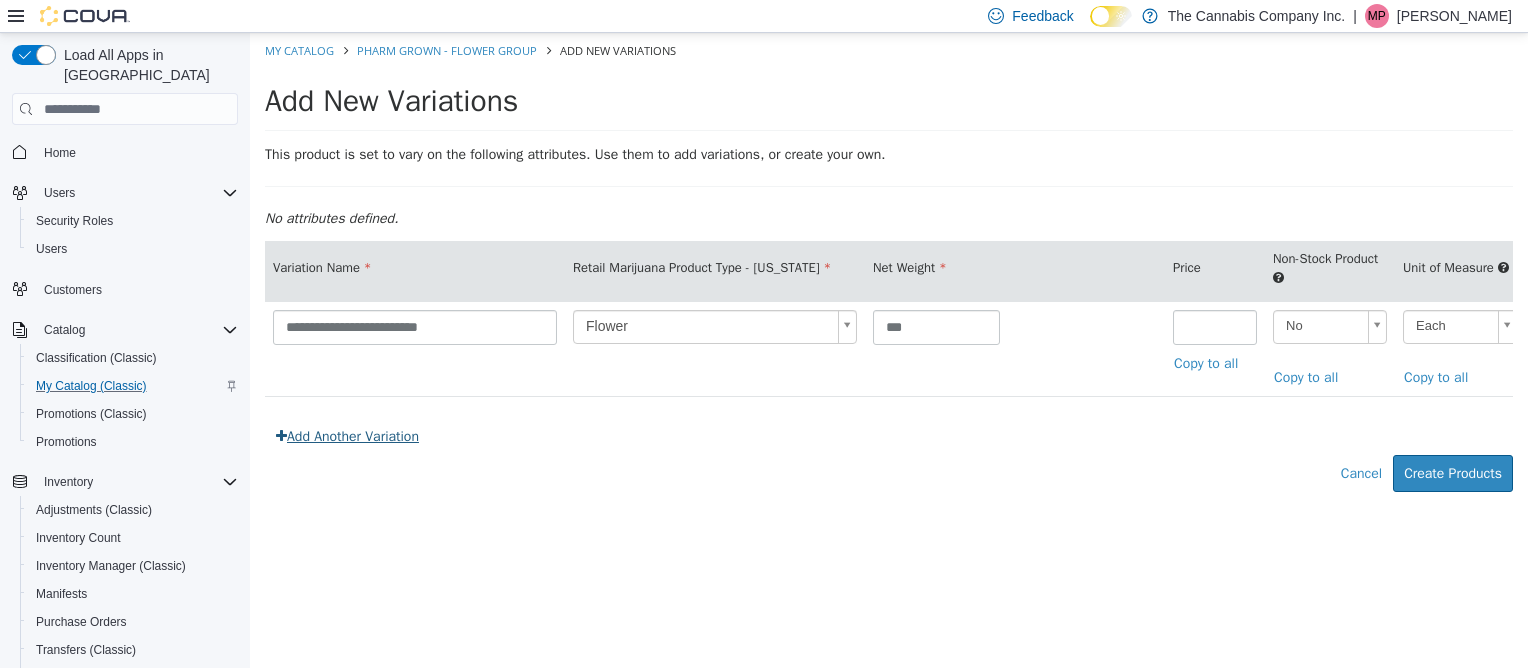 click on "Add Another Variation" at bounding box center (347, 436) 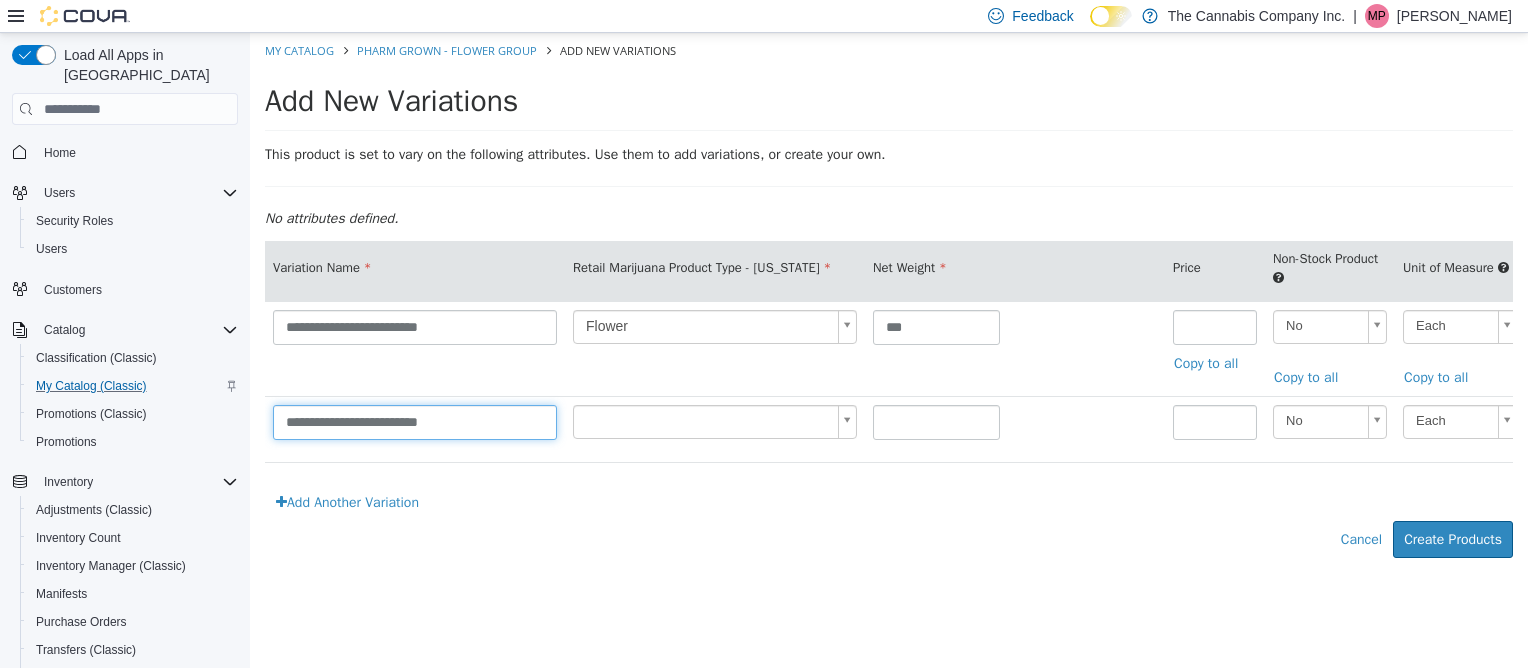 click on "**********" at bounding box center (415, 422) 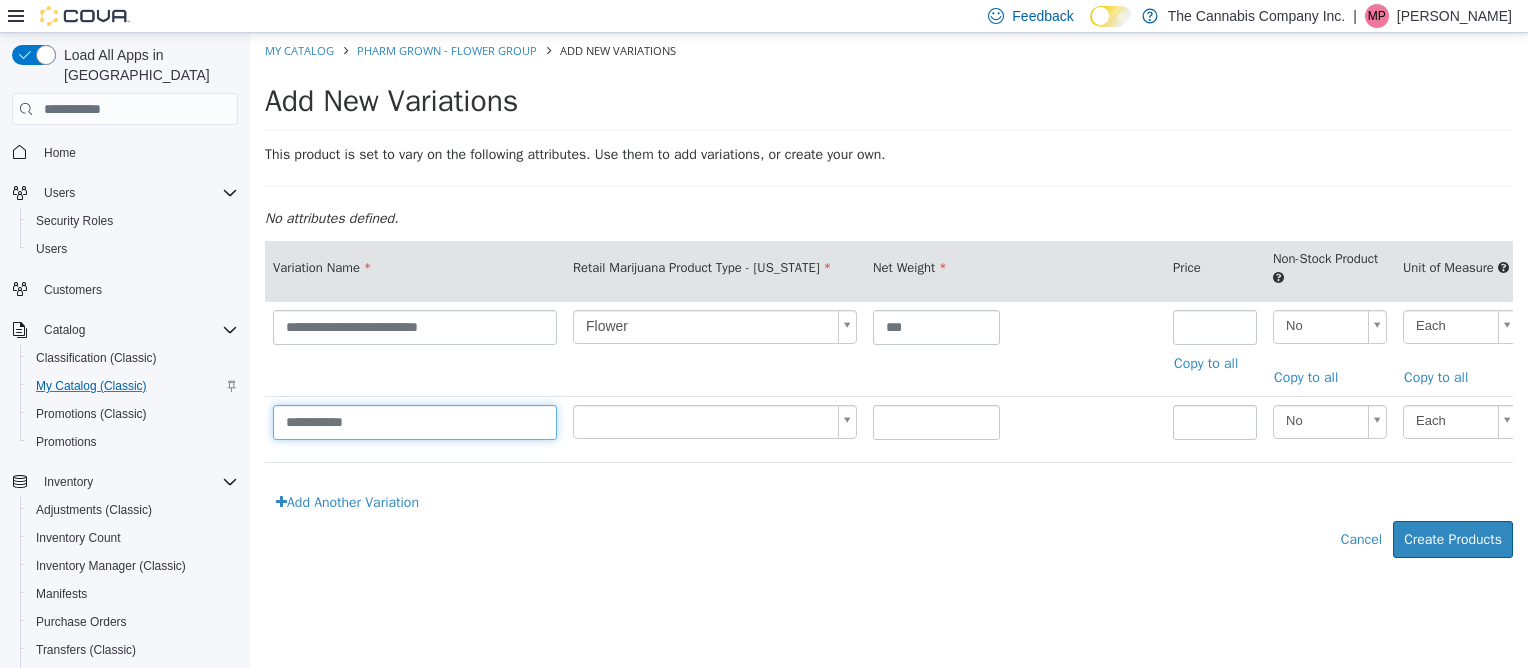 type on "**********" 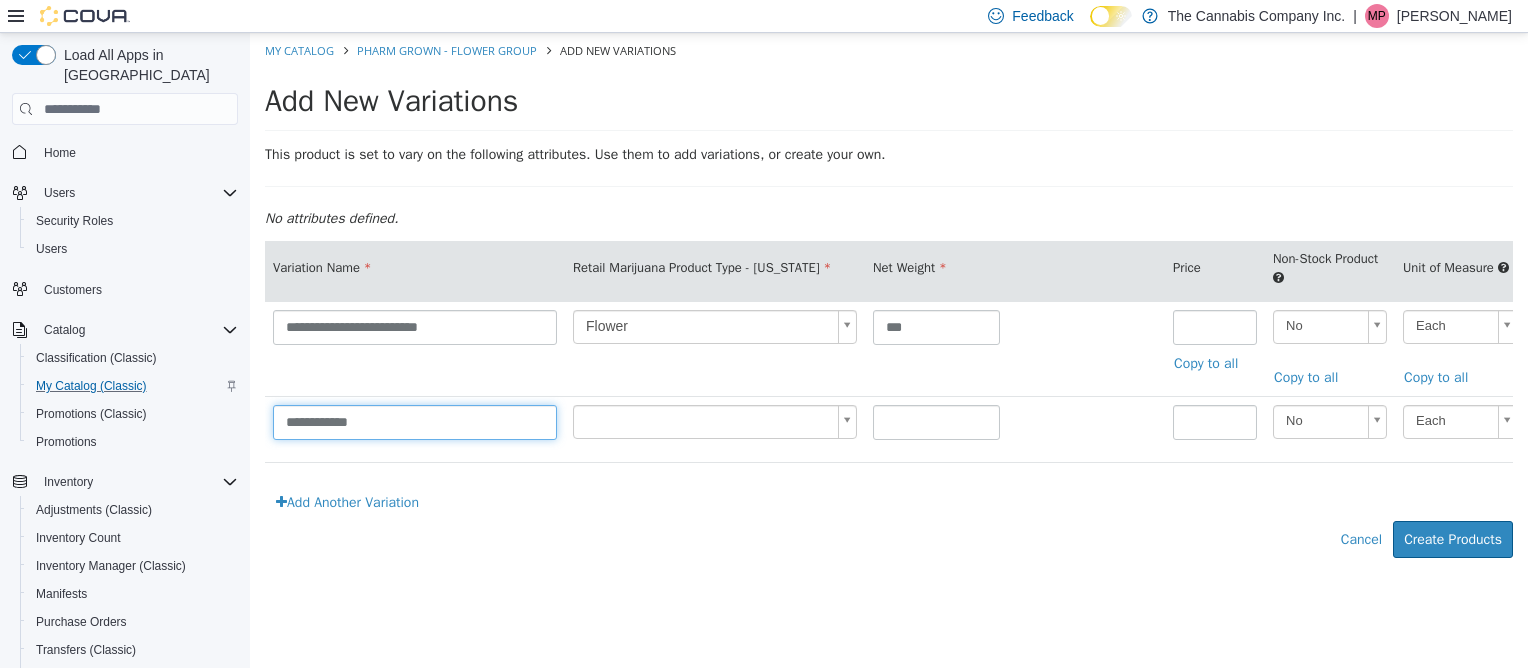 type on "******" 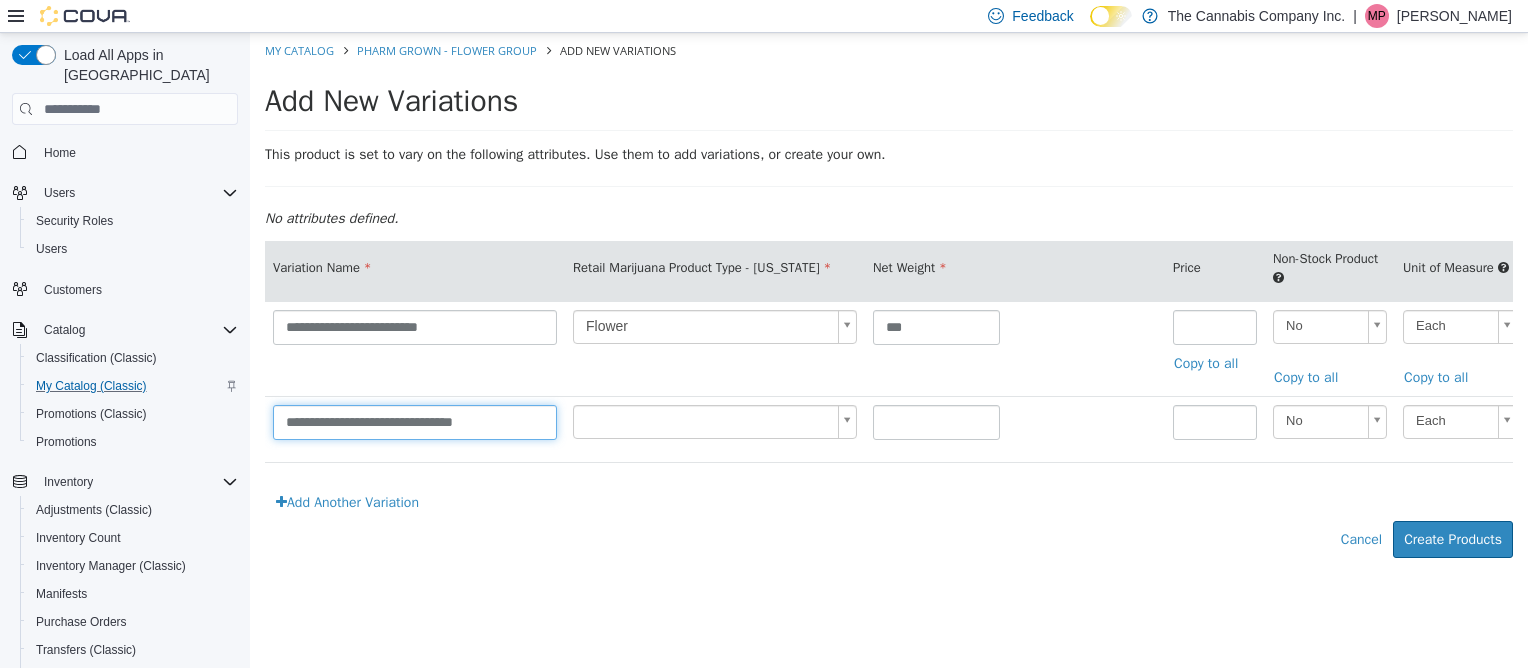 type on "**********" 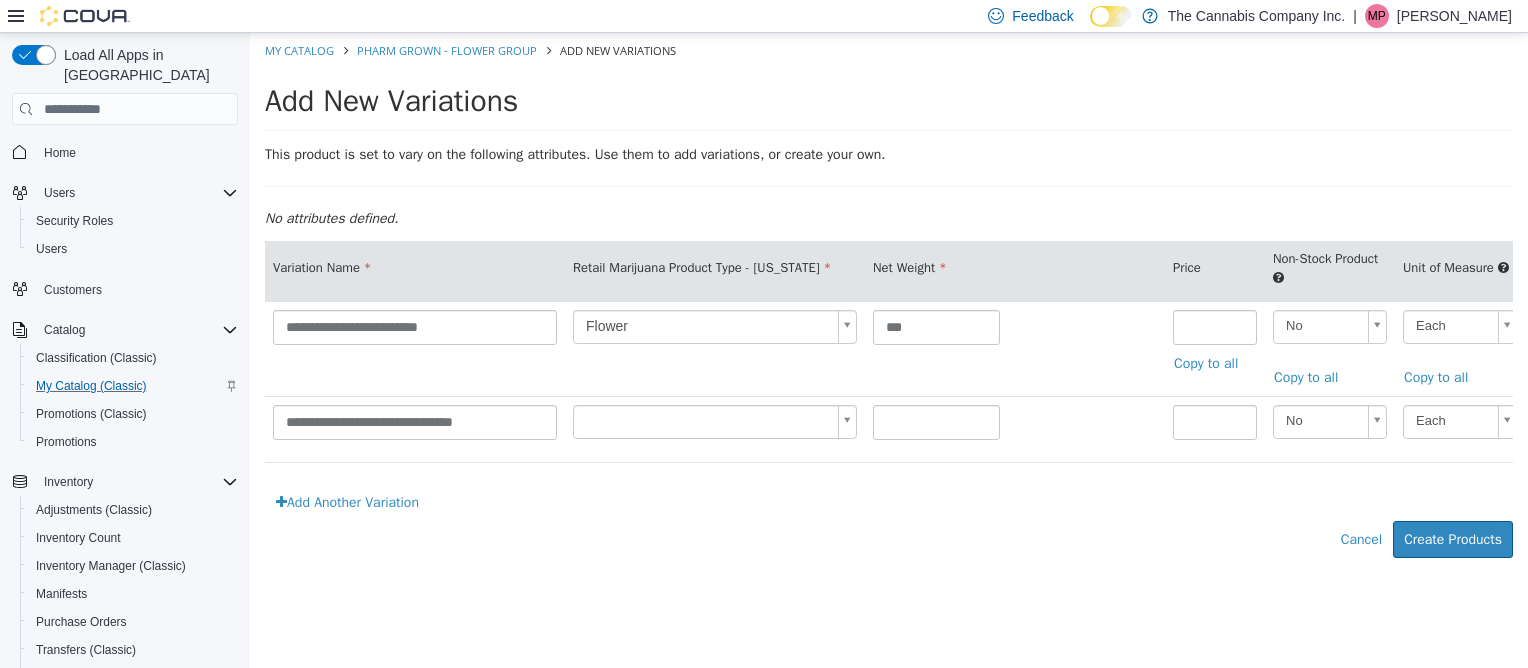 click on "**********" at bounding box center [889, 306] 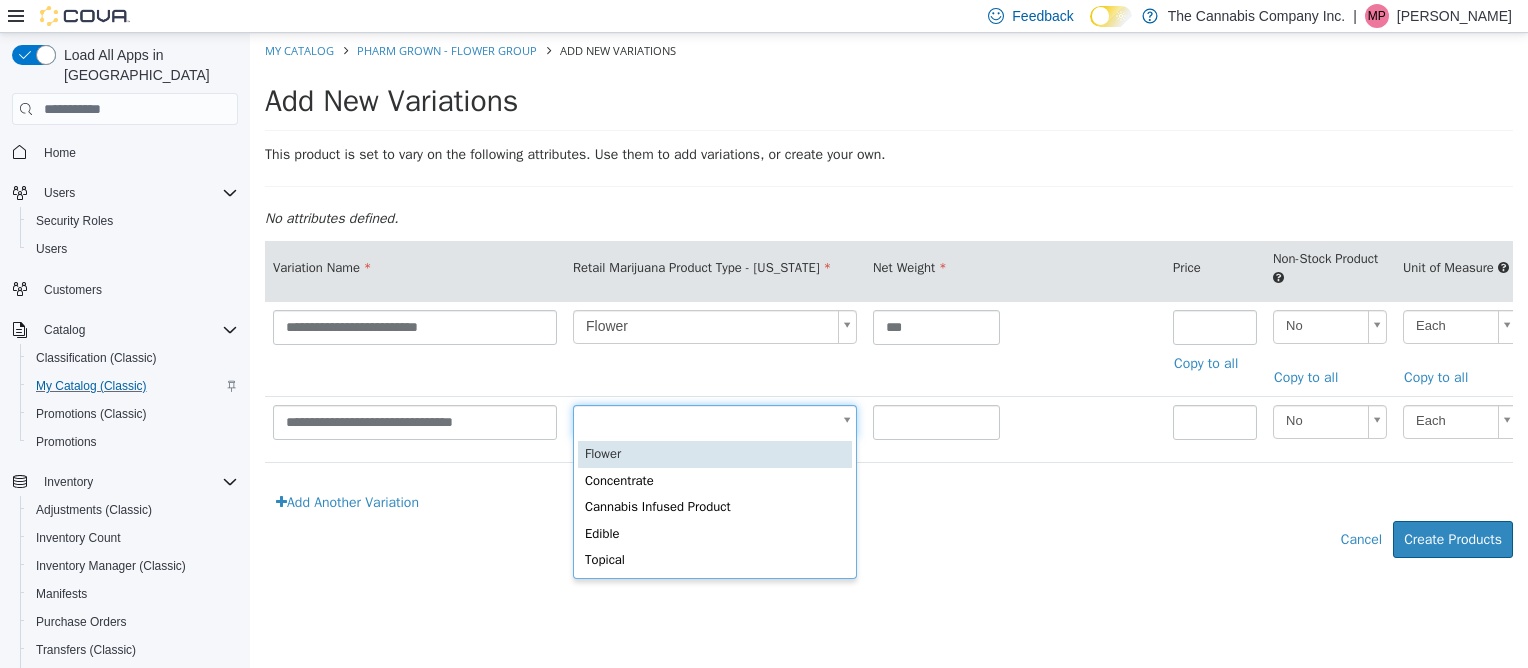 scroll, scrollTop: 0, scrollLeft: 5, axis: horizontal 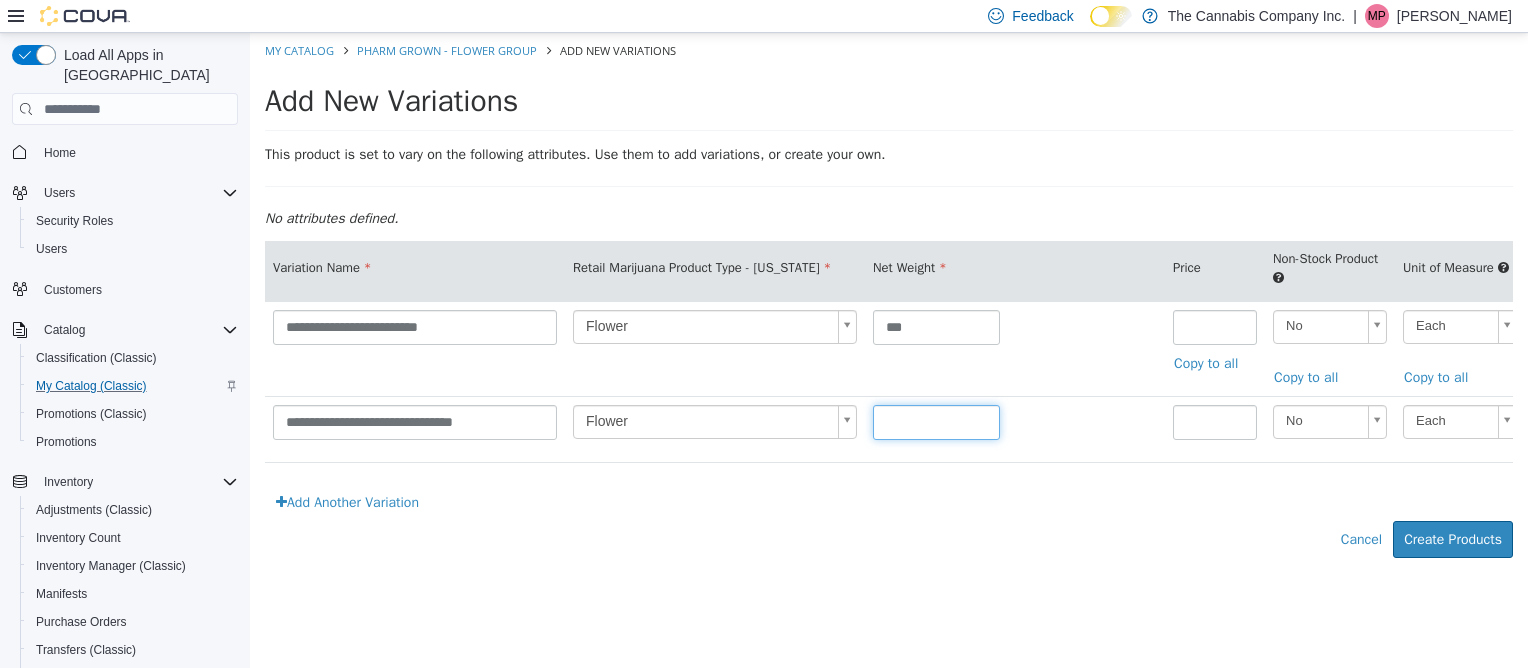 click at bounding box center [936, 422] 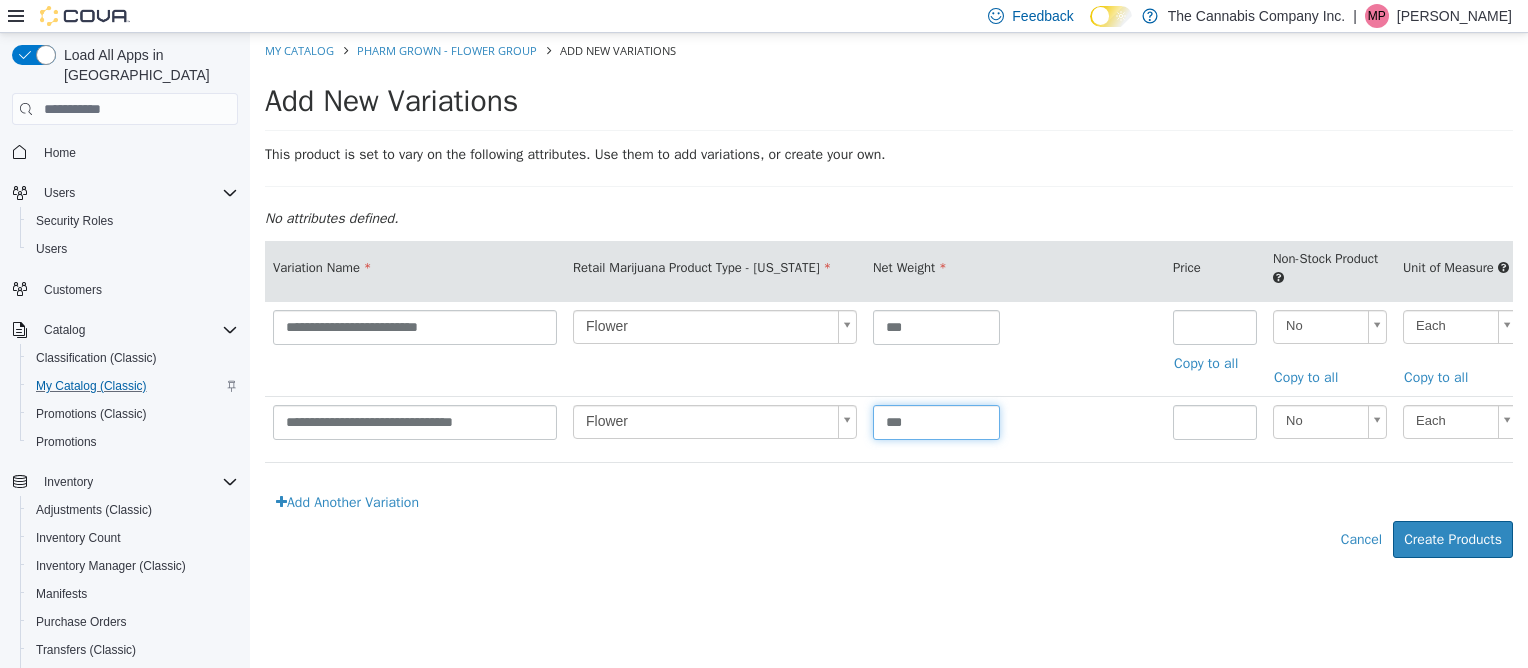 type on "***" 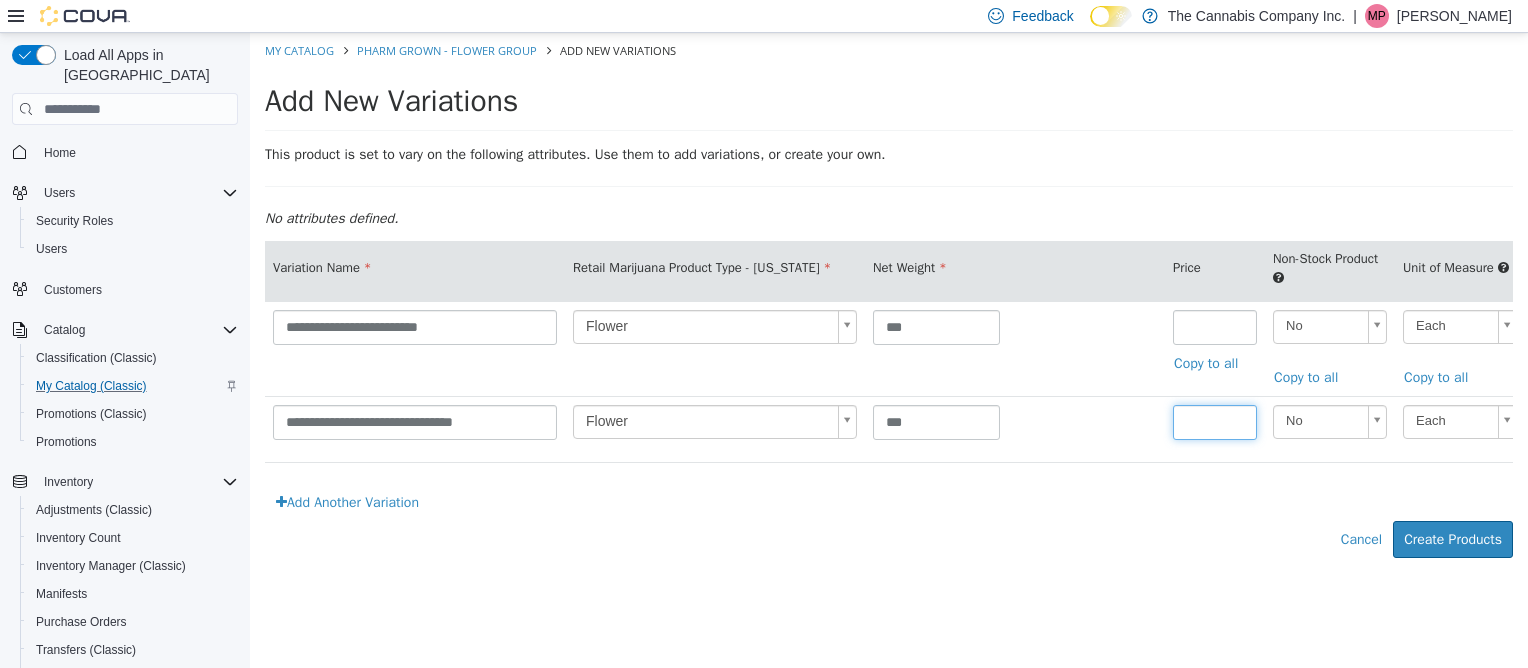 click at bounding box center [1215, 422] 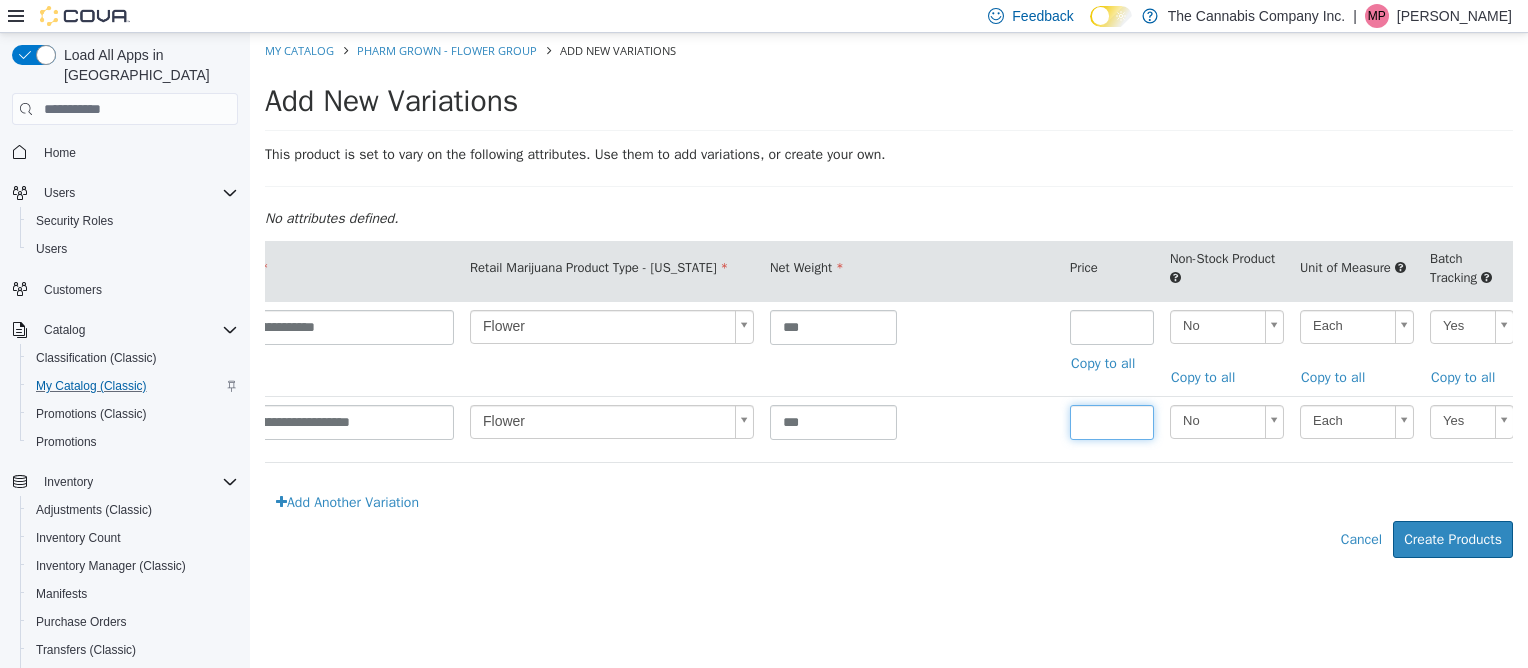 scroll, scrollTop: 0, scrollLeft: 0, axis: both 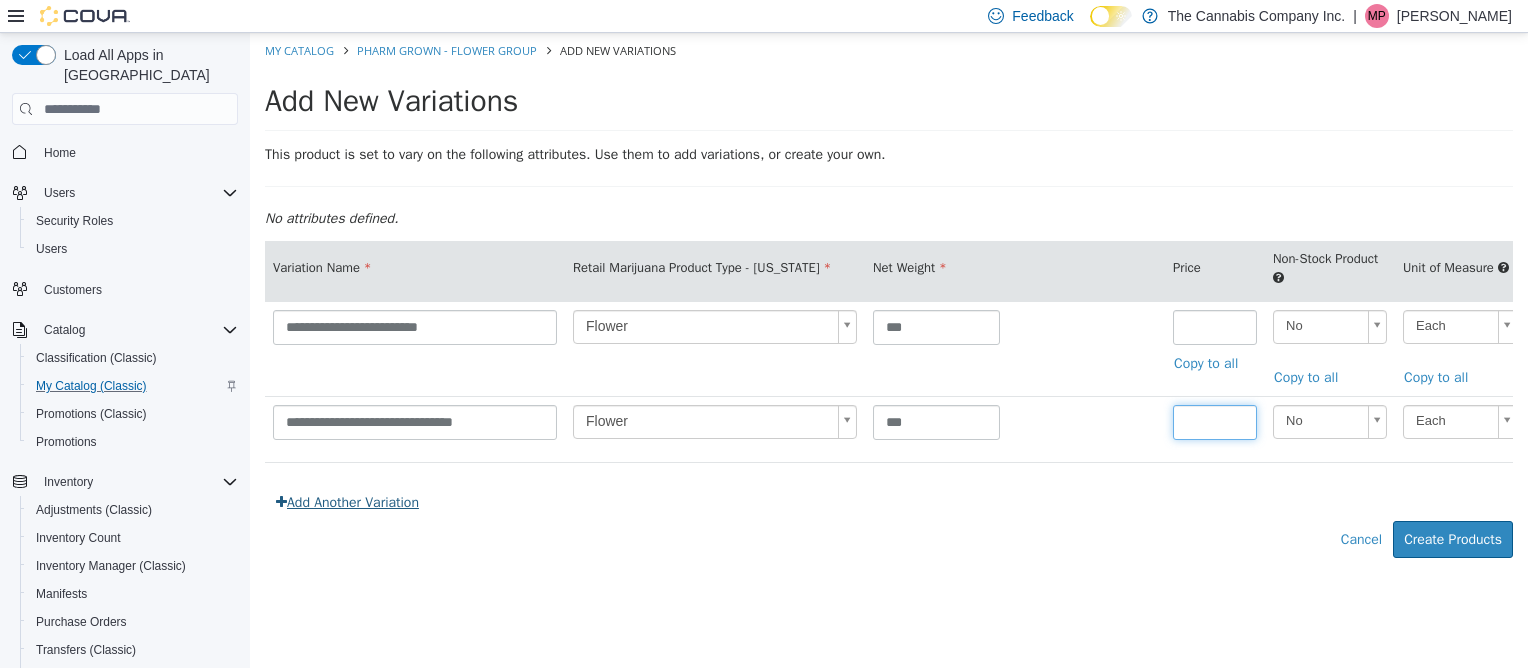 type on "*****" 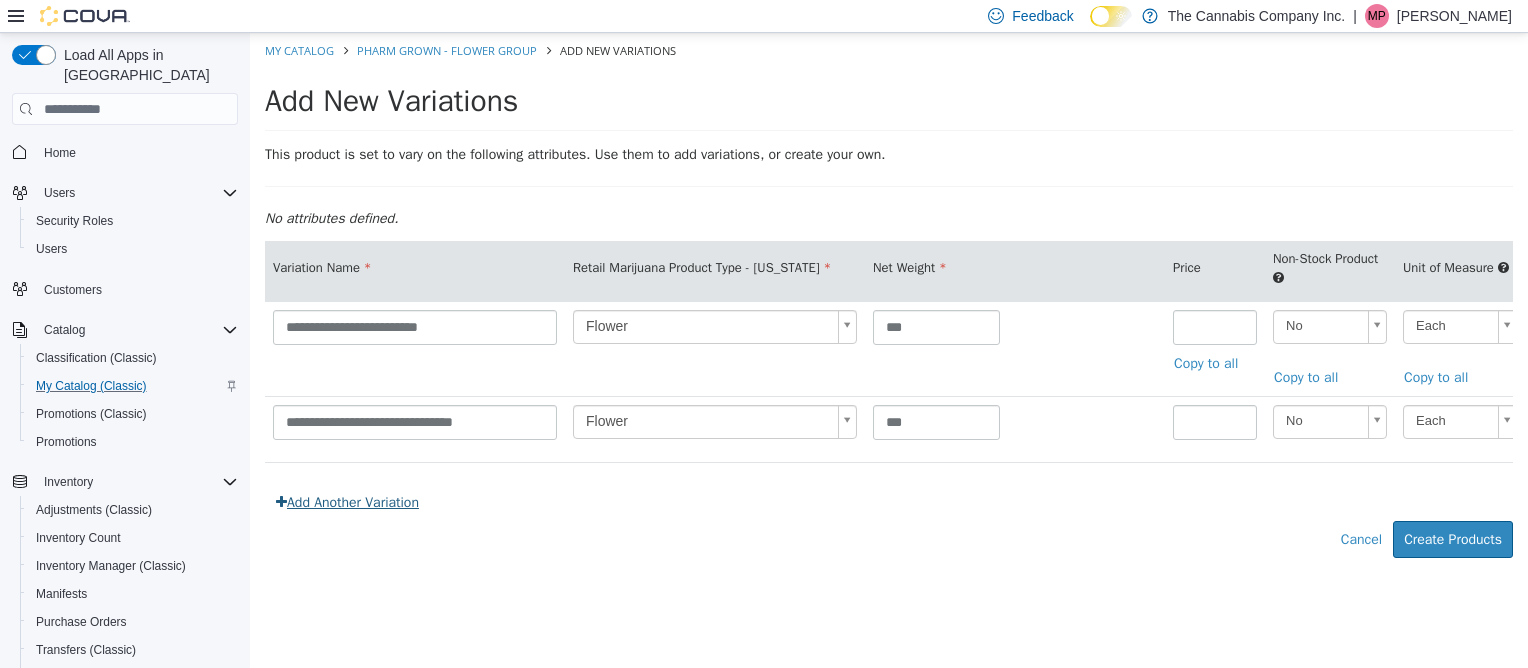 click on "Add Another Variation" at bounding box center (347, 502) 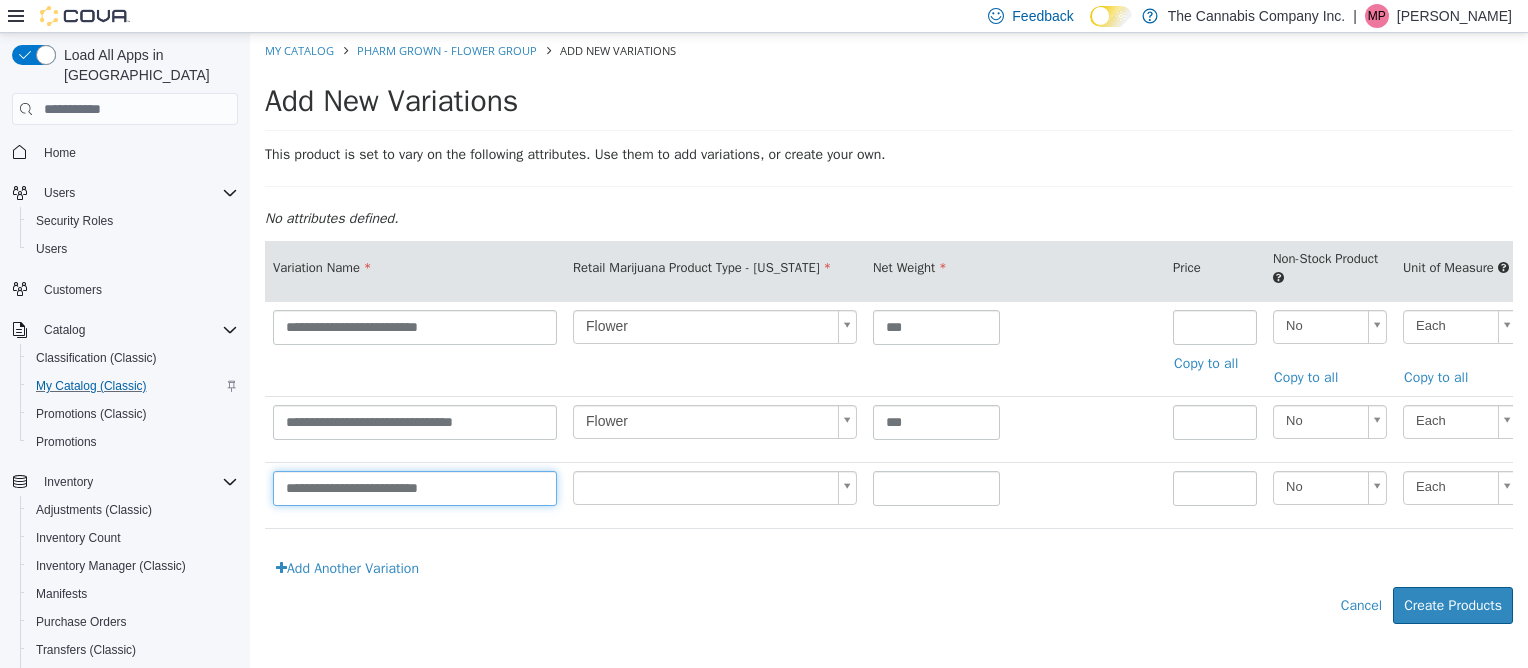 click on "**********" at bounding box center (415, 488) 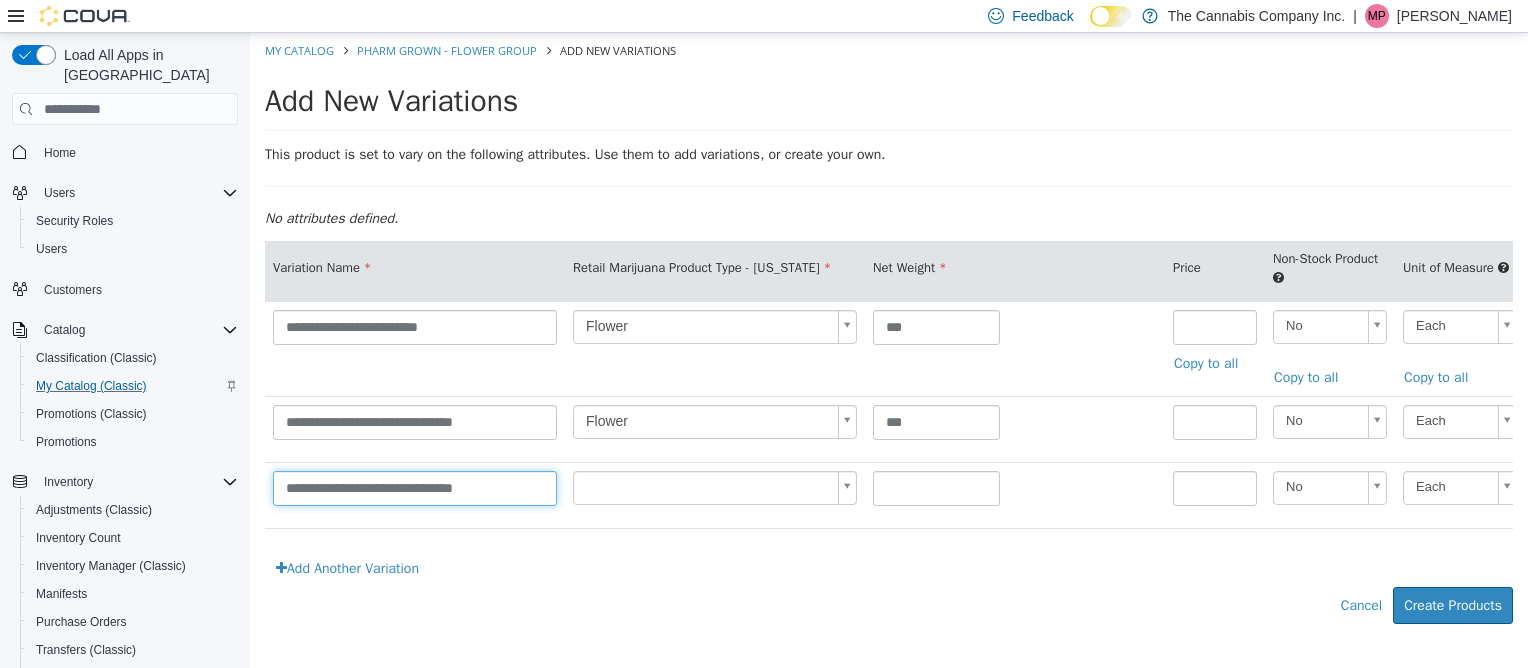 click on "**********" at bounding box center [415, 488] 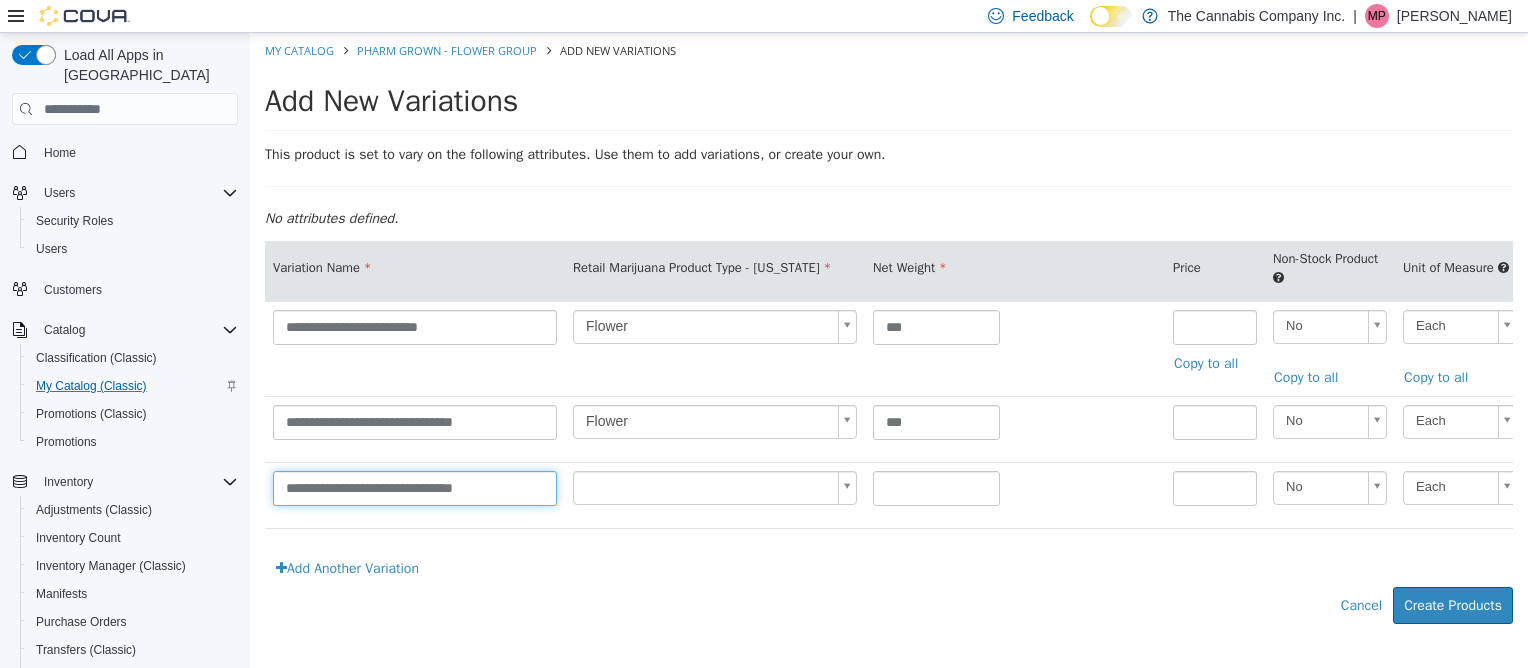 type on "**********" 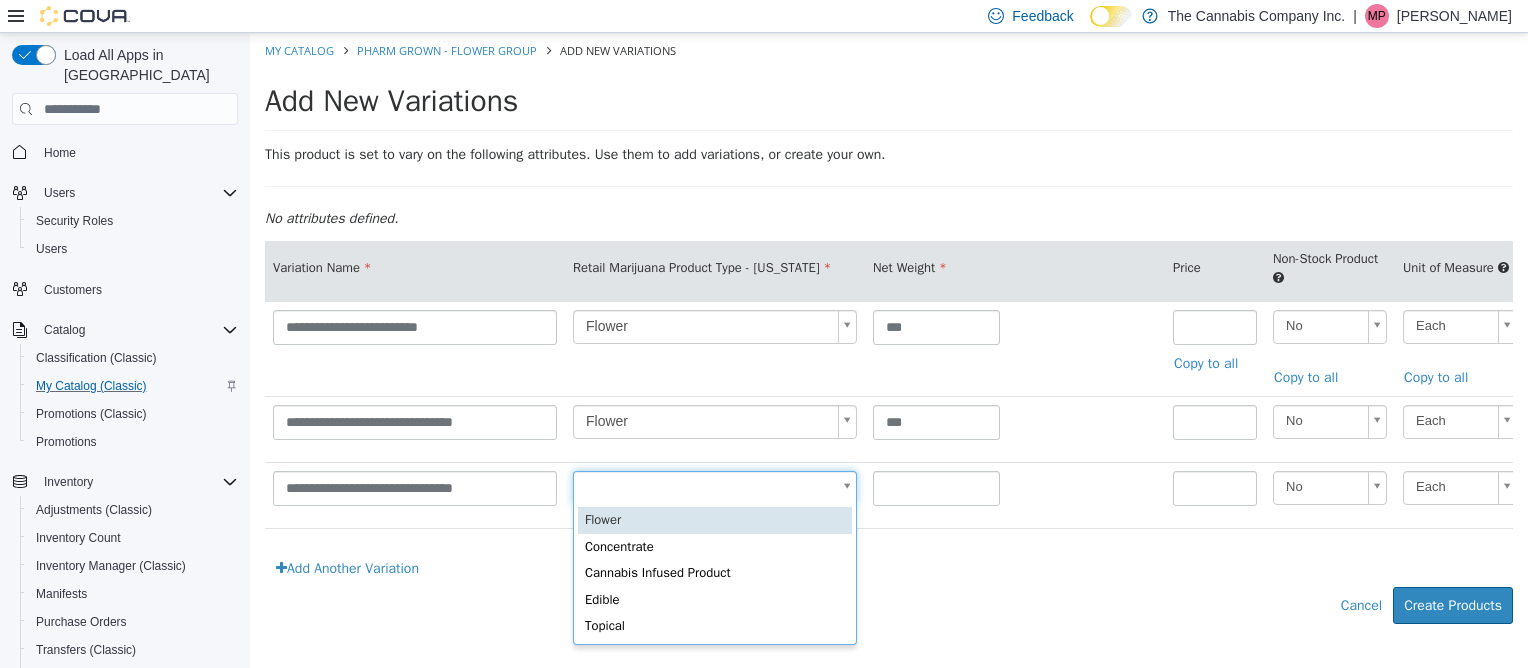click on "**********" at bounding box center [889, 339] 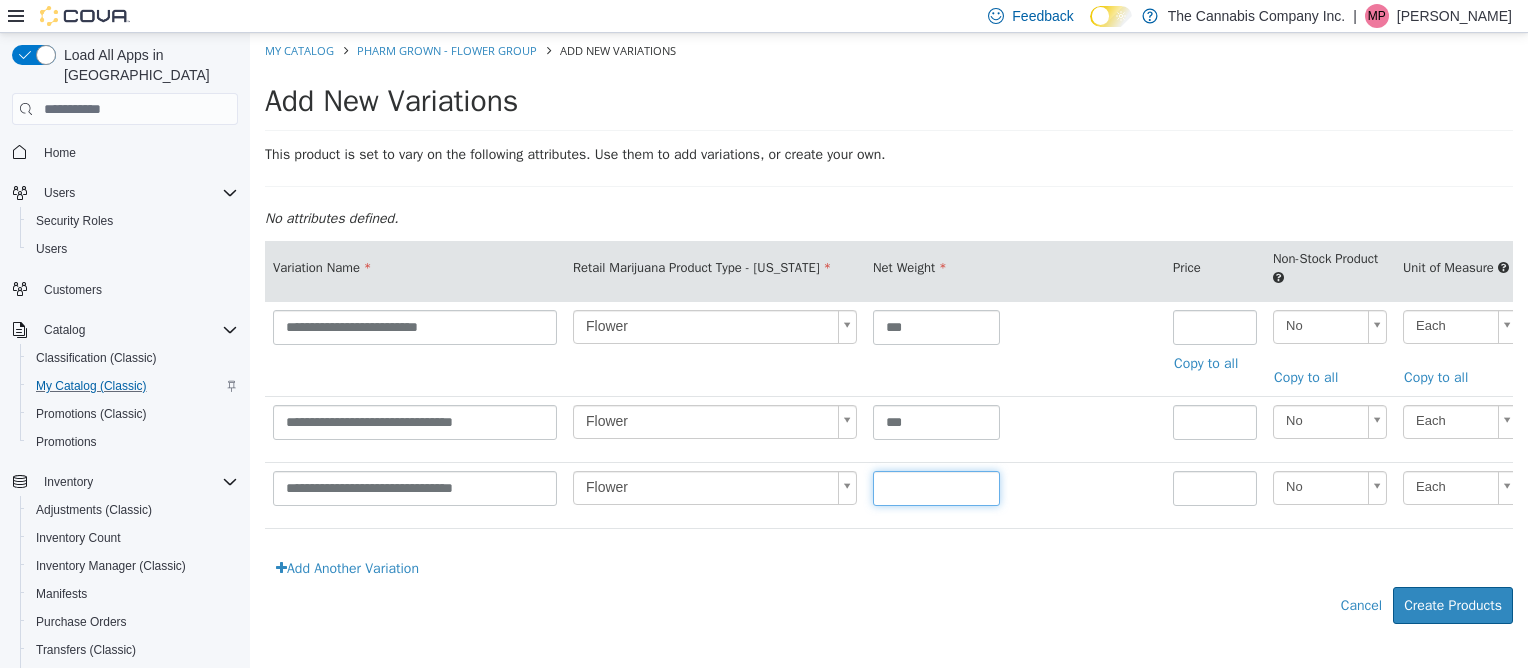 click at bounding box center [936, 488] 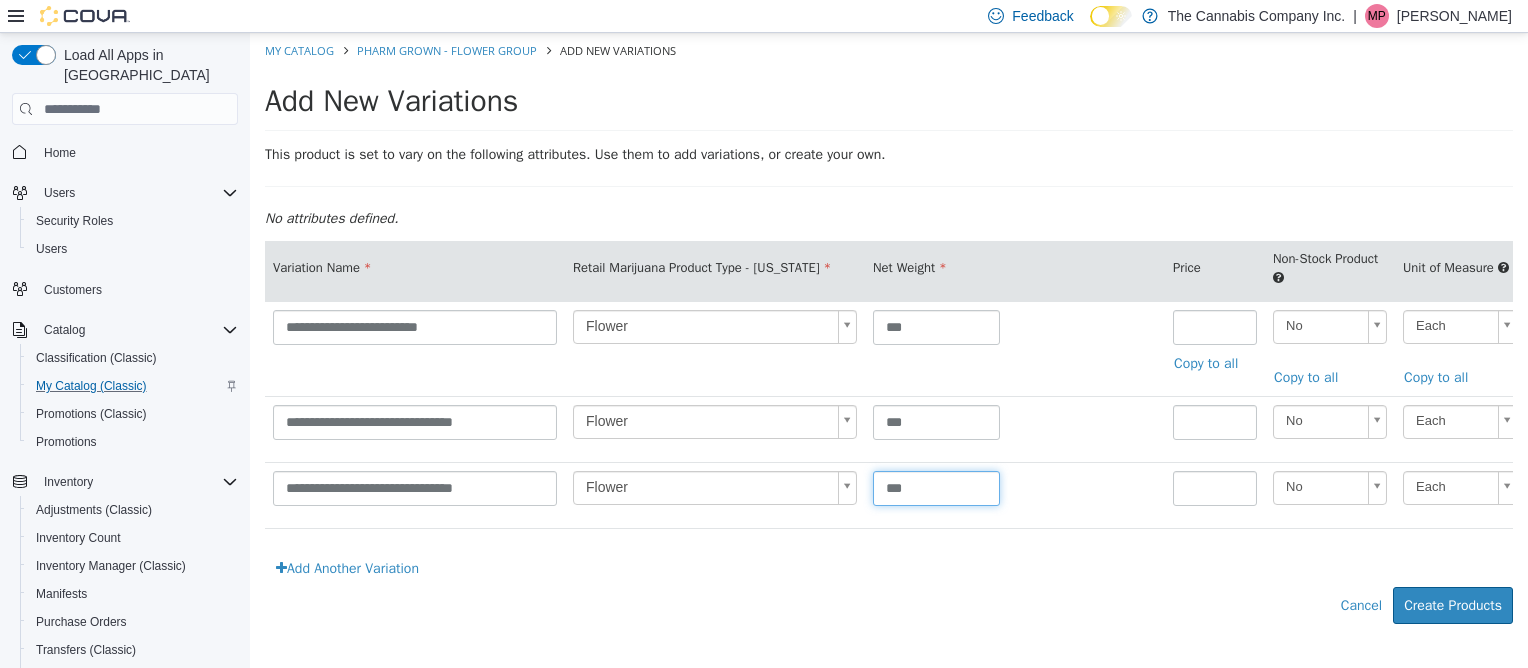 type on "***" 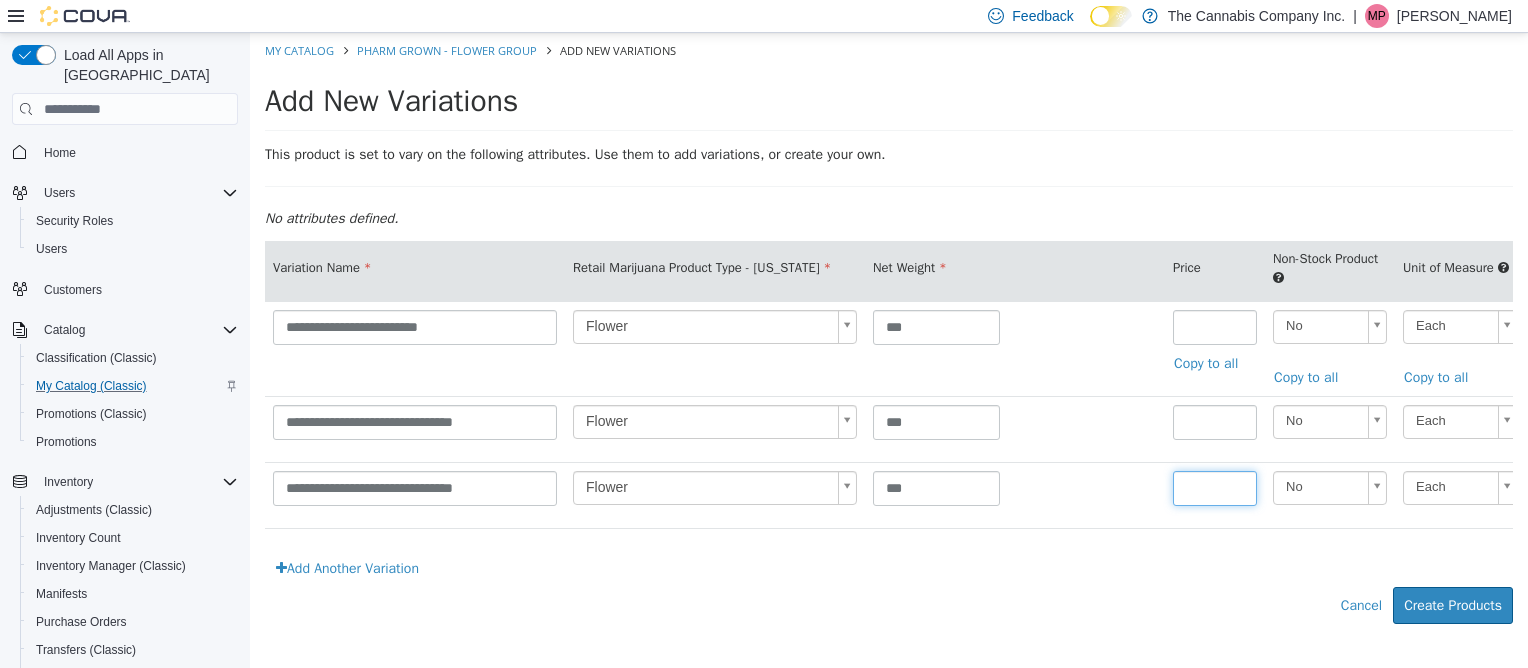 click at bounding box center (1215, 488) 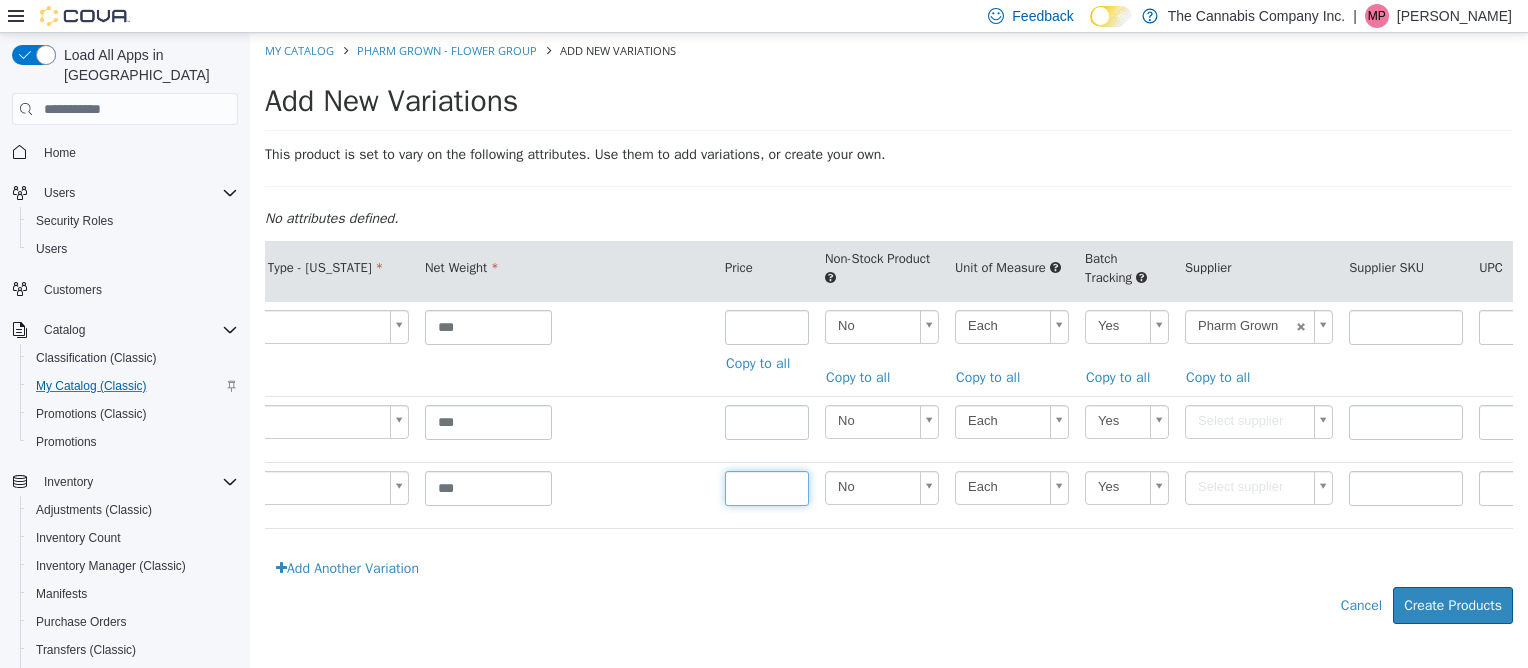 scroll, scrollTop: 0, scrollLeft: 448, axis: horizontal 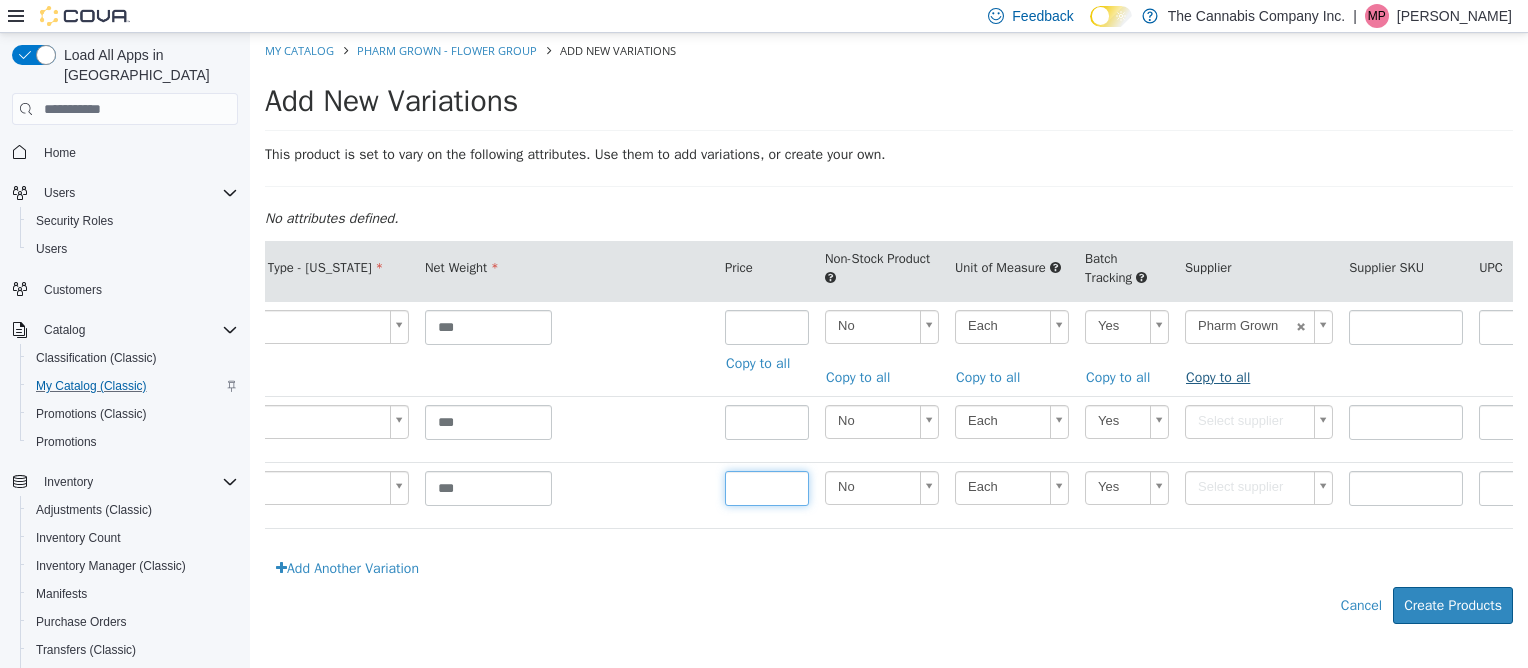 type on "*****" 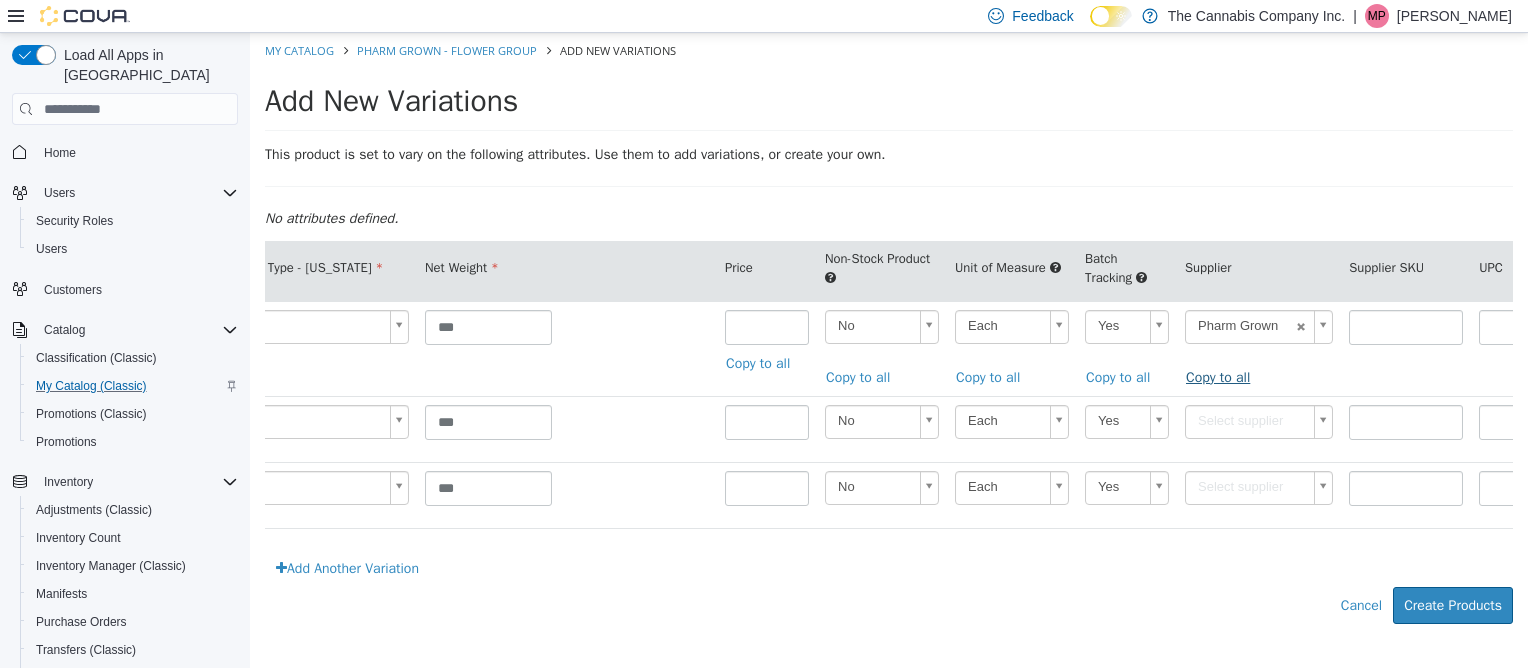 click on "Copy to all" at bounding box center (1223, 377) 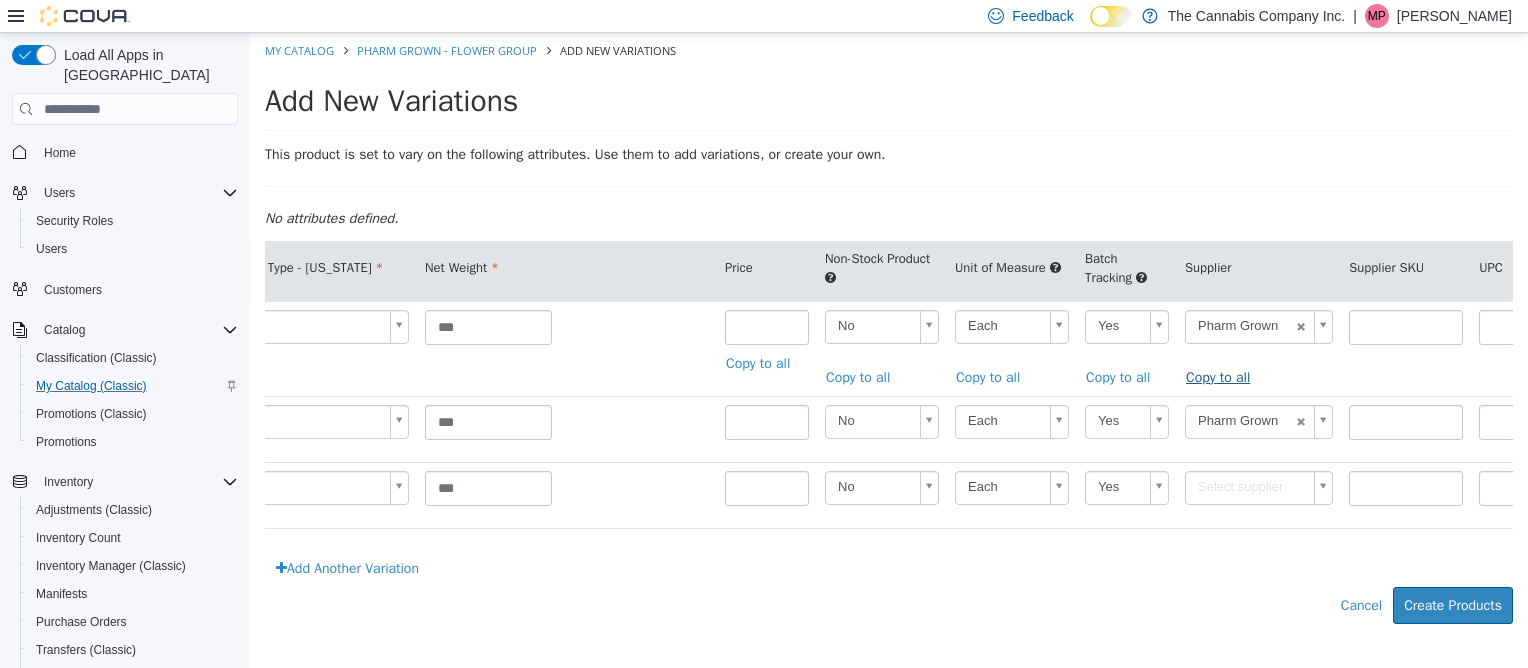type on "******" 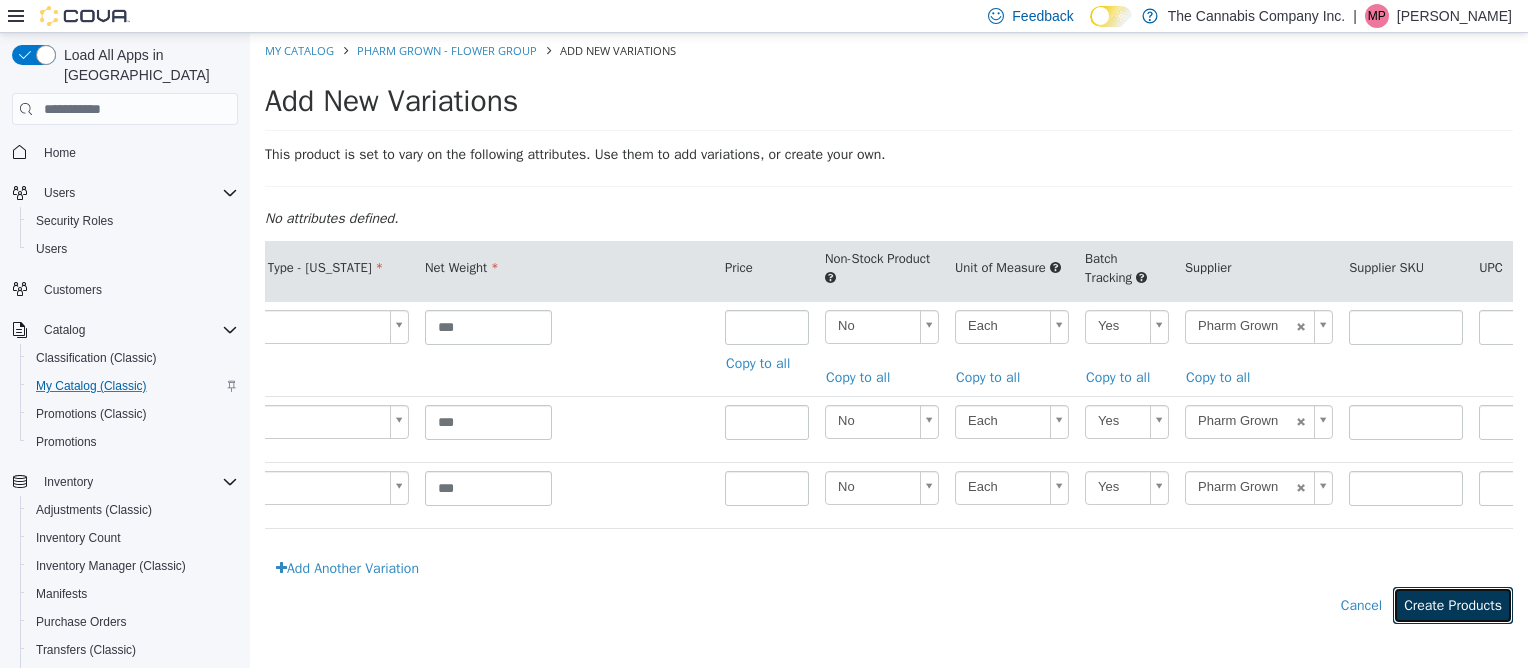 click on "Create Products" at bounding box center (1453, 605) 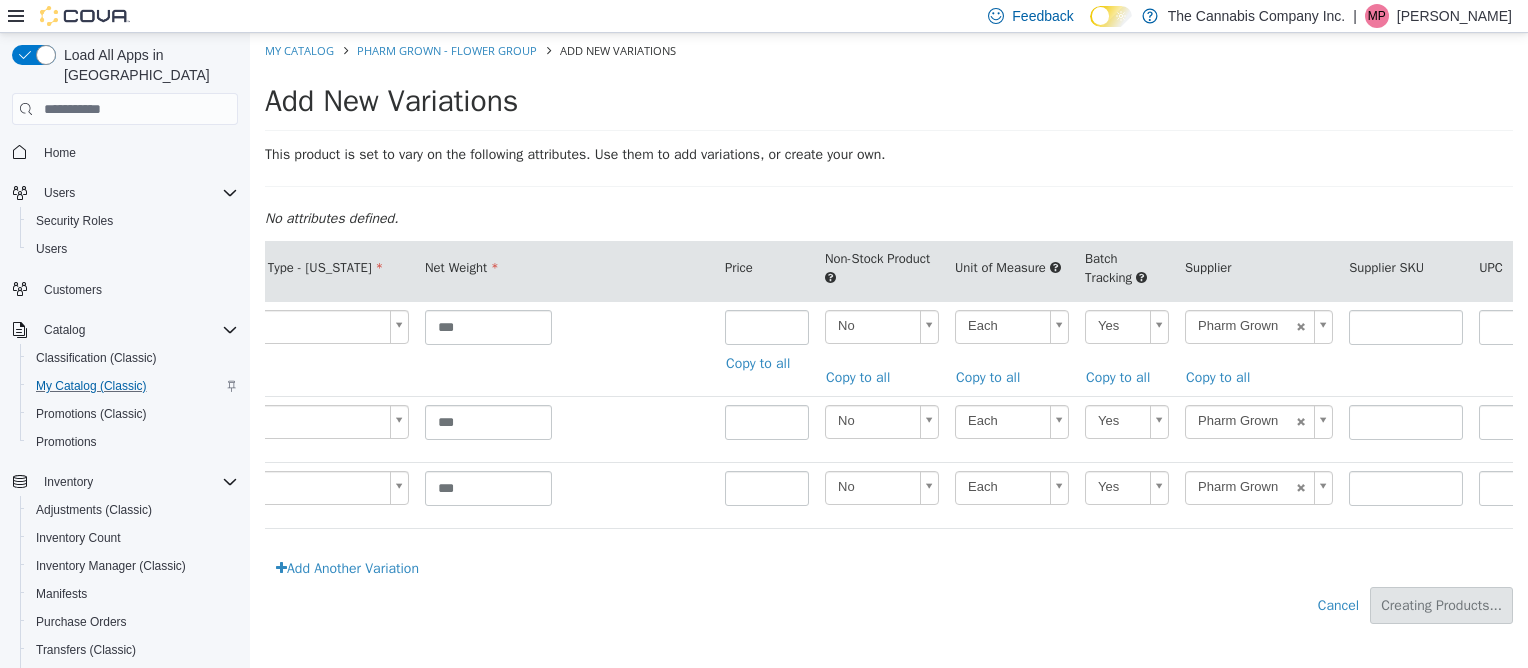 type on "*****" 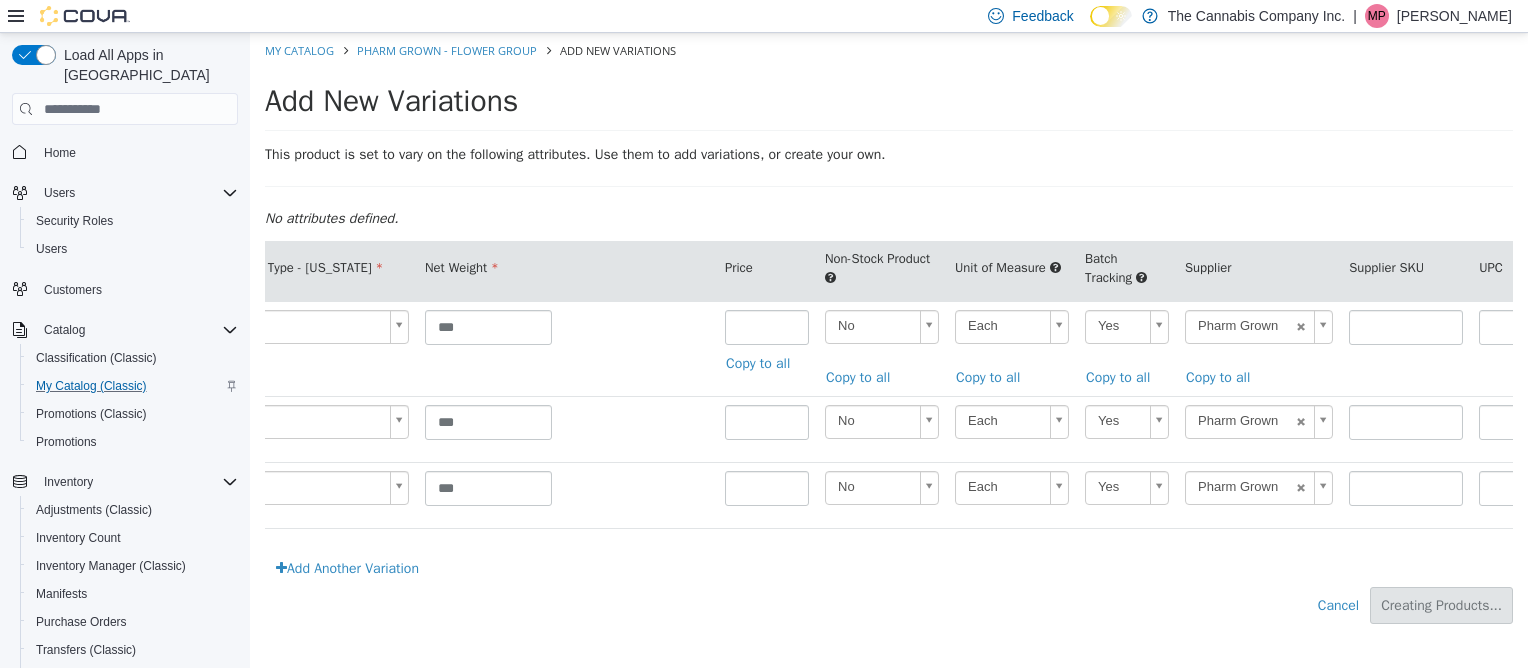 type on "*****" 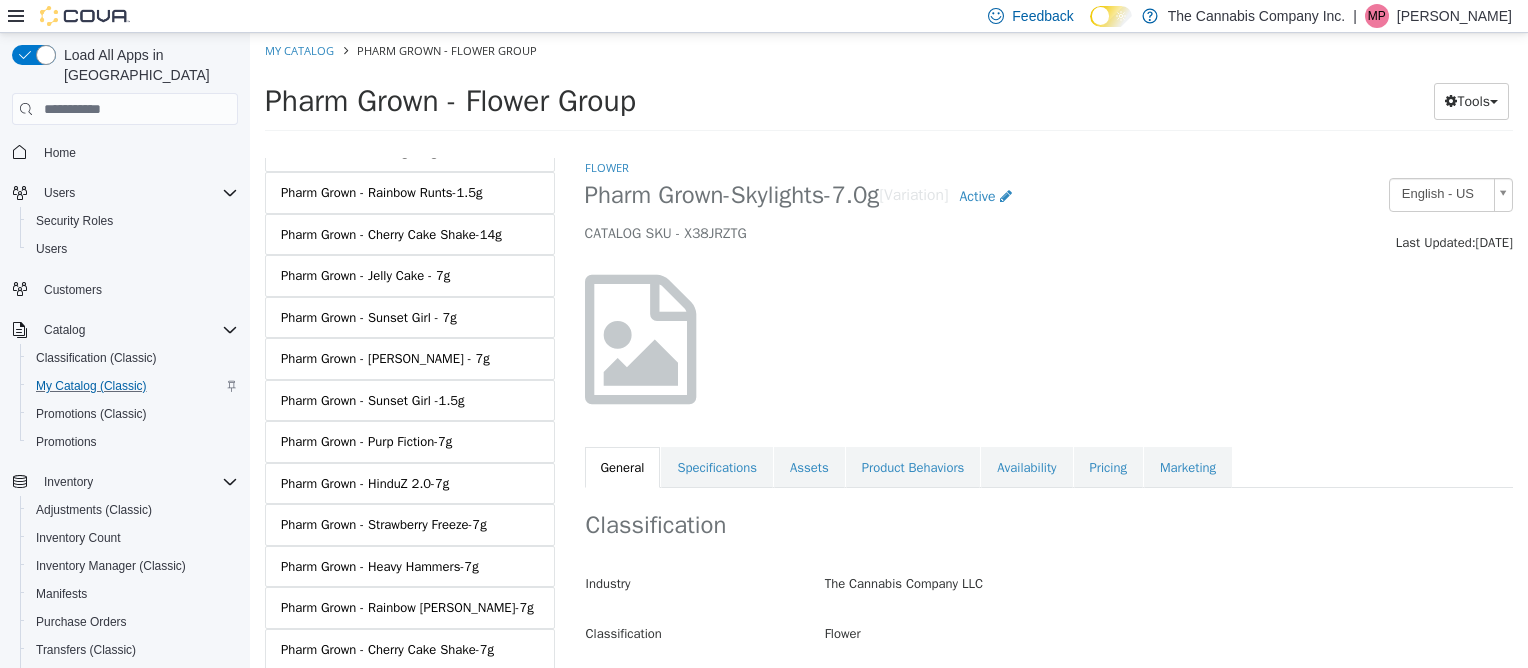 scroll, scrollTop: 1664, scrollLeft: 0, axis: vertical 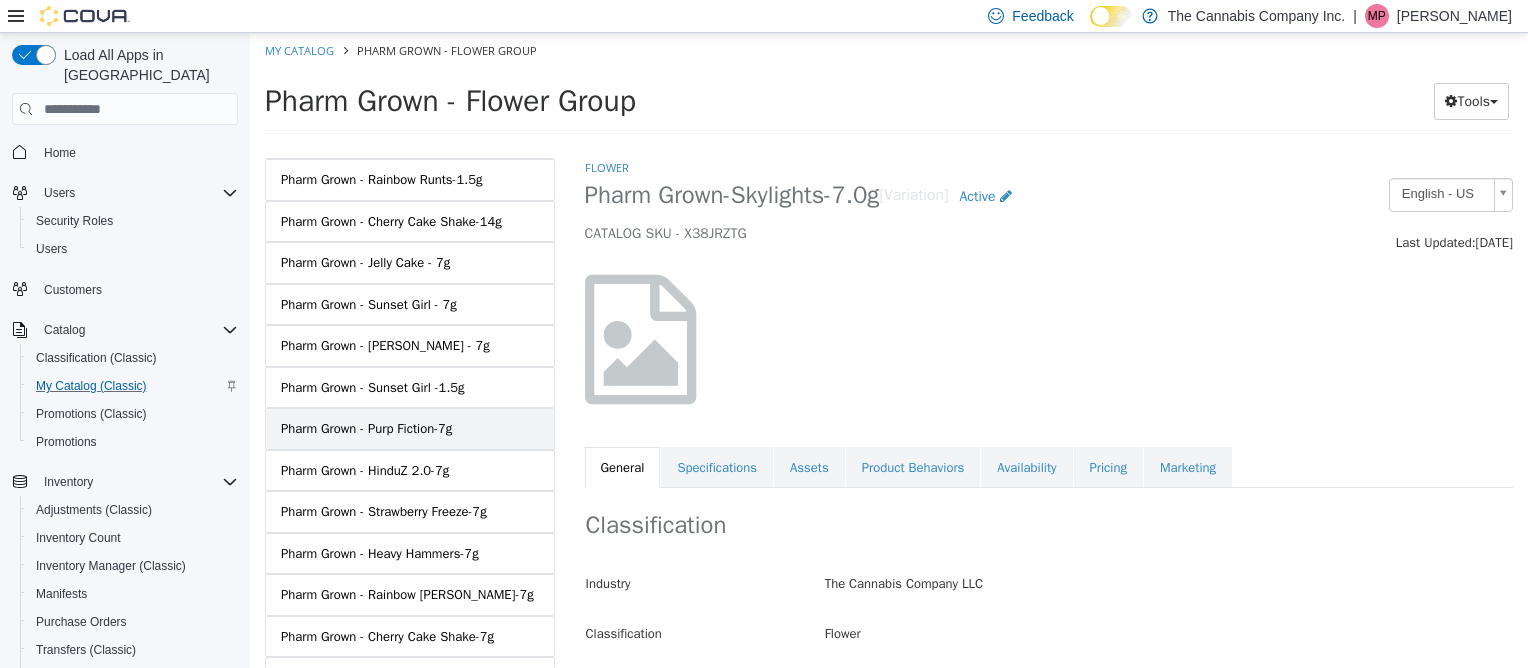click on "Pharm Grown - Purp Fiction-7g" at bounding box center (366, 429) 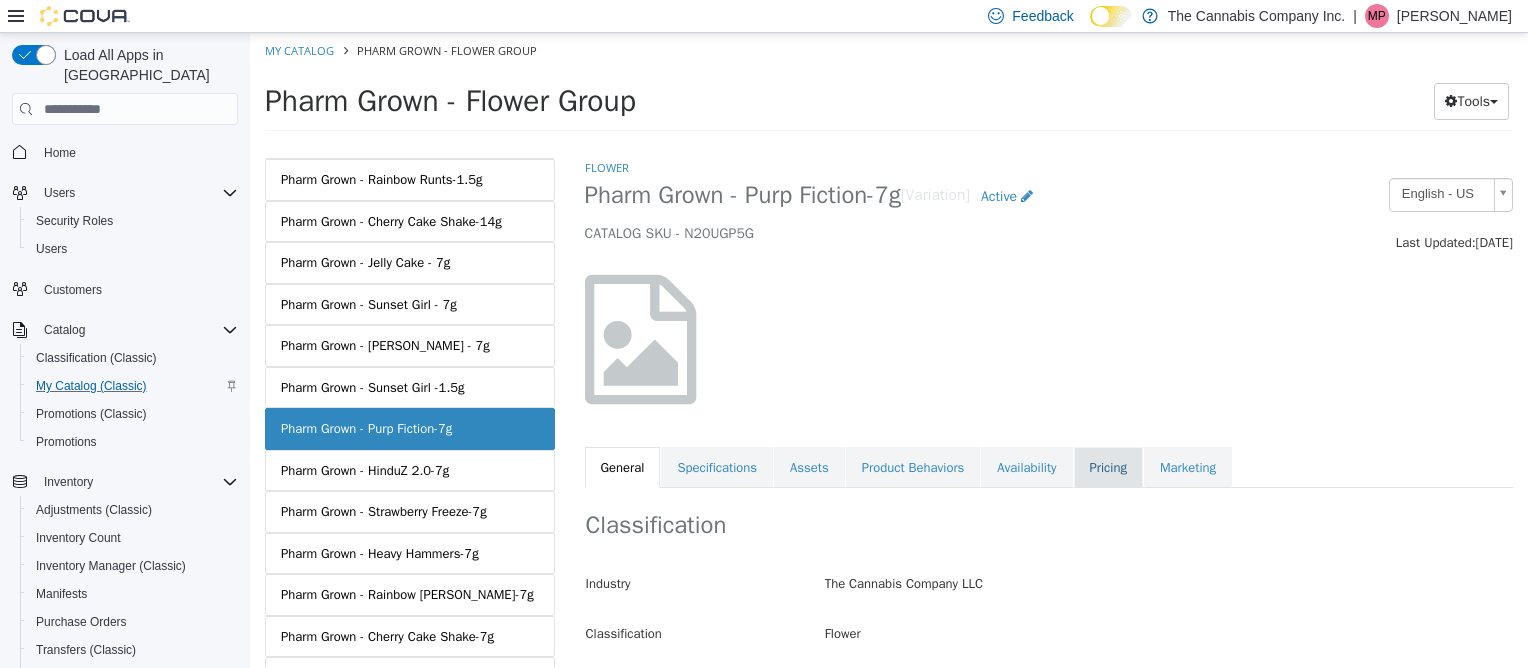 click on "Pricing" at bounding box center [1108, 468] 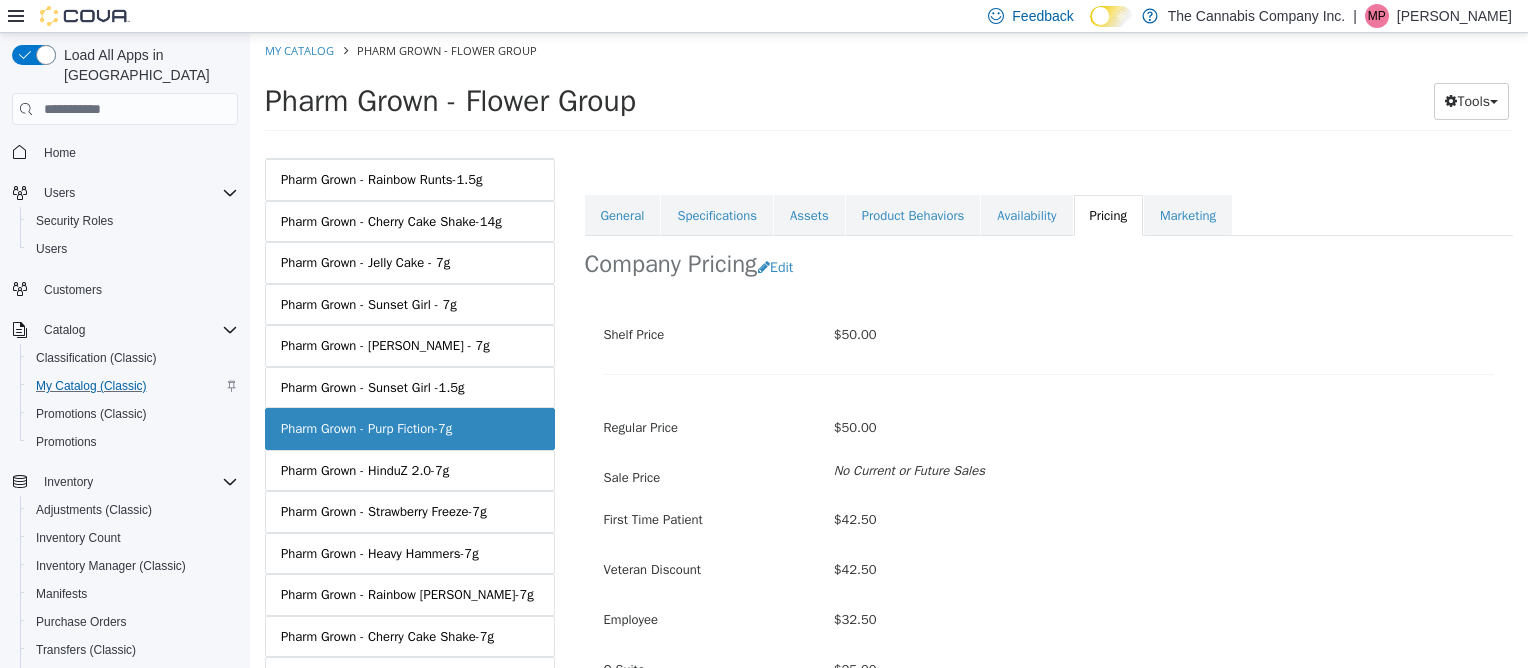 scroll, scrollTop: 240, scrollLeft: 0, axis: vertical 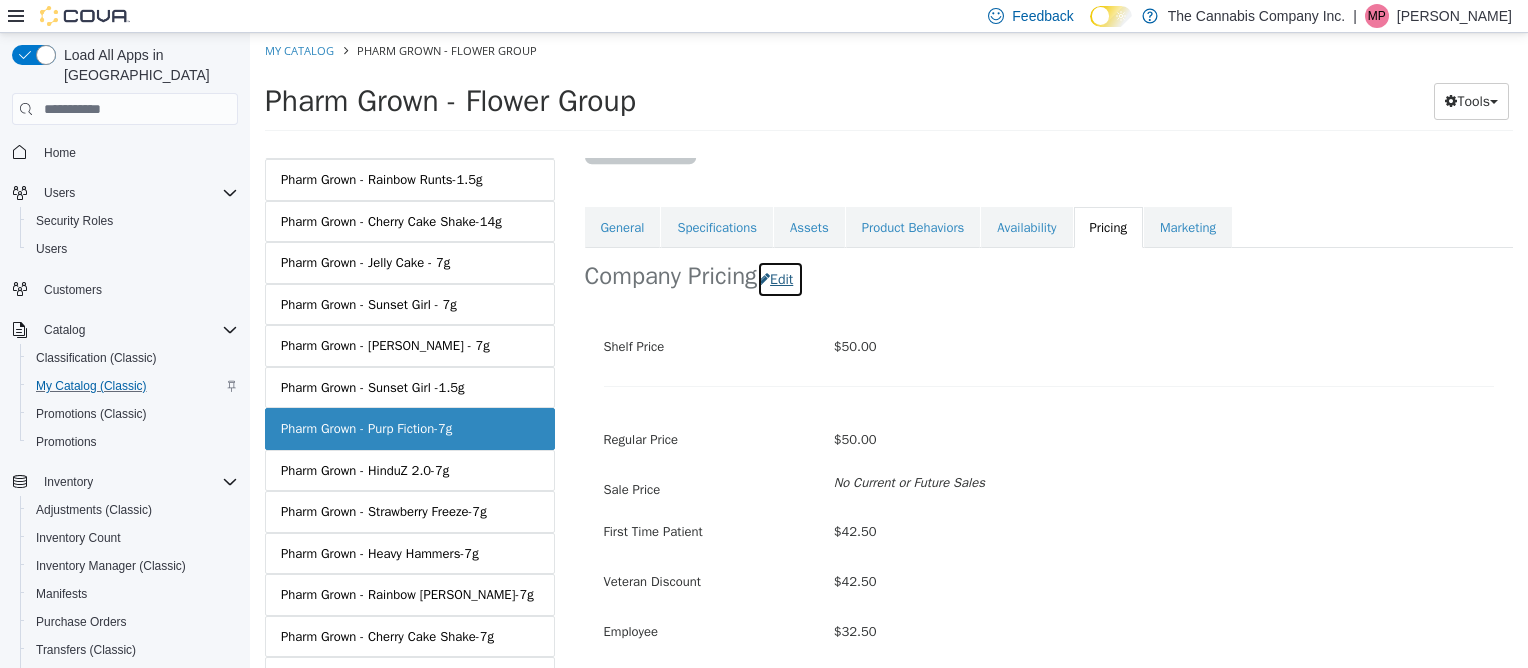 click on "Edit" at bounding box center [780, 279] 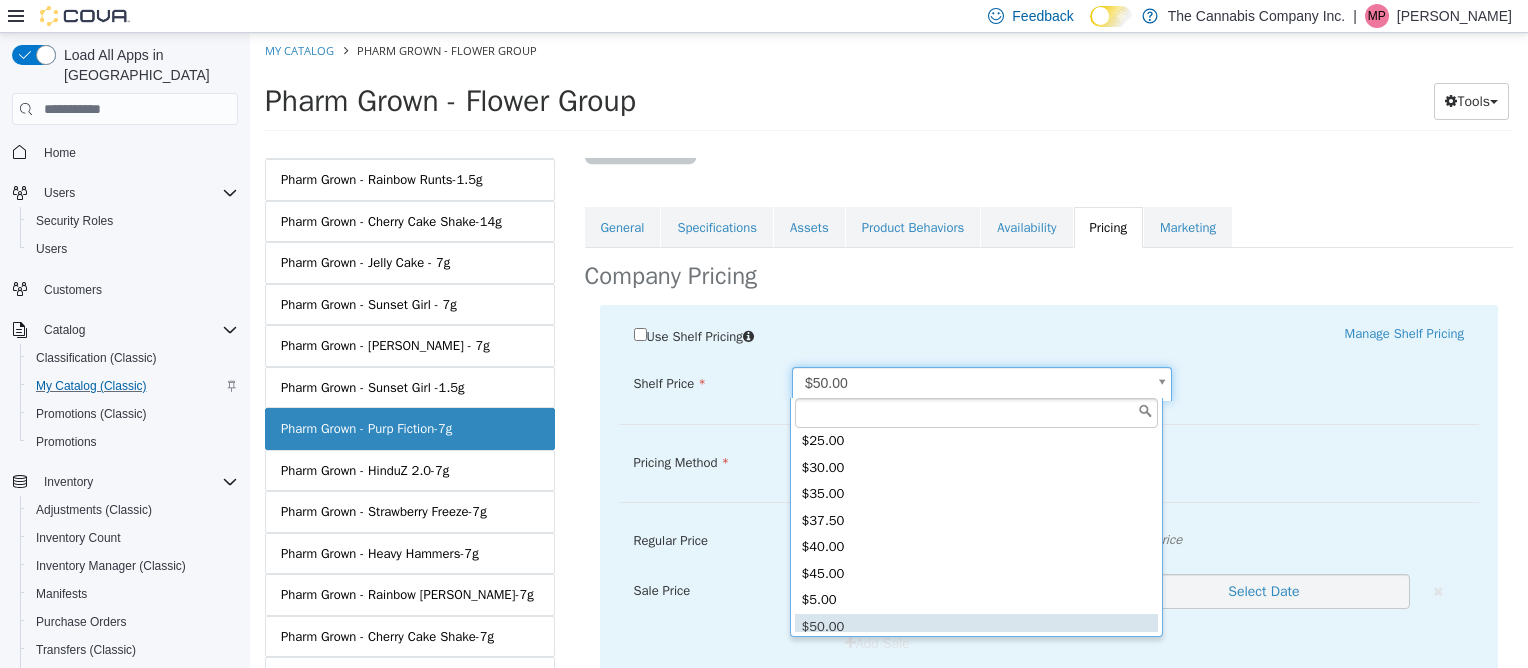 click on "Saving Bulk Changes...
×
My Catalog
Pharm Grown - Flower Group
Pharm Grown - Flower Group
Tools  Move Variations
Print Labels
MASTER PRODUCT
Pharm Grown - Flower Group
VARIATIONS
Pharm Grown - Flower - Illemenotti 1.5g
Pharm Grown - Flower - Lemon Cherry Gelato 1.5g
Pharm Grown - Flower - Illemenotti 3.5g
Pharm Grown - Flower - Lemon Cherry Gelato 3.5g
Pharm Grown - Flower - [PERSON_NAME] 3.5g
Pharm Grown - Flower - [PERSON_NAME] 1.5g
Pharm Grown - Flower - Motor Breath 3.5g
Pharm Grown - Flower - Zereals 3.5g
Pharm Grown - Flower - Motor Breath 1.5g
Pharm Grown - Flower - [PERSON_NAME] 7g
Pharm Grown - Flower - Gush [PERSON_NAME] 7g
Pharm Grown - Flower - Snowman 3.5g
Pharm Grown - Flower - Biscotti Pops 7g
Pharm Grown - Flower - Motor Breath 7g
Pharm Grown - Flower - Delta Blue 3.5g" at bounding box center (889, 88) 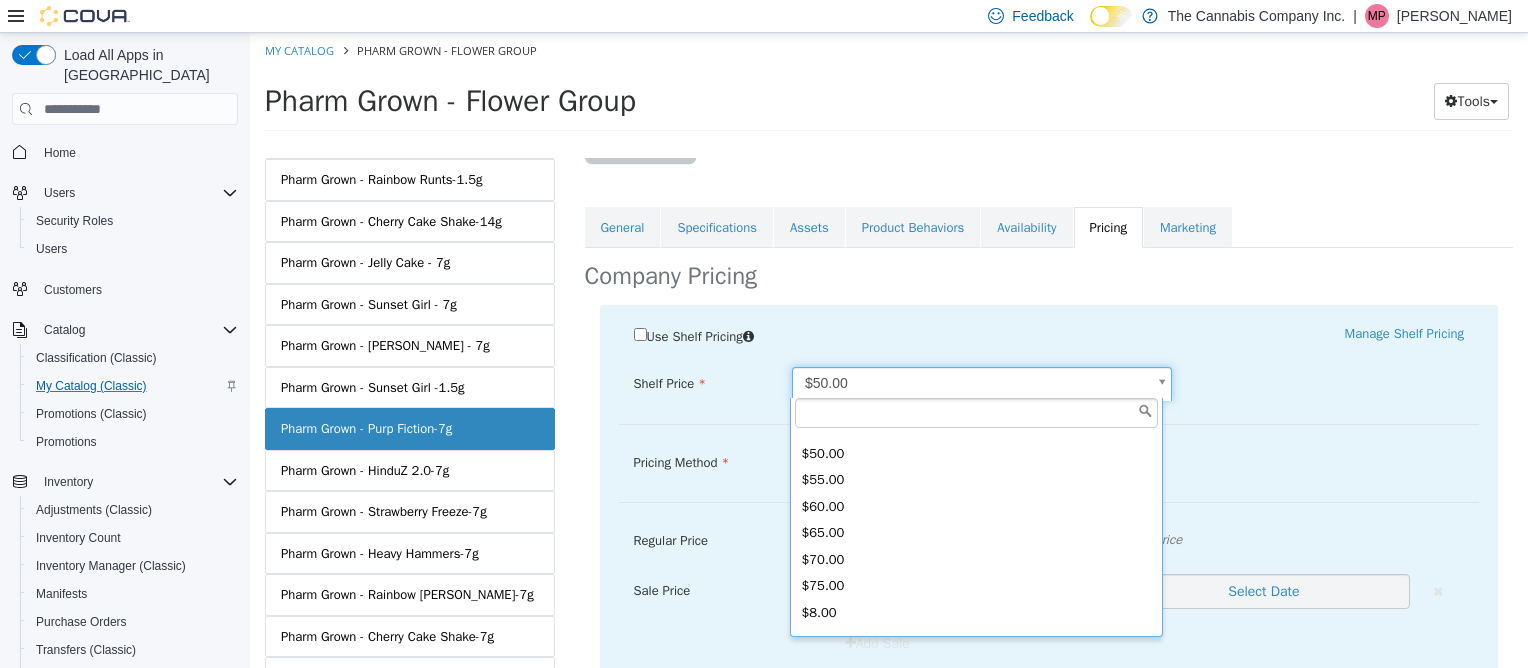 scroll, scrollTop: 312, scrollLeft: 0, axis: vertical 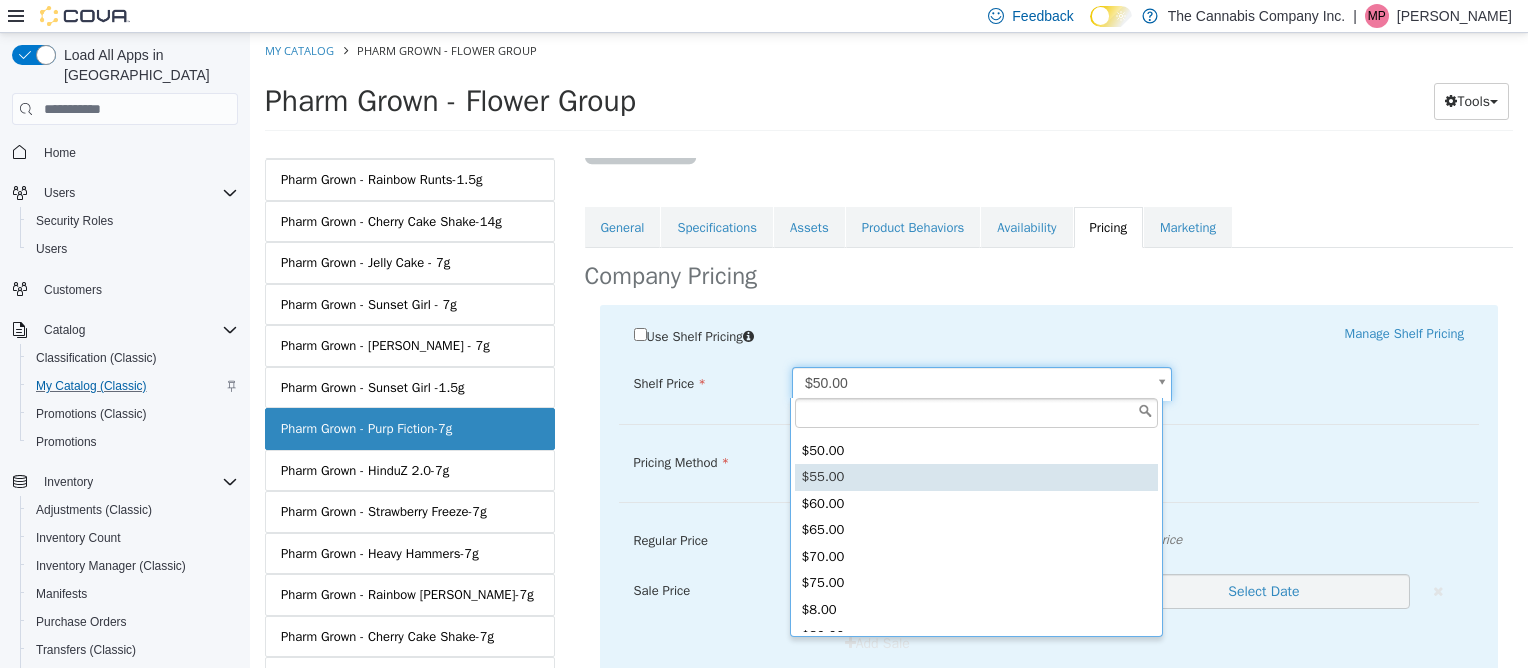 type on "*****" 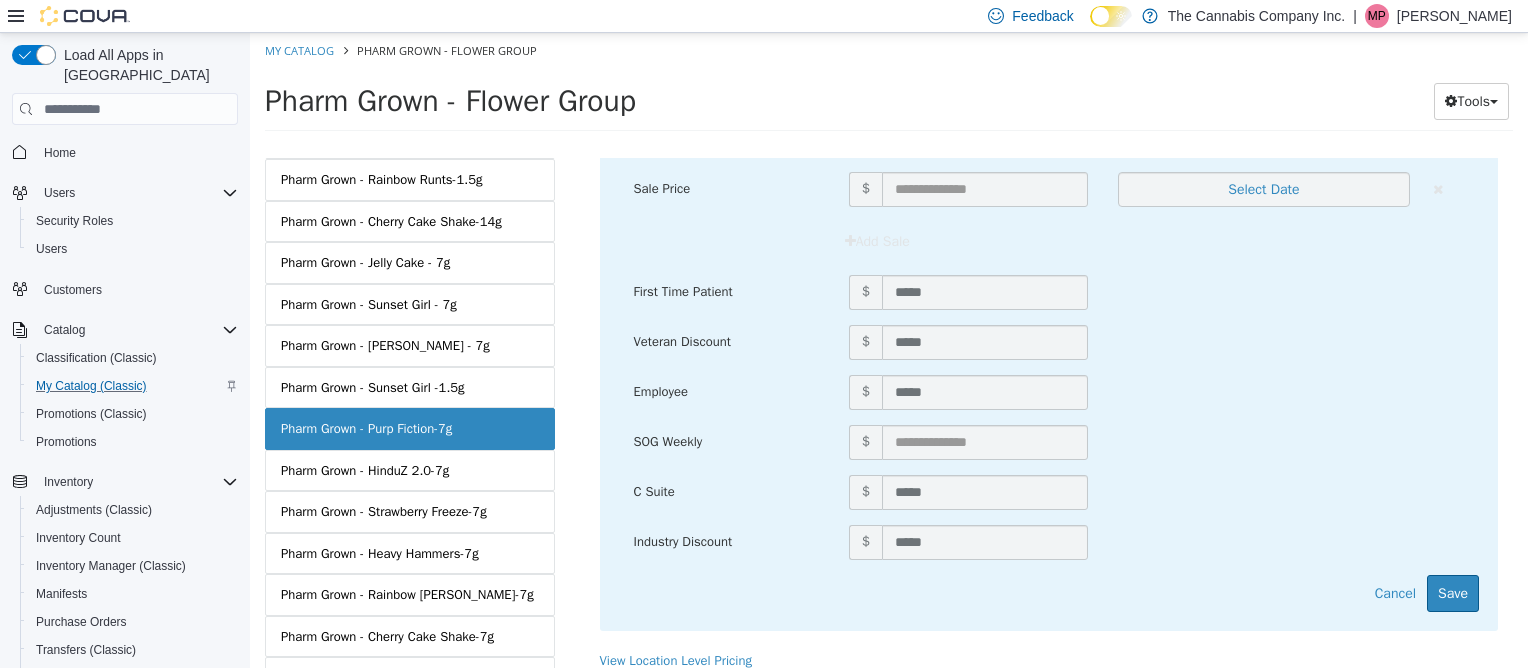 scroll, scrollTop: 656, scrollLeft: 0, axis: vertical 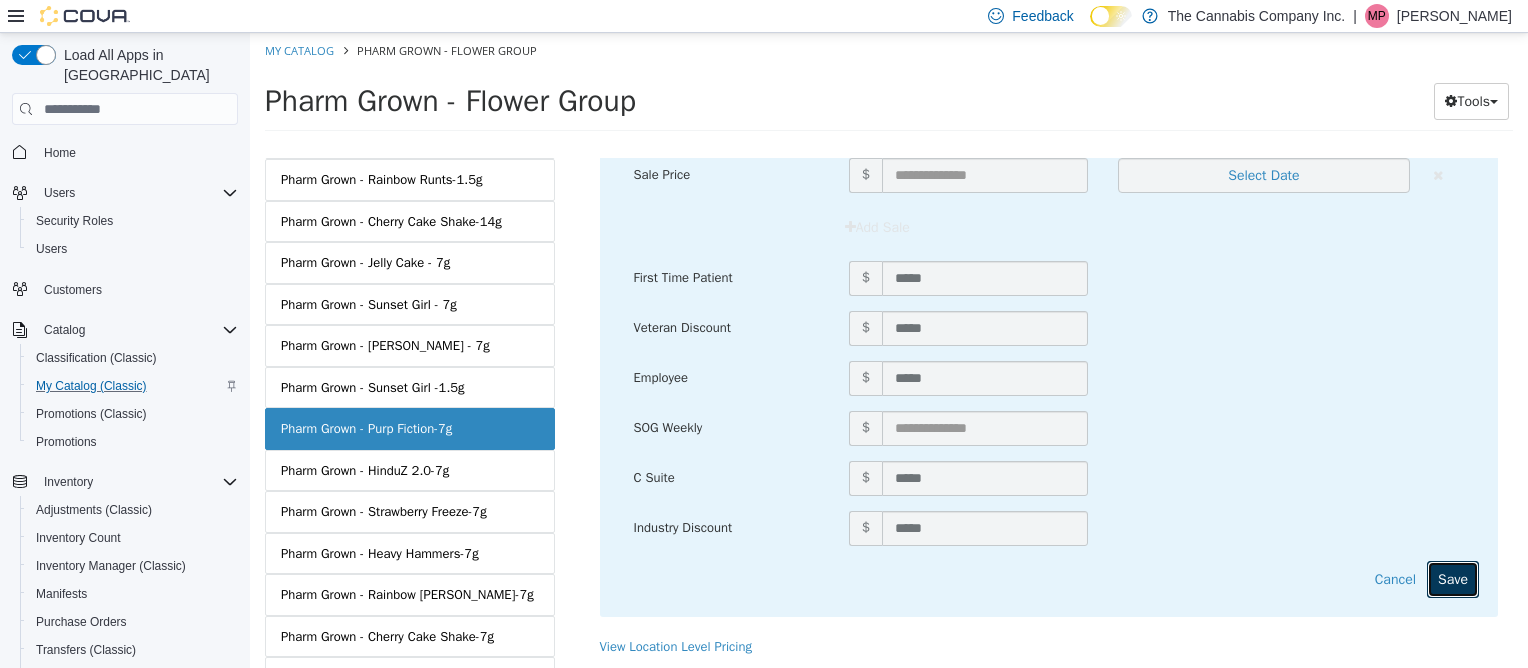 click on "Save" at bounding box center (1453, 579) 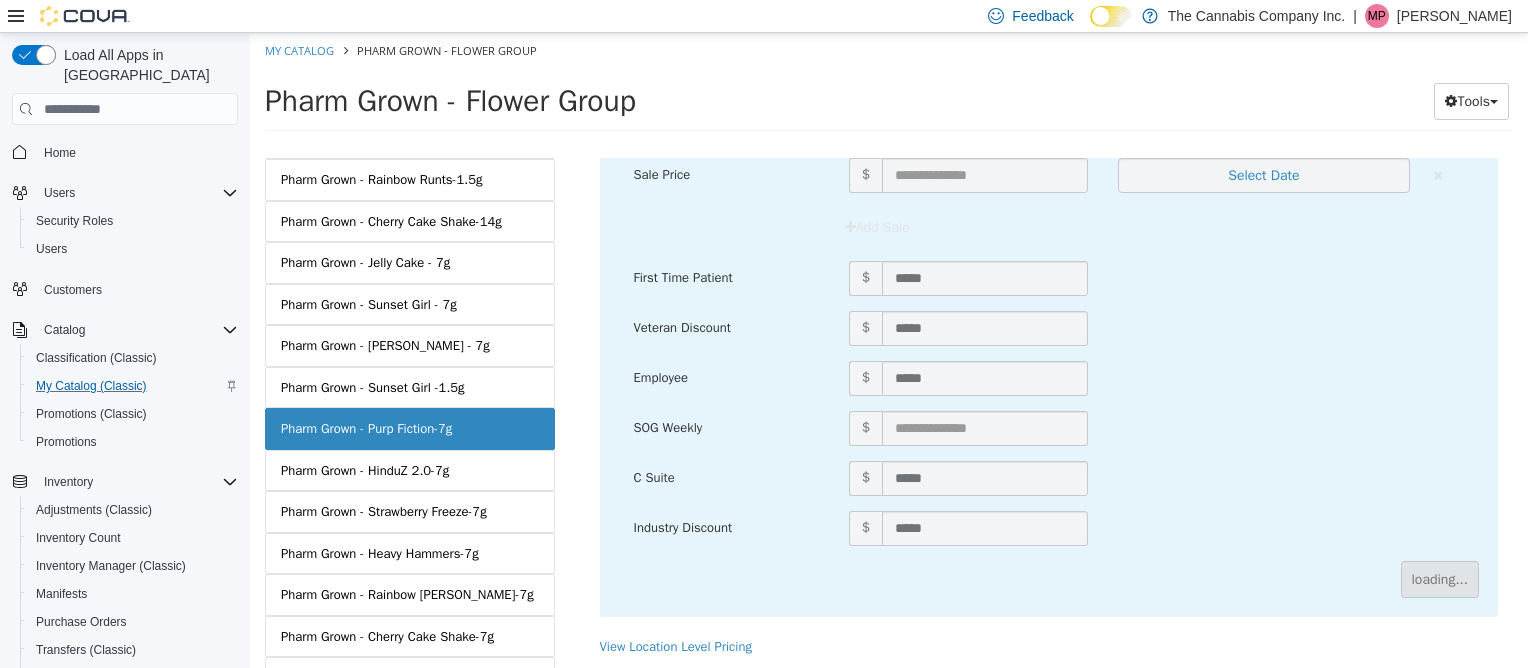scroll, scrollTop: 228, scrollLeft: 0, axis: vertical 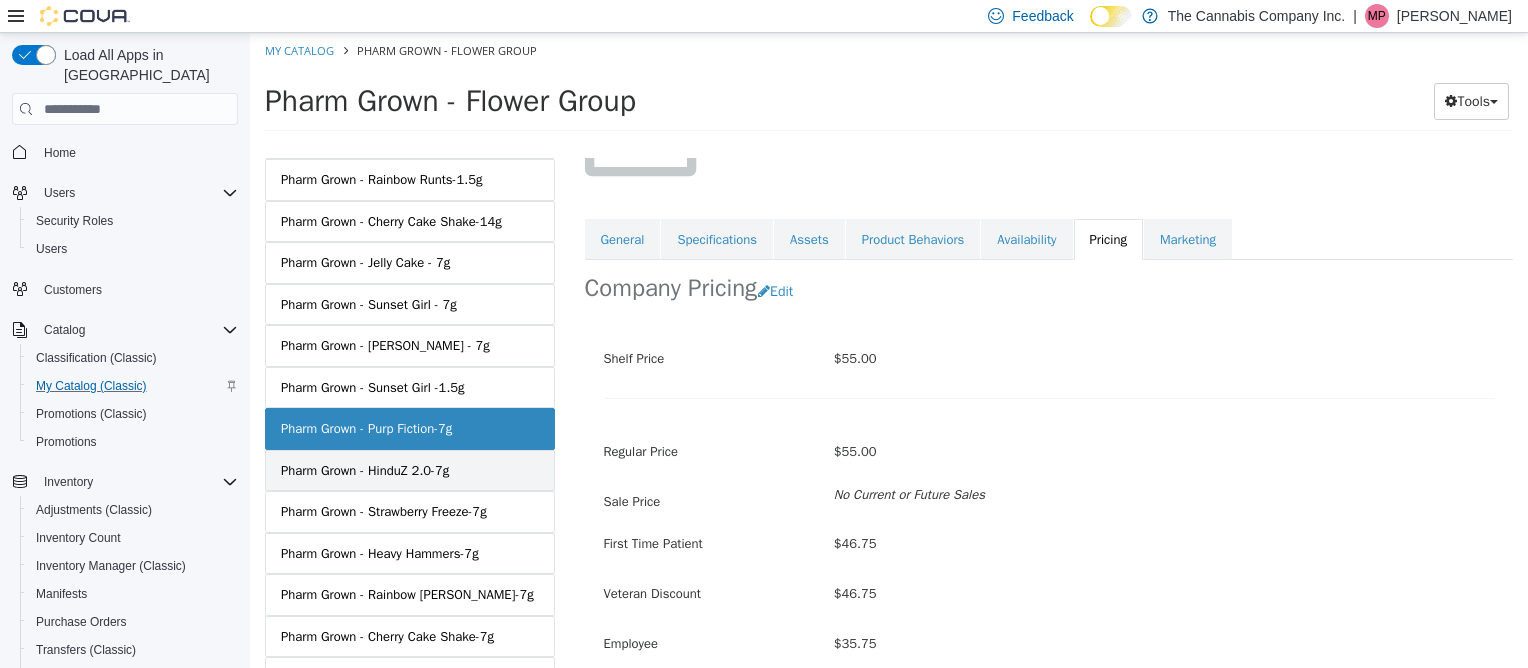 click on "Pharm Grown - HinduZ 2.0-7g" at bounding box center [365, 471] 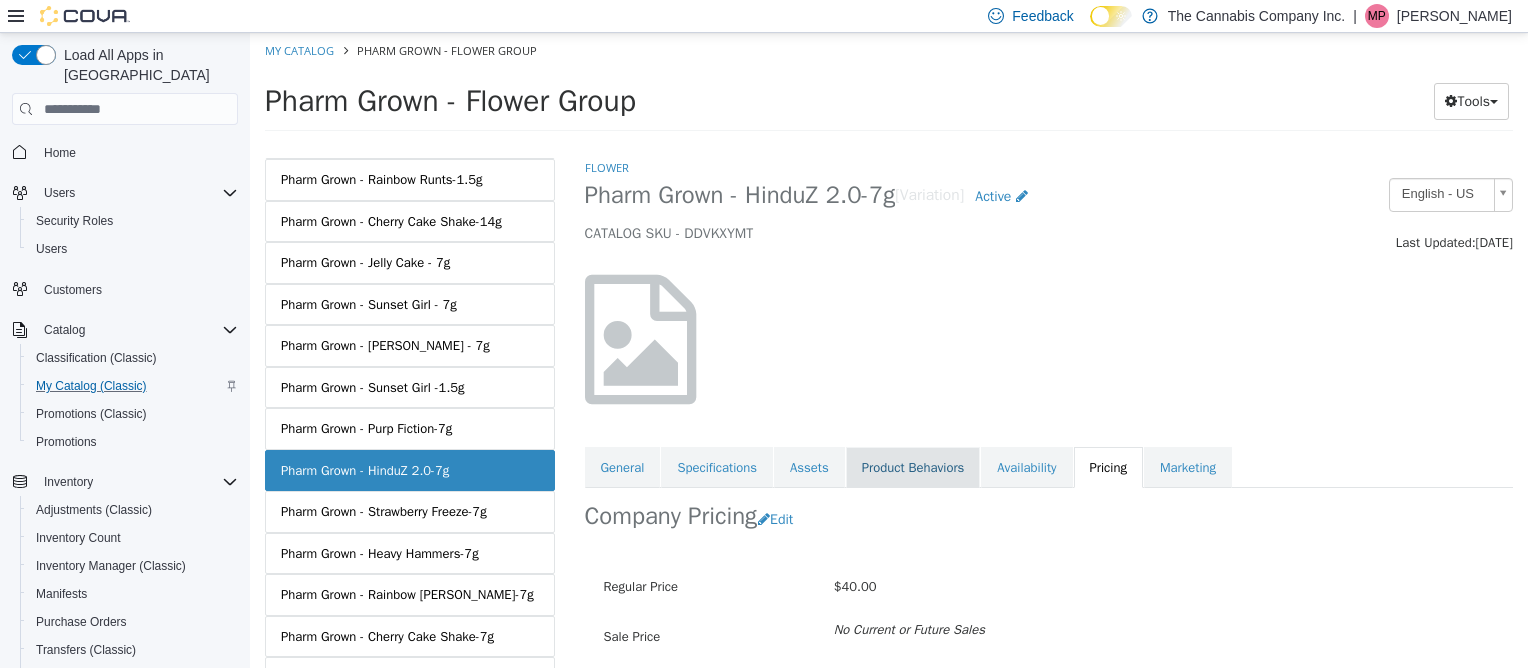 scroll, scrollTop: 132, scrollLeft: 0, axis: vertical 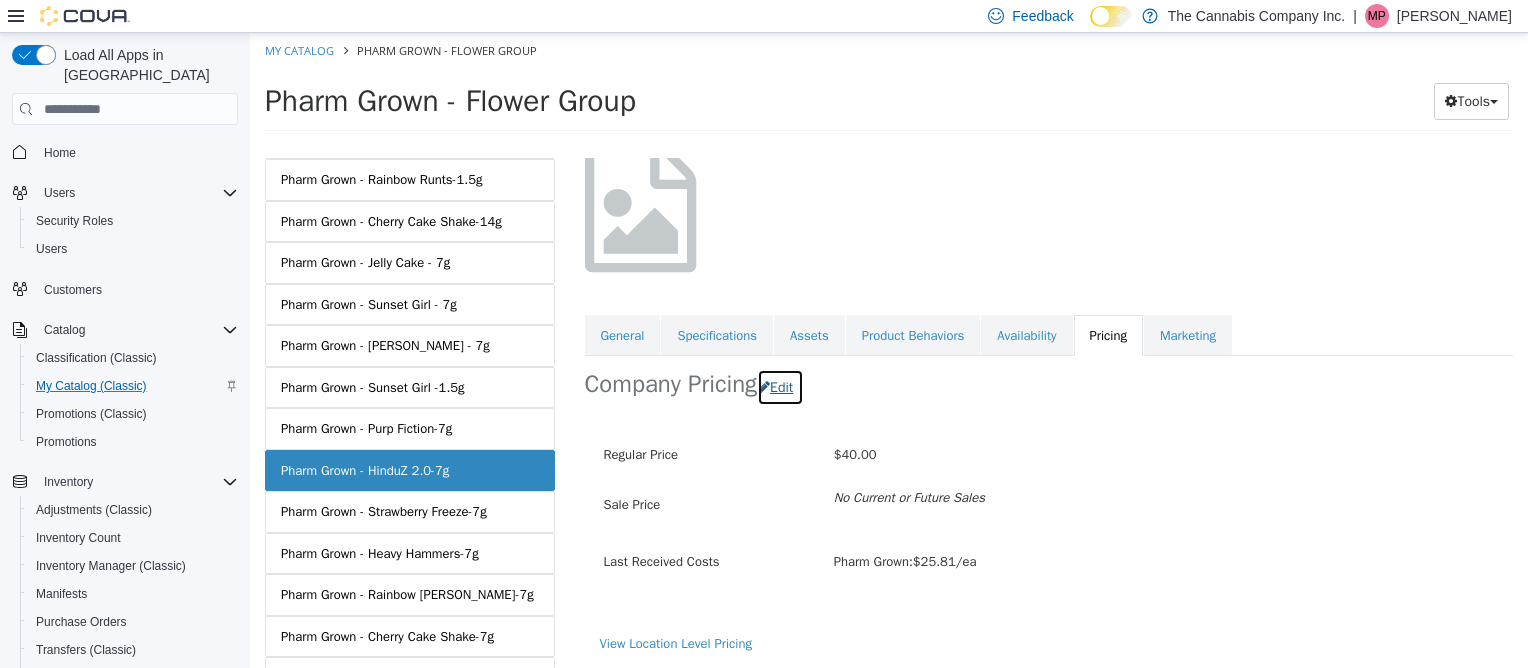 click on "Edit" at bounding box center (780, 387) 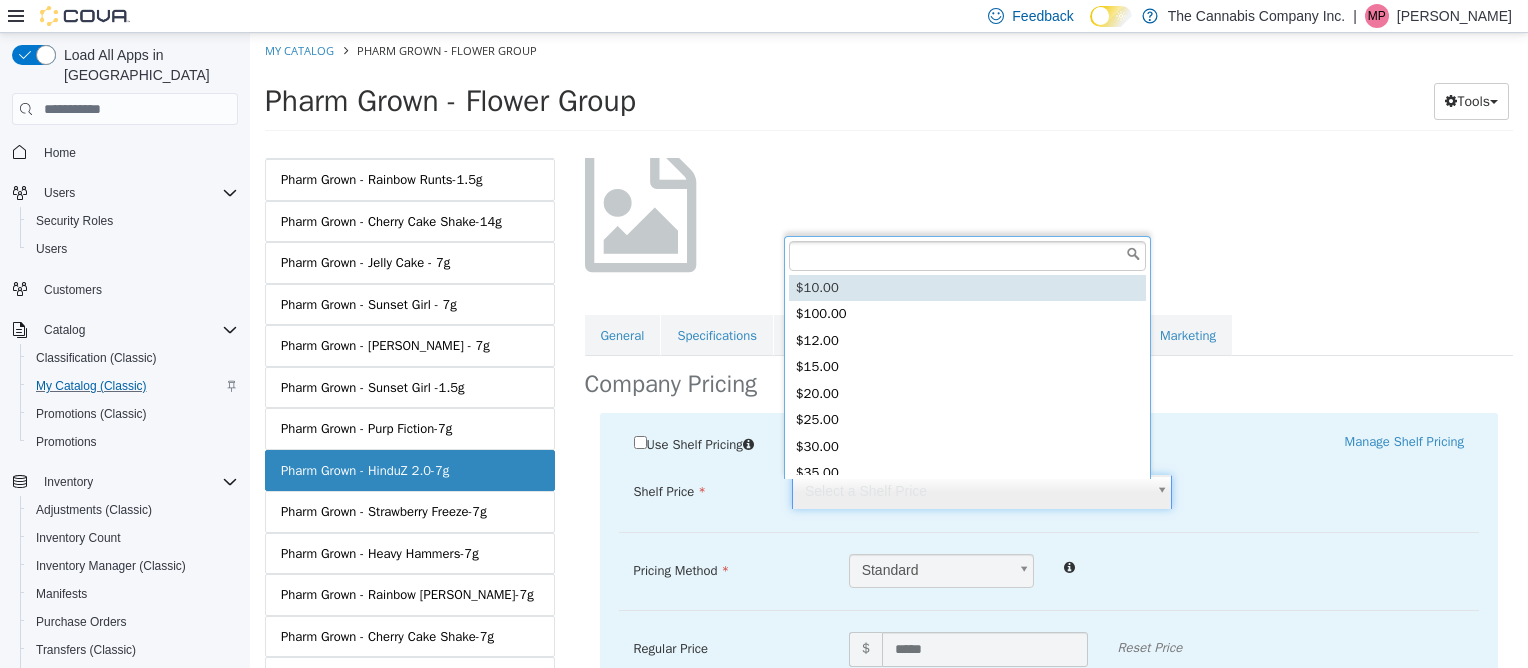 click on "Saving Bulk Changes...
×
Saved changes
My Catalog
Pharm Grown - Flower Group
Pharm Grown - Flower Group
Tools  Move Variations
Print Labels
MASTER PRODUCT
Pharm Grown - Flower Group
VARIATIONS
Pharm Grown - Flower - Illemenotti 1.5g
Pharm Grown - Flower - Lemon Cherry Gelato 1.5g
Pharm Grown - Flower - Illemenotti 3.5g
Pharm Grown - Flower - Lemon Cherry Gelato 3.5g
Pharm Grown - Flower - [PERSON_NAME] 3.5g
Pharm Grown - Flower - [PERSON_NAME] 1.5g
Pharm Grown - Flower - Motor Breath 3.5g
Pharm Grown - Flower - Zereals 3.5g
Pharm Grown - Flower - Motor Breath 1.5g
Pharm Grown - Flower - [PERSON_NAME] 7g
Pharm Grown - Flower - Gush [PERSON_NAME] 7g
Pharm Grown - Flower - Snowman 3.5g
Pharm Grown - Flower - Biscotti Pops 7g
Pharm Grown - Flower - Motor Breath 7g
Pharm Grown - Flower - Delta Blue 3.5g" at bounding box center (889, 88) 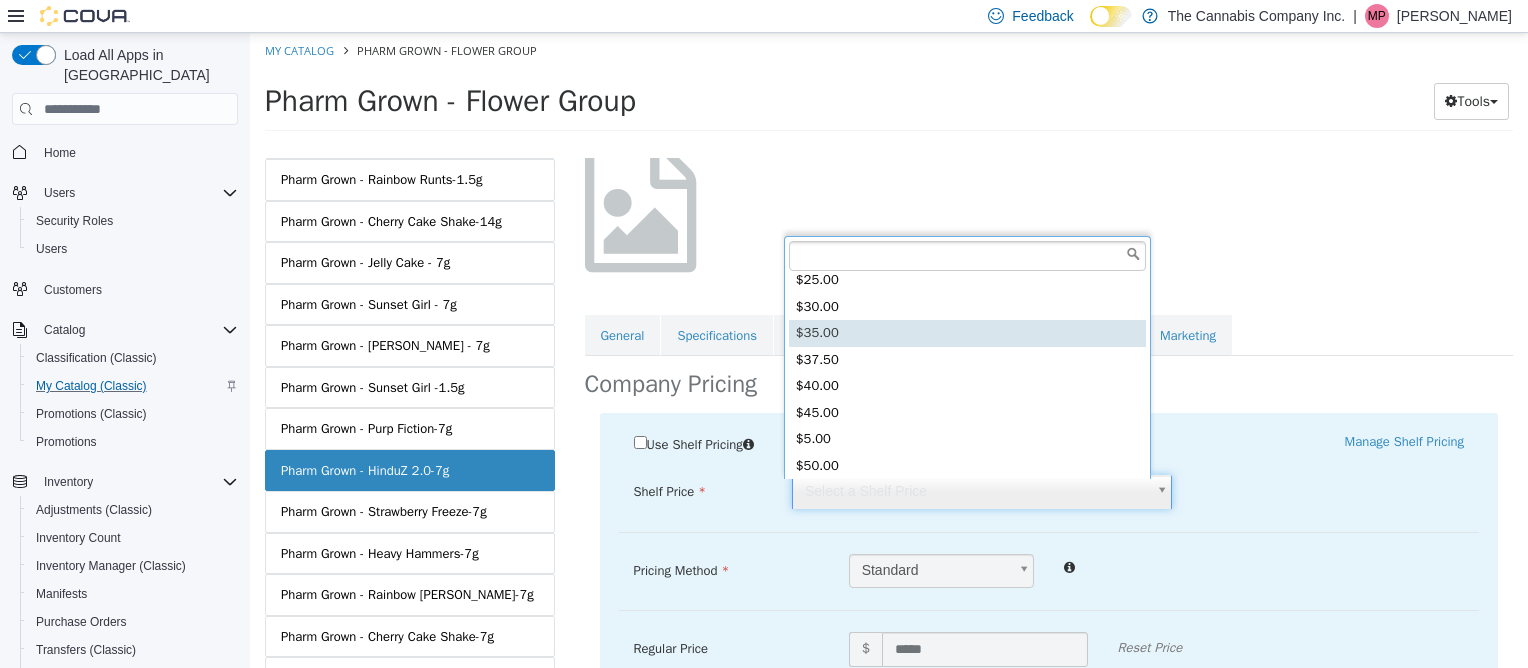 scroll, scrollTop: 151, scrollLeft: 0, axis: vertical 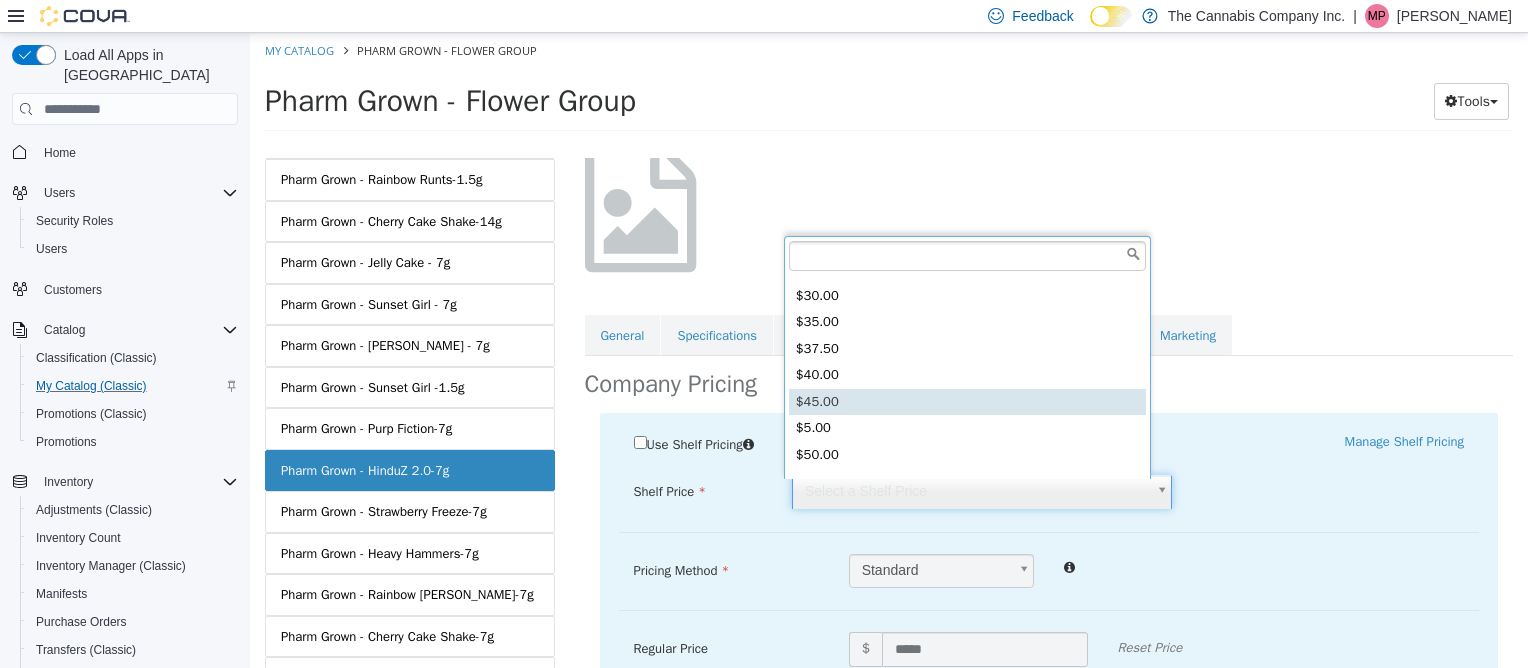 type on "*****" 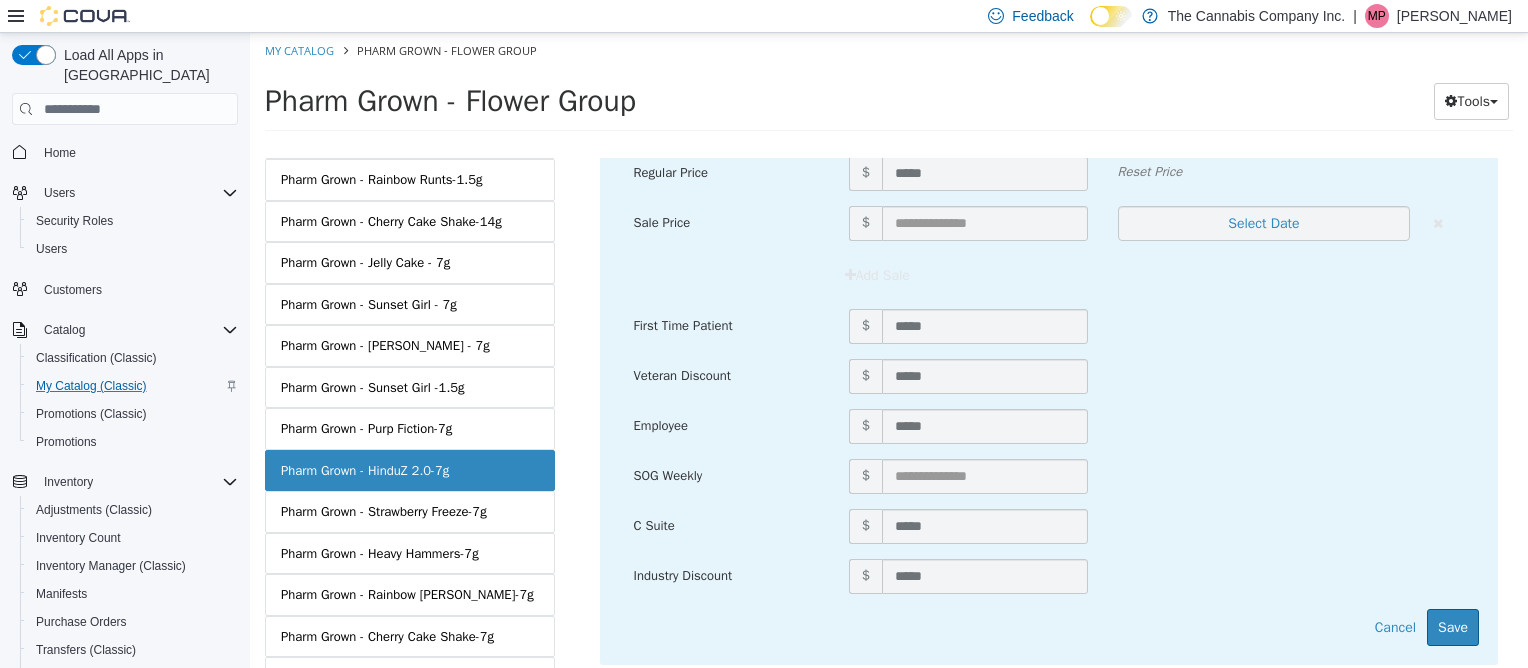 scroll, scrollTop: 656, scrollLeft: 0, axis: vertical 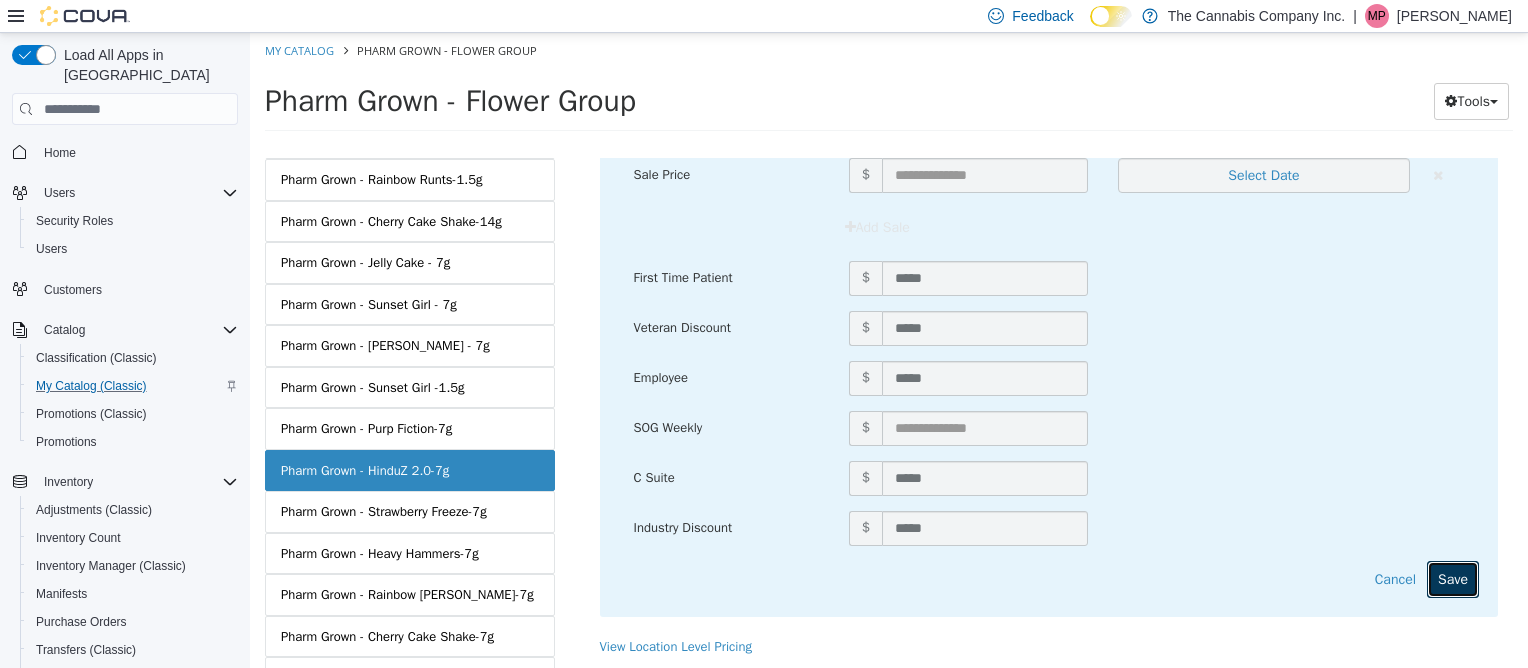 click on "Save" at bounding box center (1453, 579) 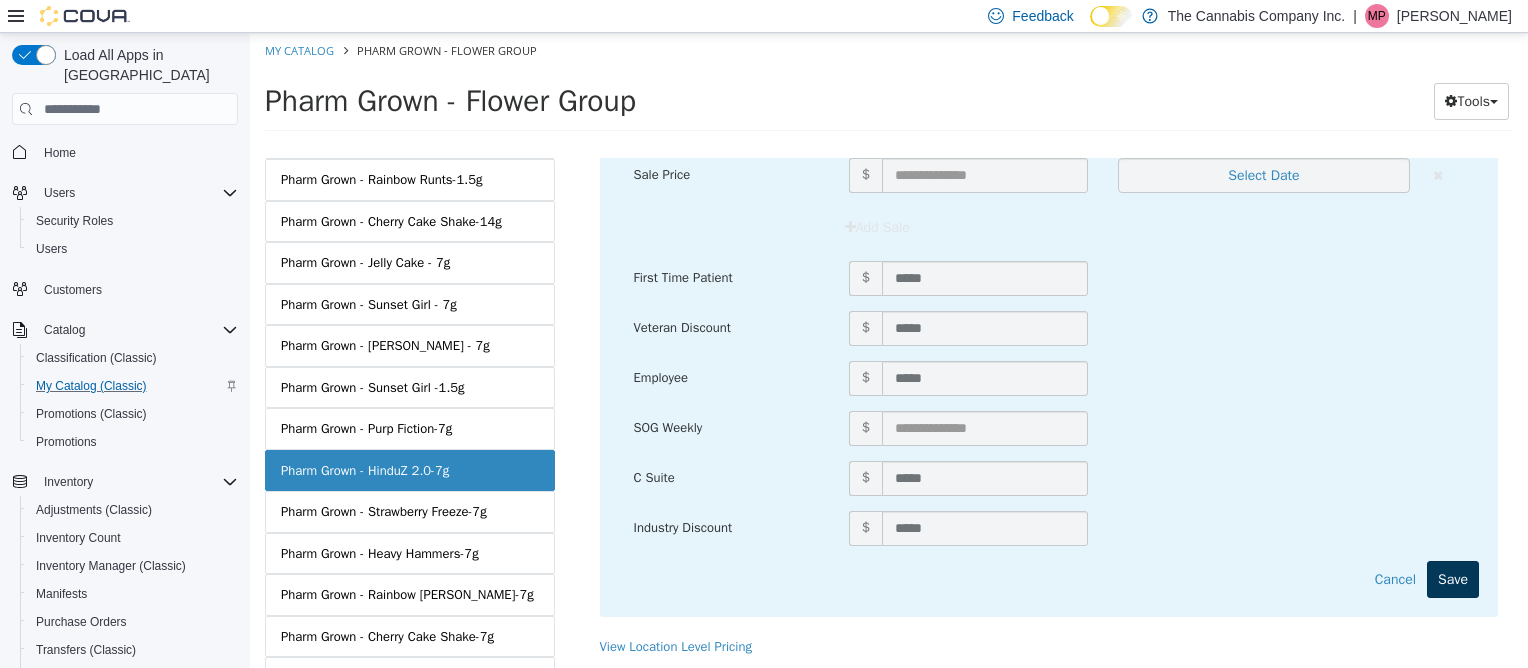 scroll, scrollTop: 228, scrollLeft: 0, axis: vertical 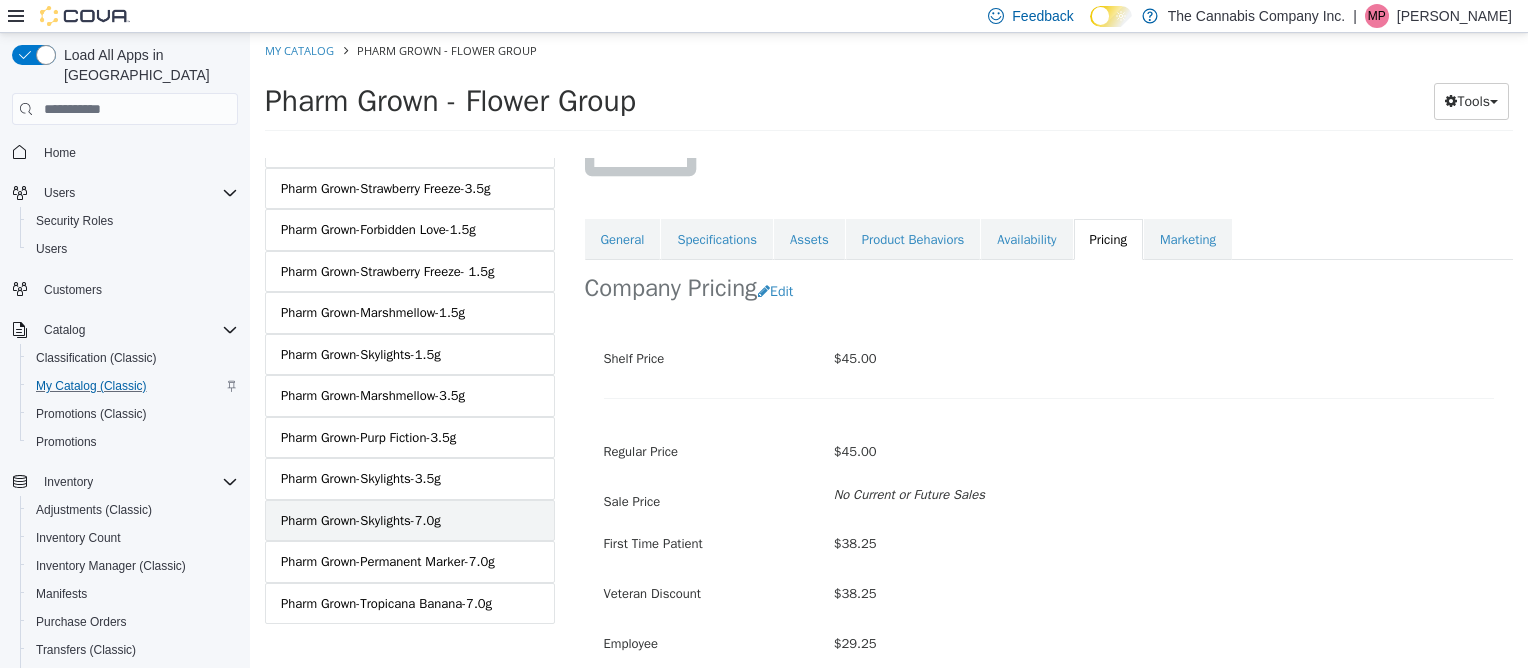 click on "Pharm Grown-Skylights-7.0g" at bounding box center (361, 521) 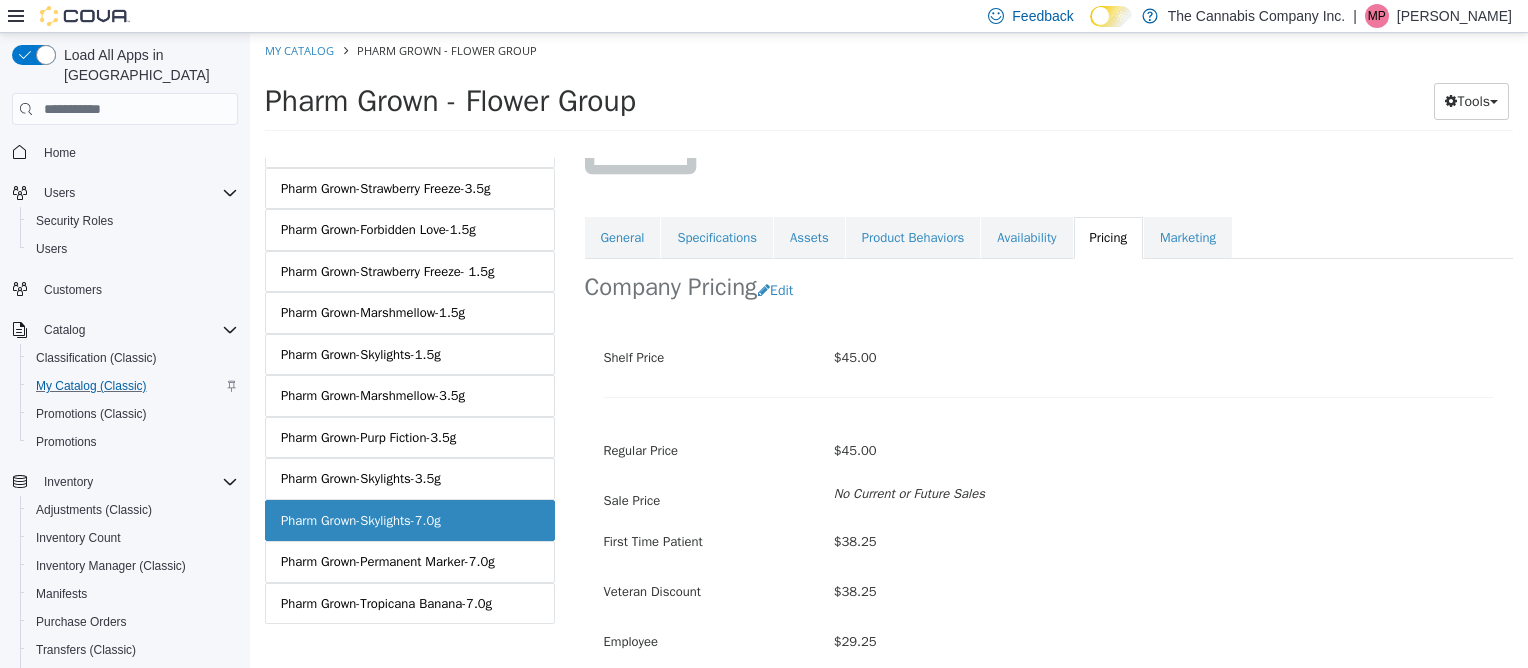 scroll, scrollTop: 0, scrollLeft: 0, axis: both 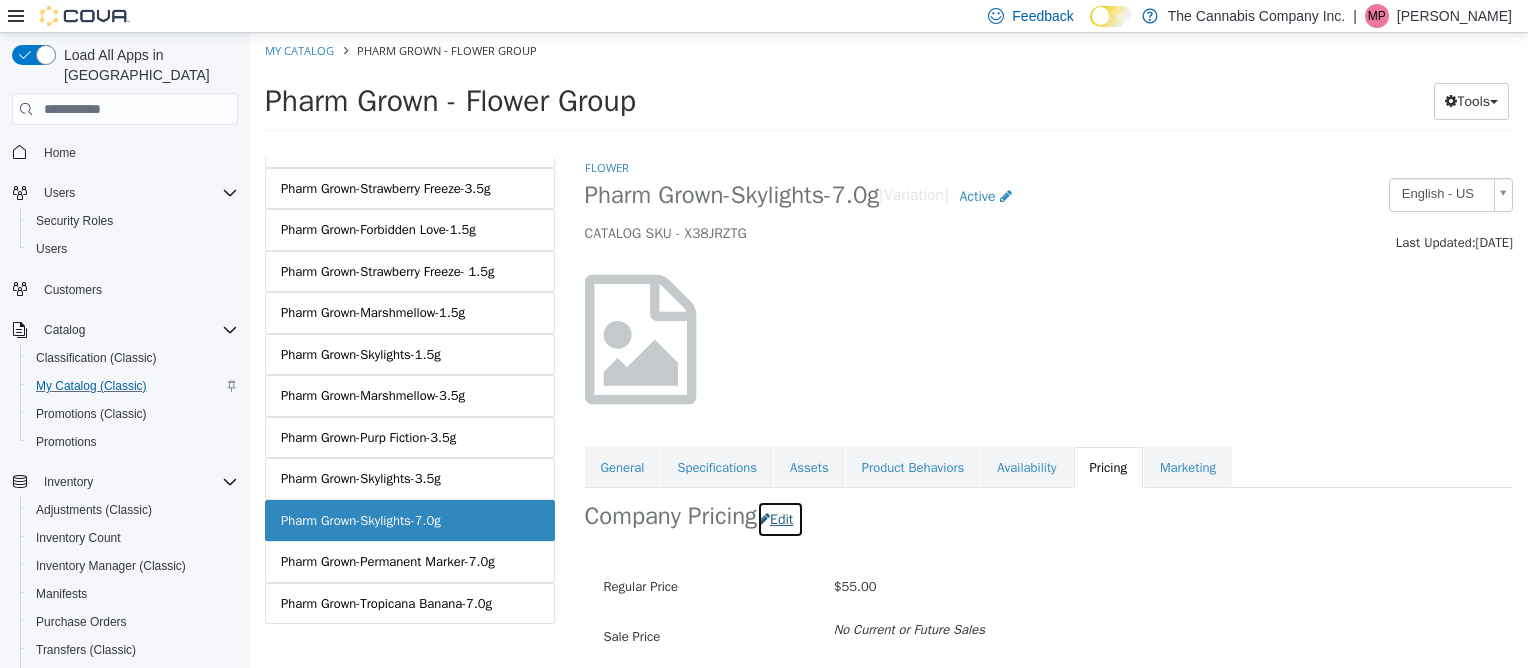 click on "Edit" at bounding box center (780, 519) 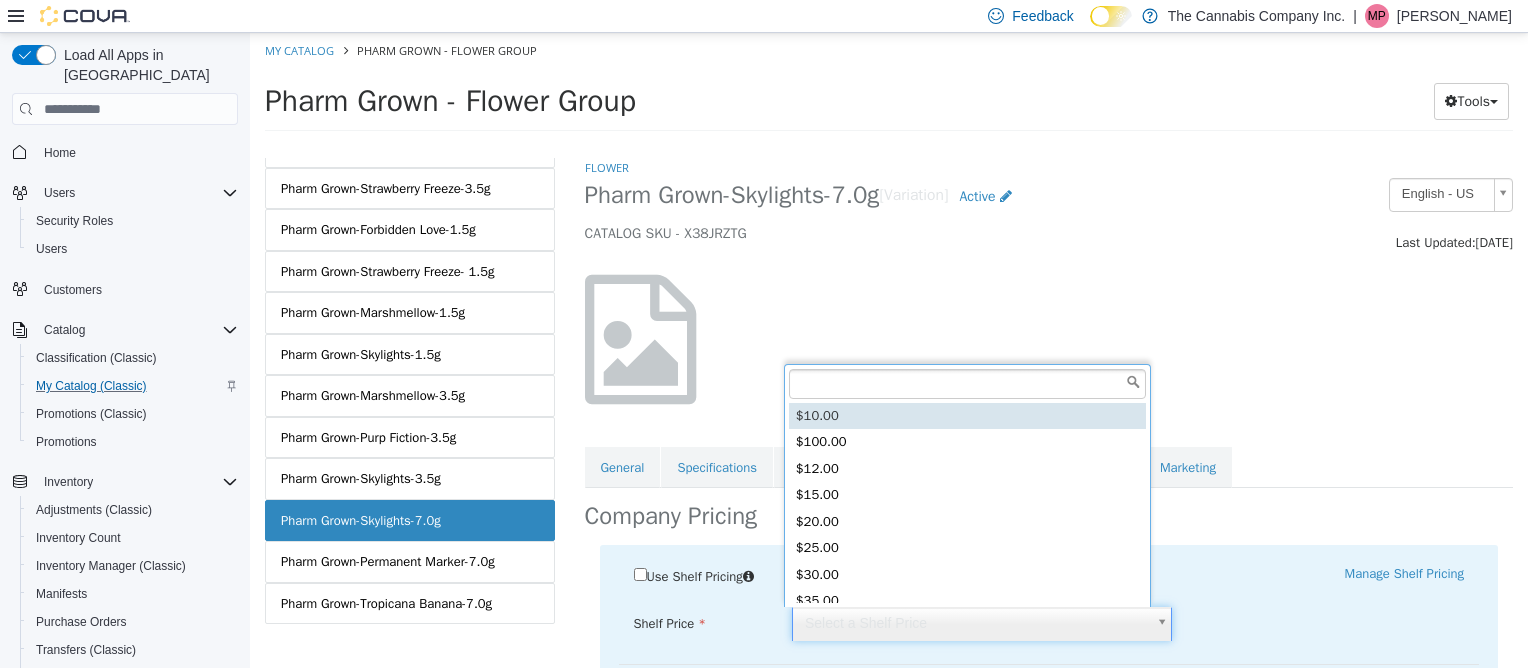 click on "Saving Bulk Changes...
×
Saved changes
My Catalog
Pharm Grown - Flower Group
Pharm Grown - Flower Group
Tools  Move Variations
Print Labels
MASTER PRODUCT
Pharm Grown - Flower Group
VARIATIONS
Pharm Grown - Flower - Illemenotti 1.5g
Pharm Grown - Flower - Lemon Cherry Gelato 1.5g
Pharm Grown - Flower - Illemenotti 3.5g
Pharm Grown - Flower - Lemon Cherry Gelato 3.5g
Pharm Grown - Flower - [PERSON_NAME] 3.5g
Pharm Grown - Flower - [PERSON_NAME] 1.5g
Pharm Grown - Flower - Motor Breath 3.5g
Pharm Grown - Flower - Zereals 3.5g
Pharm Grown - Flower - Motor Breath 1.5g
Pharm Grown - Flower - [PERSON_NAME] 7g
Pharm Grown - Flower - Gush [PERSON_NAME] 7g
Pharm Grown - Flower - Snowman 3.5g
Pharm Grown - Flower - Biscotti Pops 7g
Pharm Grown - Flower - Motor Breath 7g
Pharm Grown - Flower - Delta Blue 3.5g" at bounding box center (889, 88) 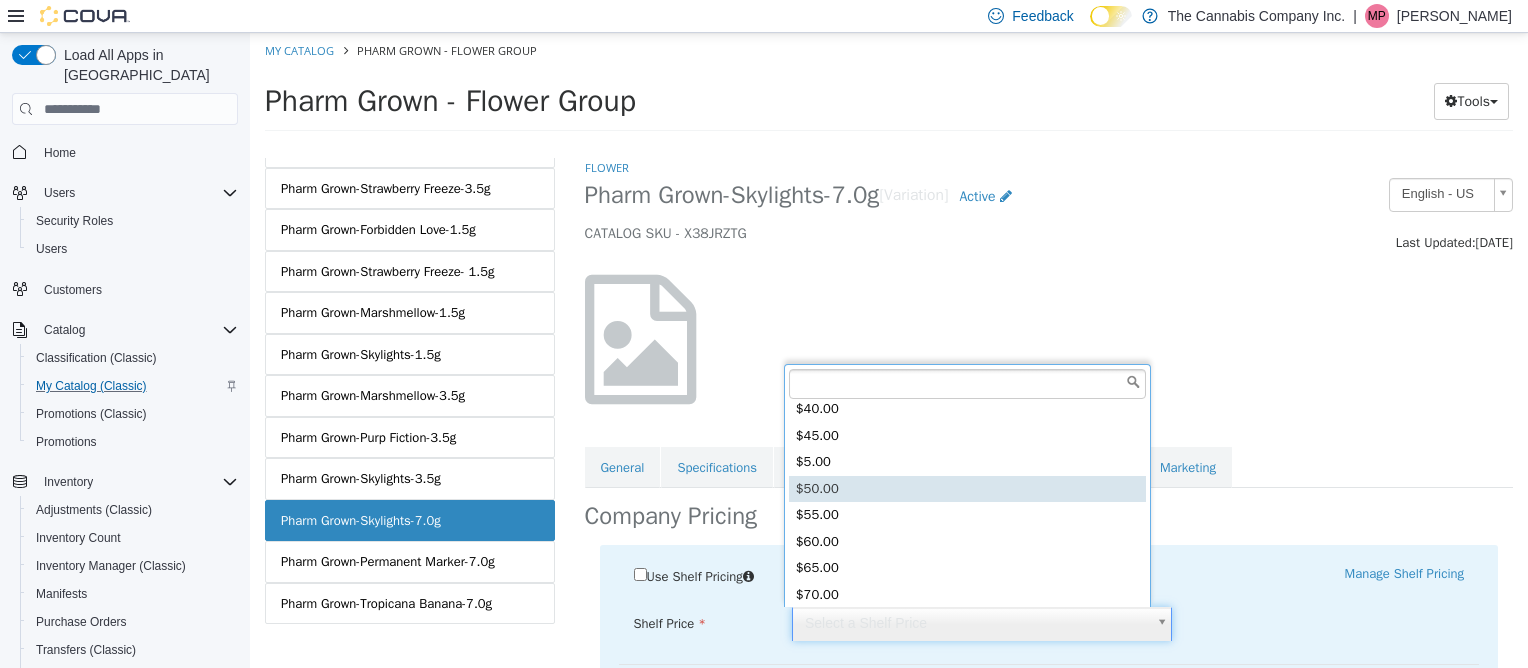 scroll, scrollTop: 252, scrollLeft: 0, axis: vertical 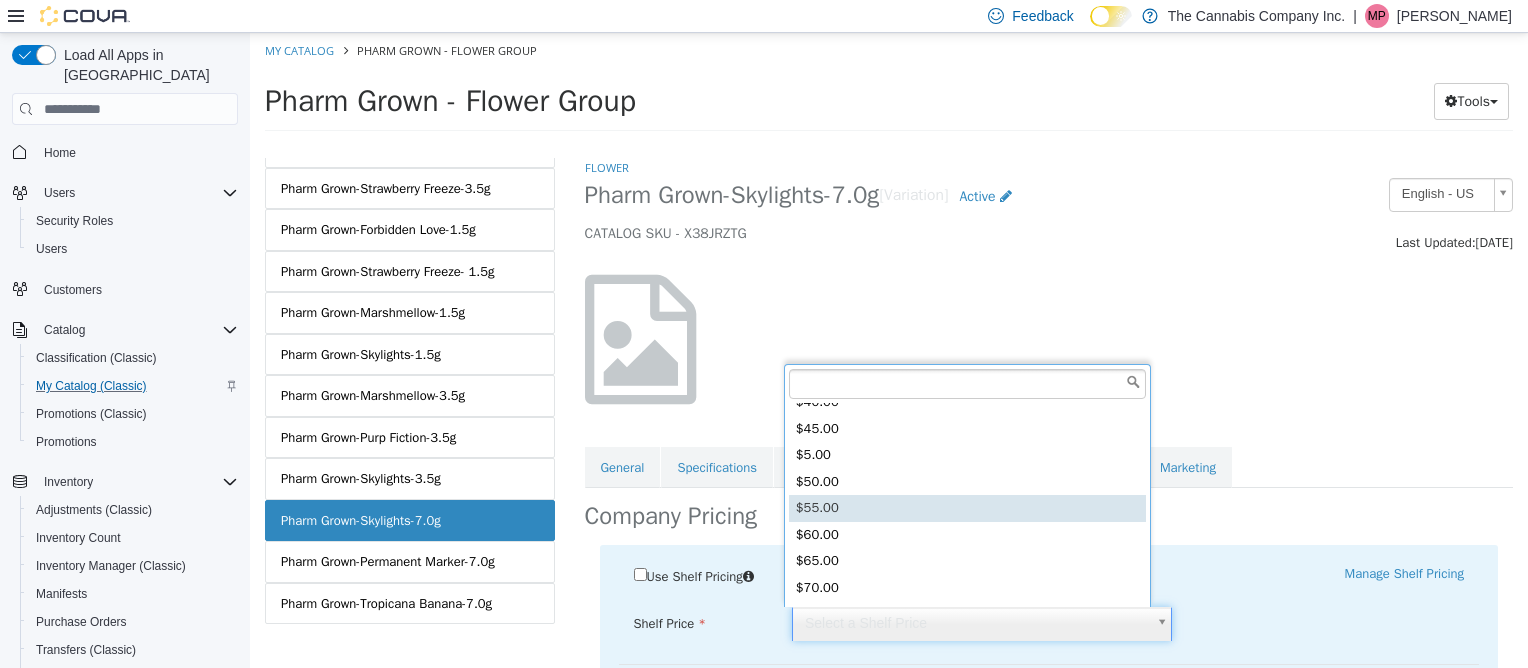 type on "*****" 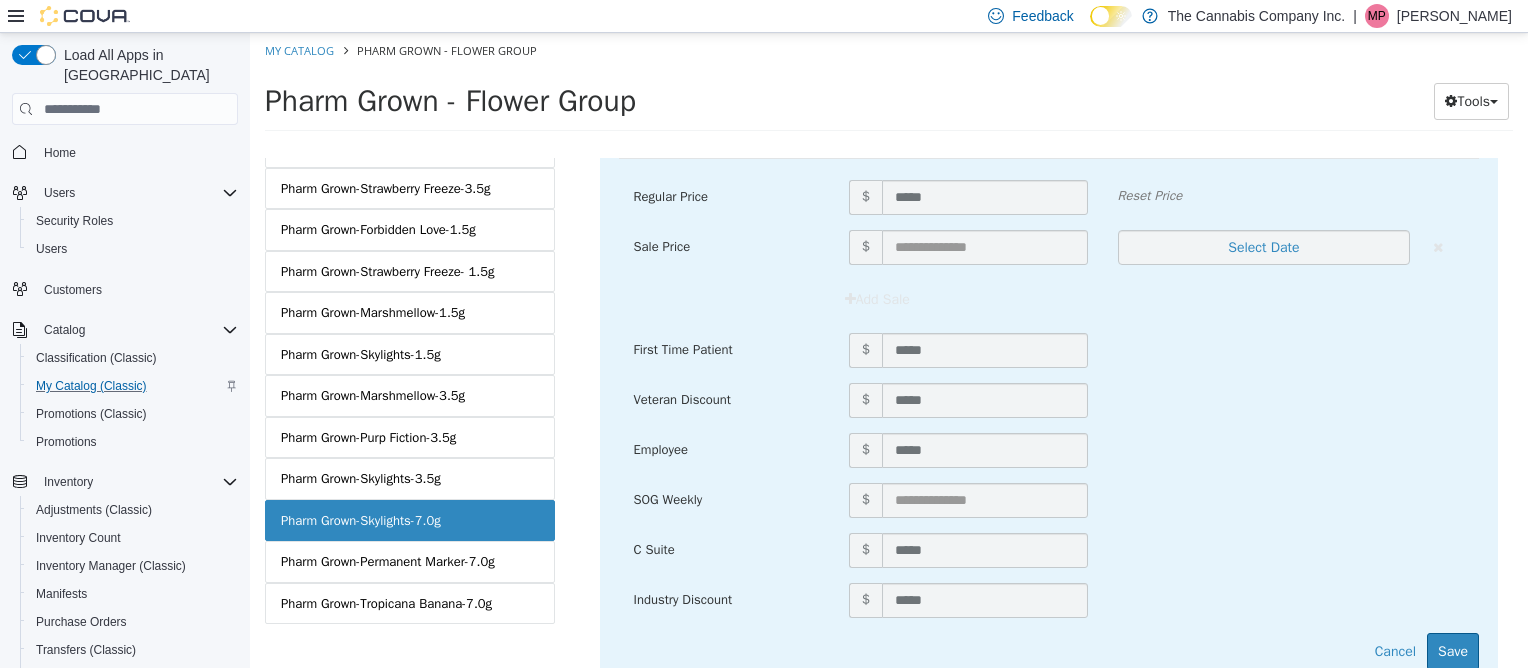 scroll, scrollTop: 656, scrollLeft: 0, axis: vertical 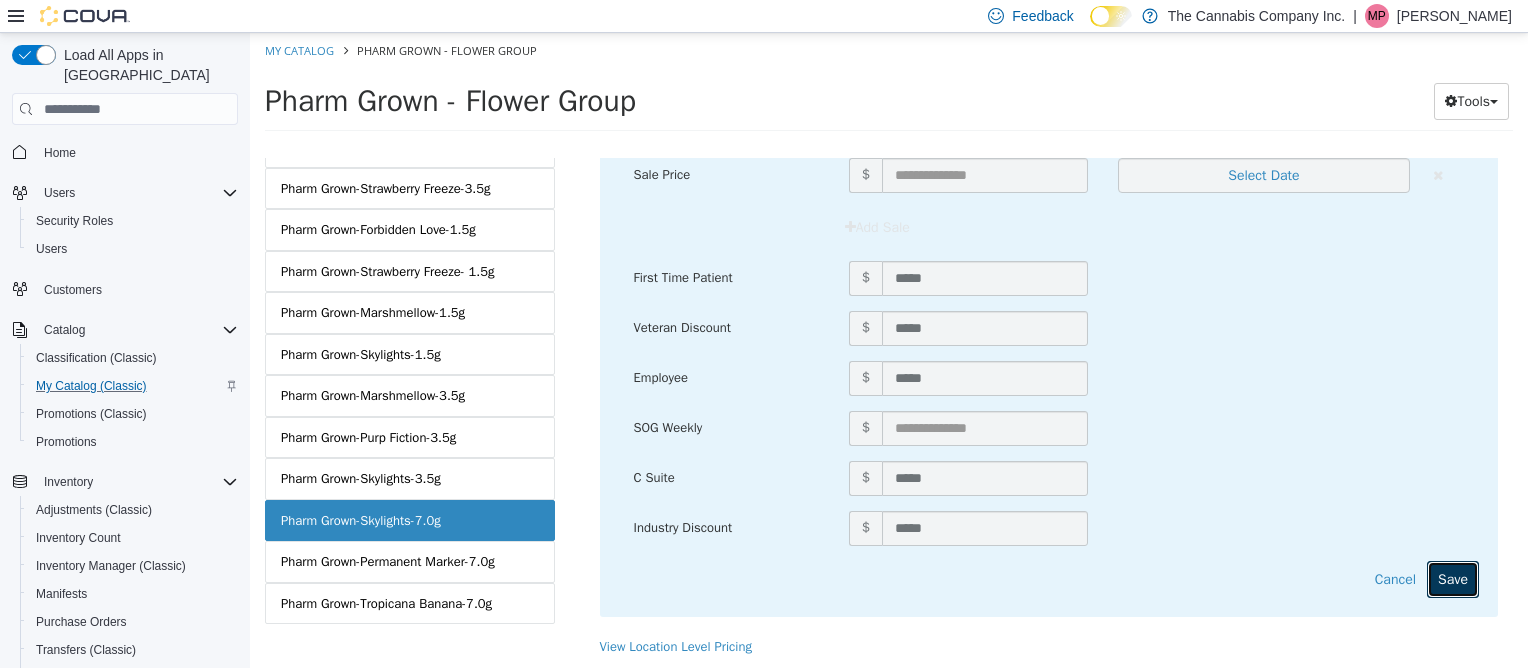 click on "Save" at bounding box center [1453, 579] 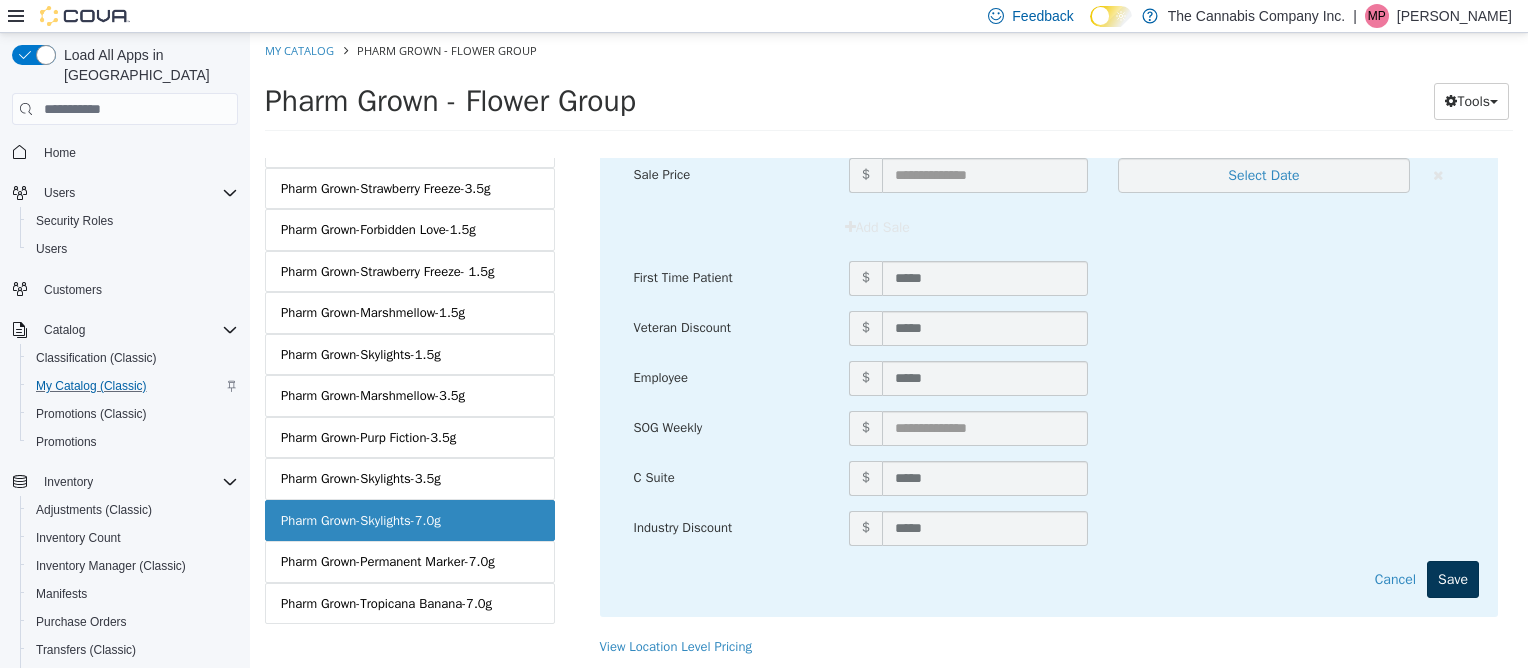 scroll, scrollTop: 228, scrollLeft: 0, axis: vertical 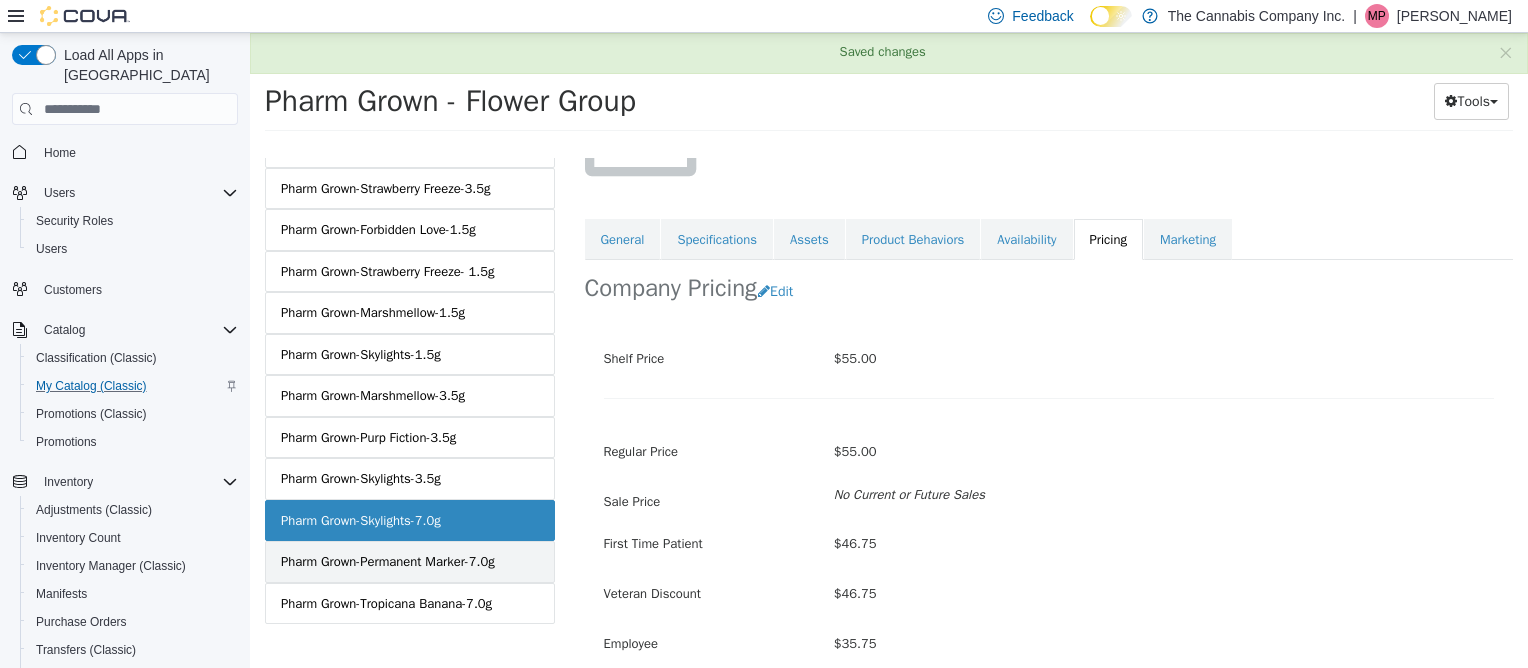 click on "Pharm Grown-Permanent Marker-7.0g" at bounding box center [388, 562] 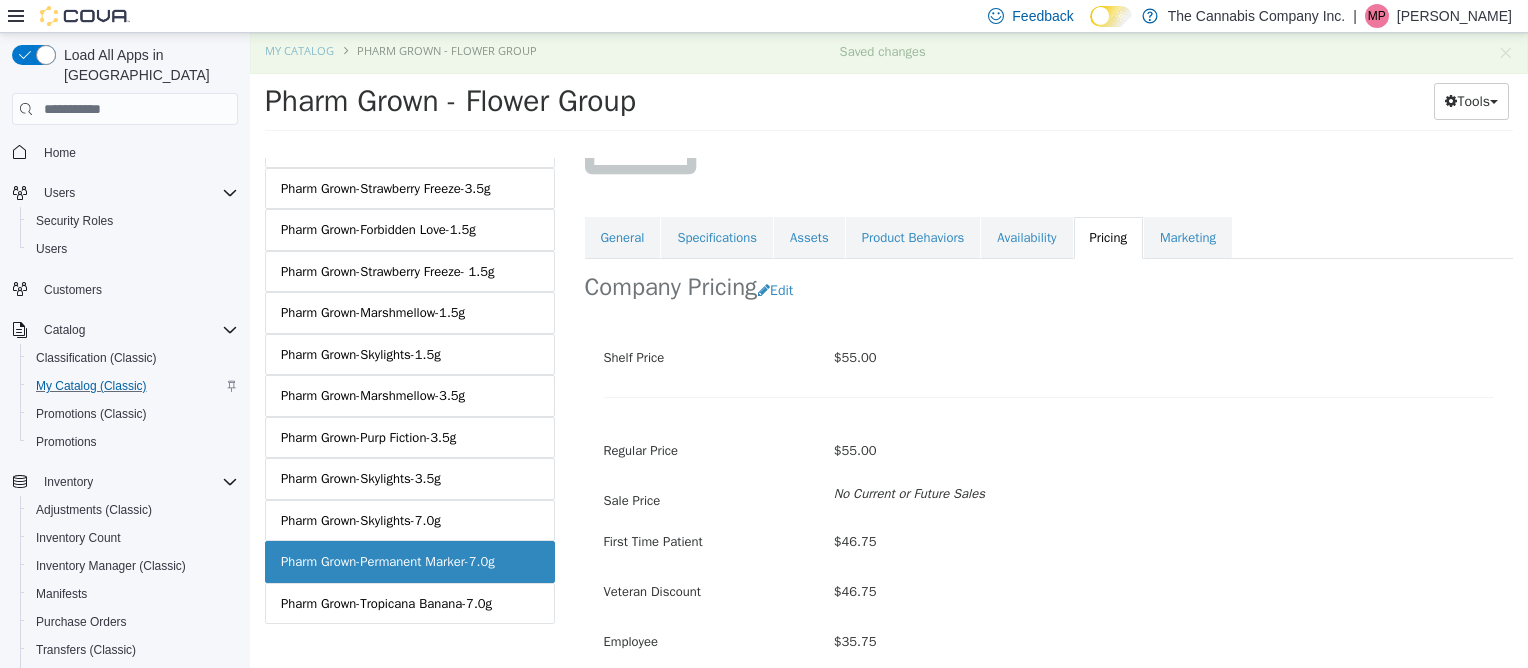 scroll, scrollTop: 0, scrollLeft: 0, axis: both 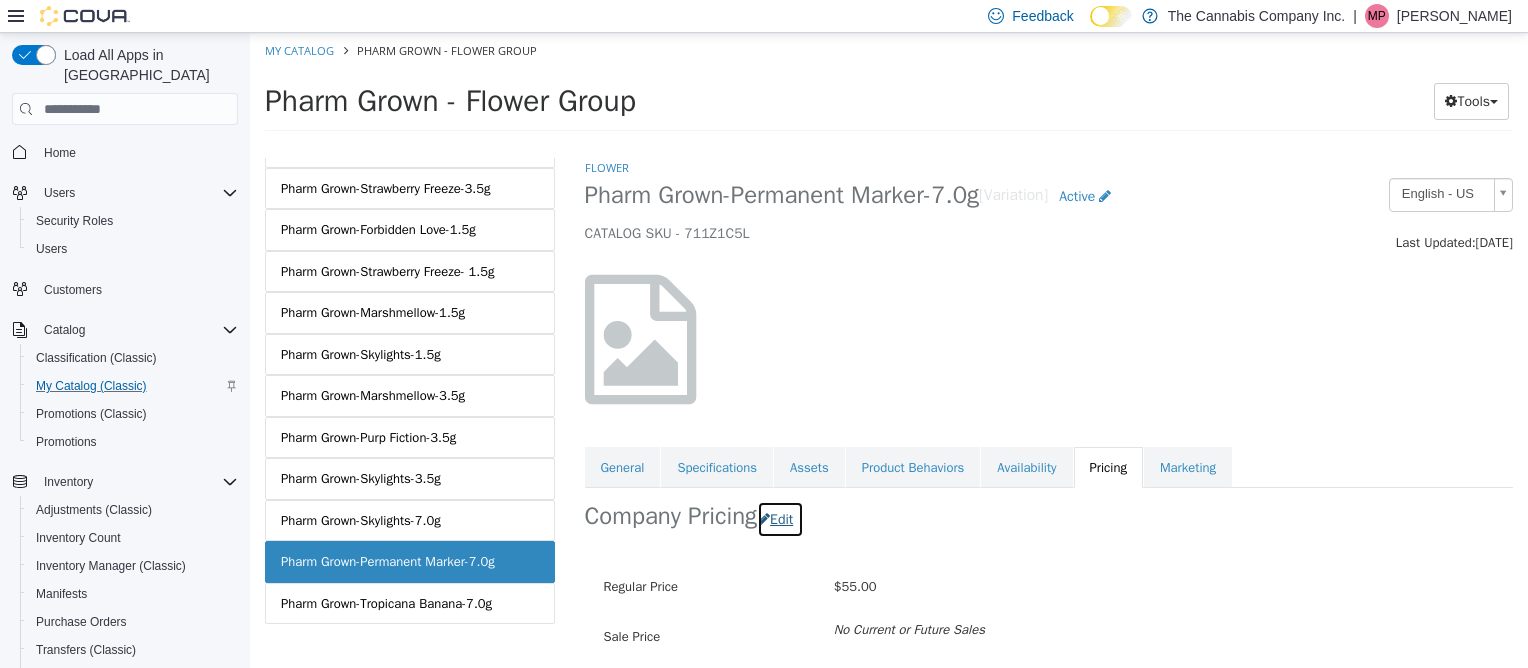 click on "Edit" at bounding box center [780, 519] 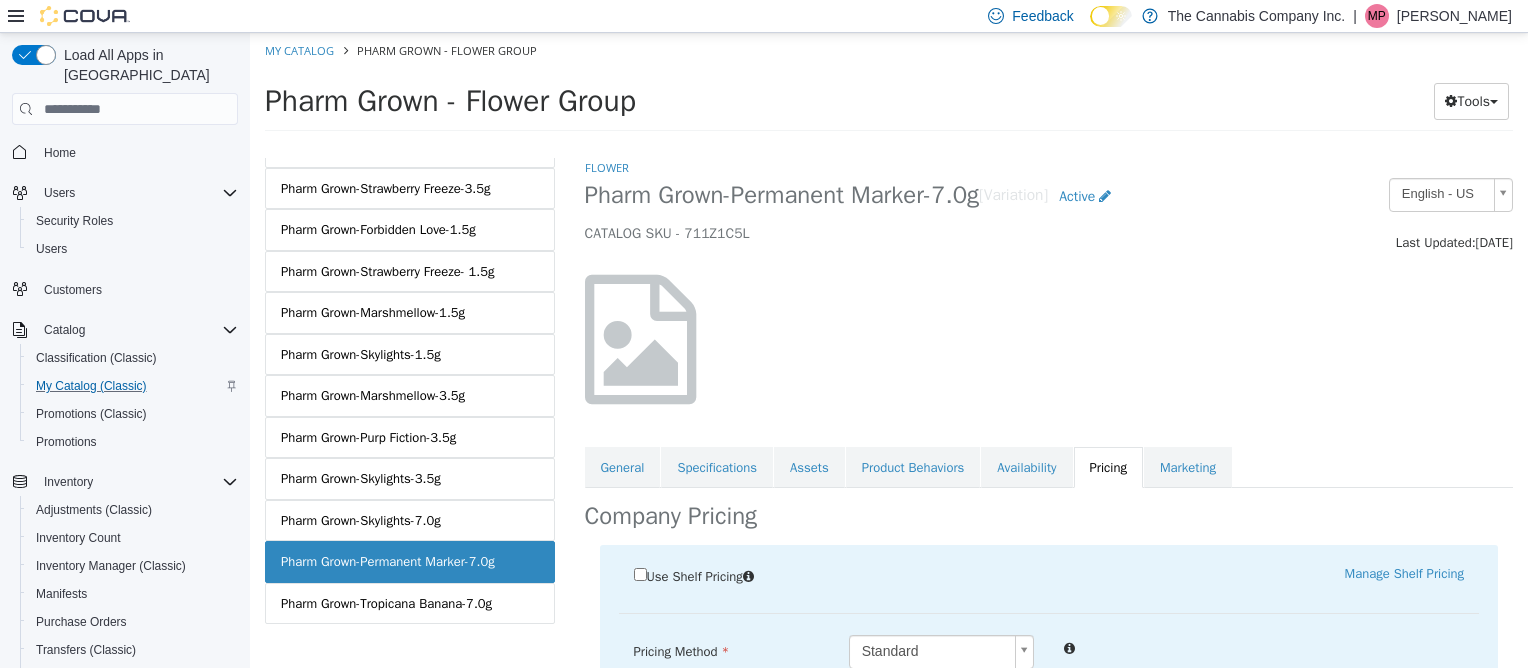 click on "Use Shelf Pricing" at bounding box center [700, 575] 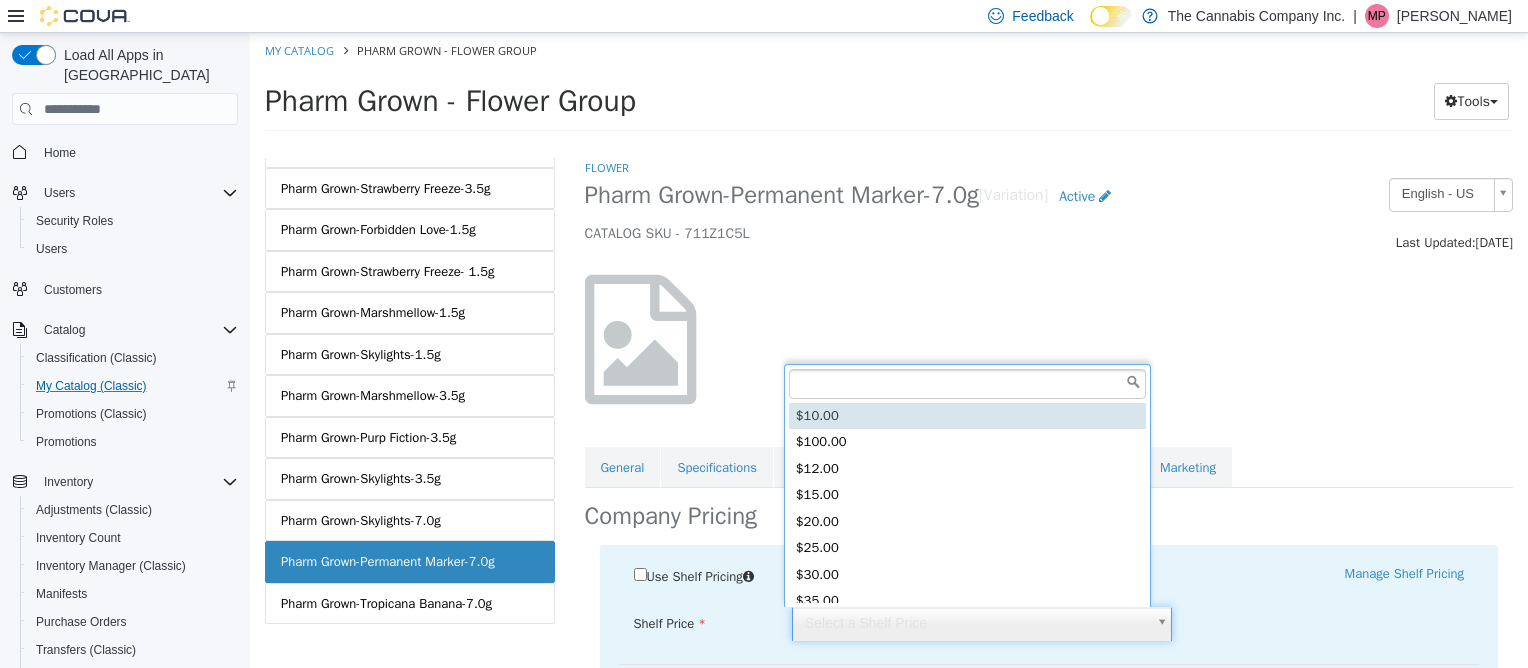 click on "Saving Bulk Changes...
×
Saved changes
My Catalog
Pharm Grown - Flower Group
Pharm Grown - Flower Group
Tools  Move Variations
Print Labels
MASTER PRODUCT
Pharm Grown - Flower Group
VARIATIONS
Pharm Grown - Flower - Illemenotti 1.5g
Pharm Grown - Flower - Lemon Cherry Gelato 1.5g
Pharm Grown - Flower - Illemenotti 3.5g
Pharm Grown - Flower - Lemon Cherry Gelato 3.5g
Pharm Grown - Flower - [PERSON_NAME] 3.5g
Pharm Grown - Flower - [PERSON_NAME] 1.5g
Pharm Grown - Flower - Motor Breath 3.5g
Pharm Grown - Flower - Zereals 3.5g
Pharm Grown - Flower - Motor Breath 1.5g
Pharm Grown - Flower - [PERSON_NAME] 7g
Pharm Grown - Flower - Gush [PERSON_NAME] 7g
Pharm Grown - Flower - Snowman 3.5g
Pharm Grown - Flower - Biscotti Pops 7g
Pharm Grown - Flower - Motor Breath 7g
Pharm Grown - Flower - Delta Blue 3.5g" at bounding box center [889, 88] 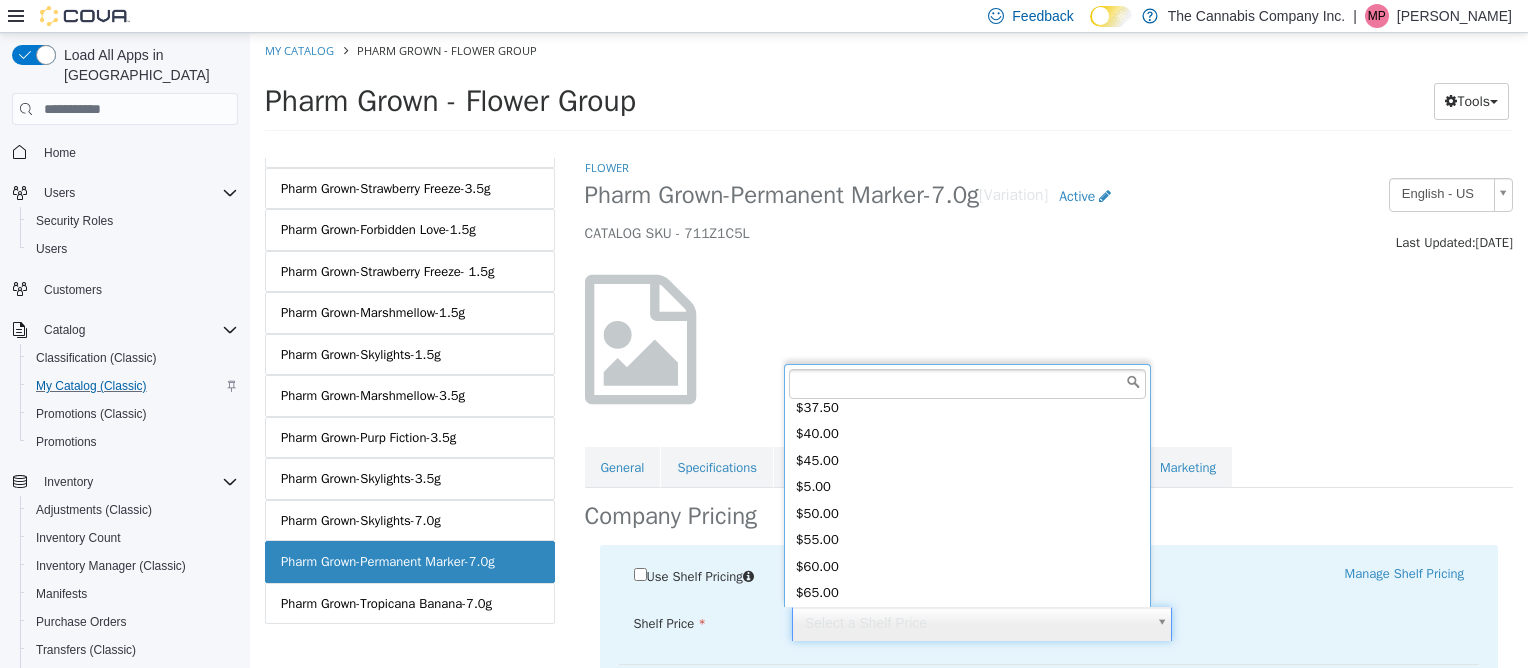 scroll, scrollTop: 220, scrollLeft: 0, axis: vertical 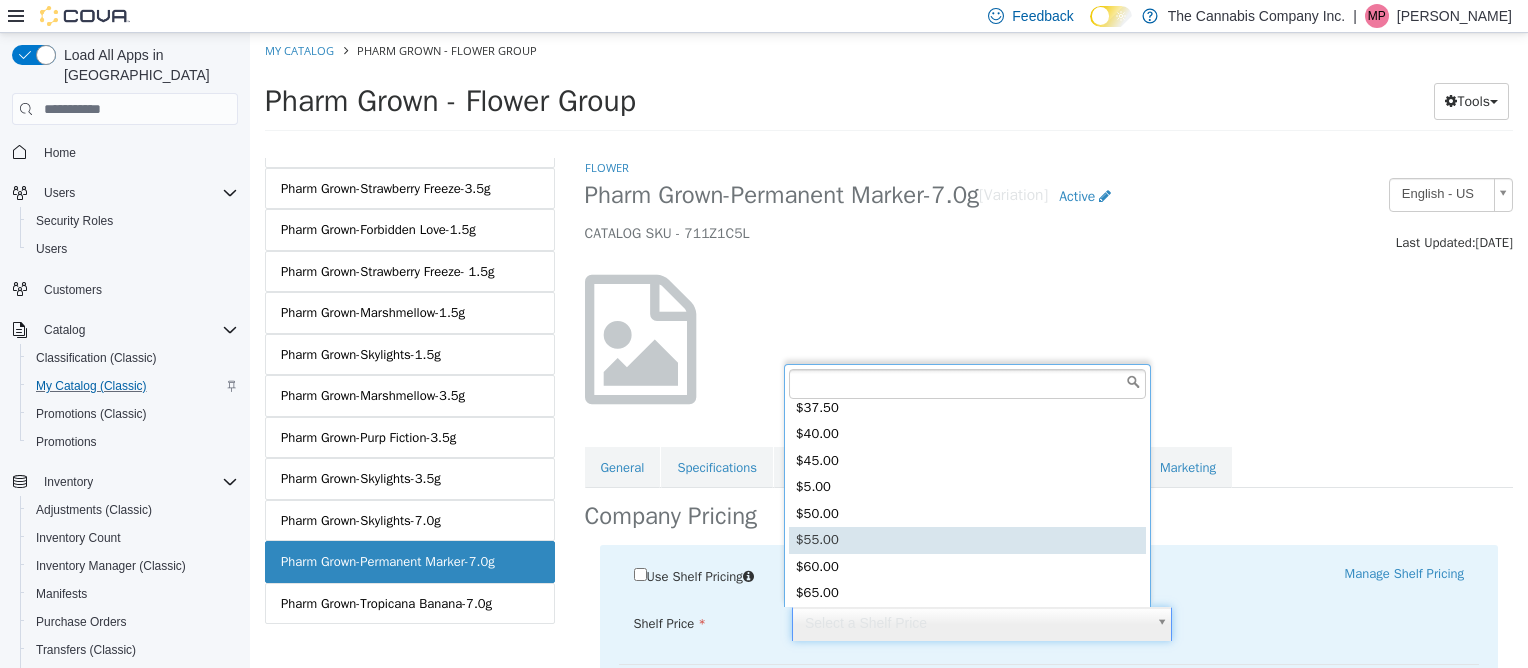 type on "*****" 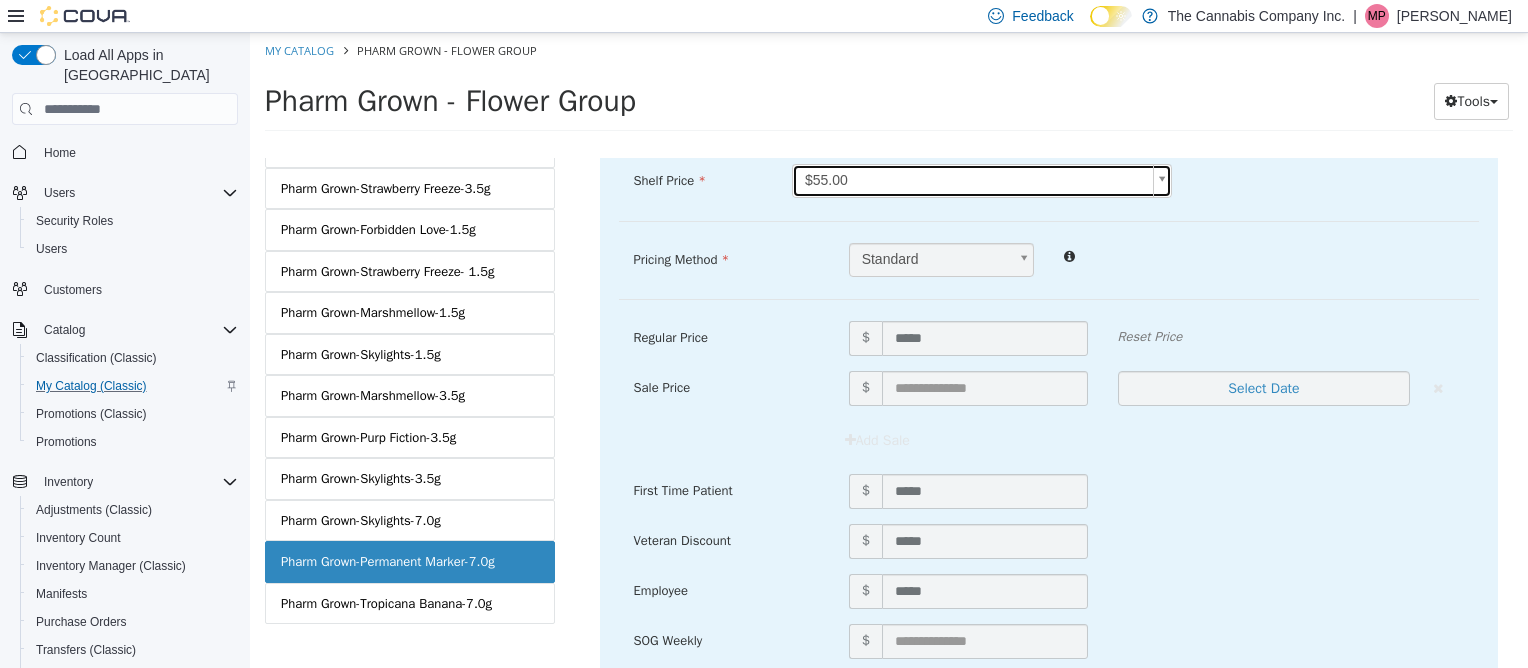 scroll, scrollTop: 656, scrollLeft: 0, axis: vertical 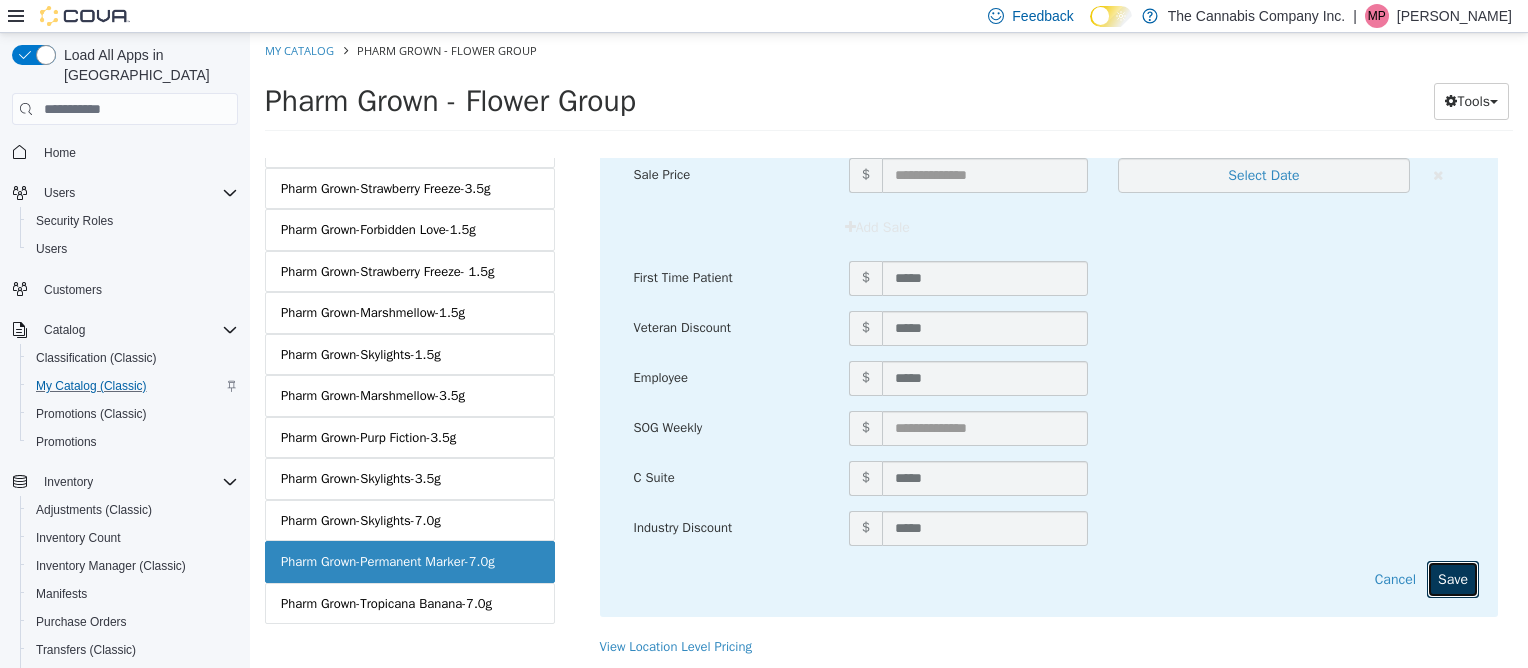click on "Save" at bounding box center [1453, 579] 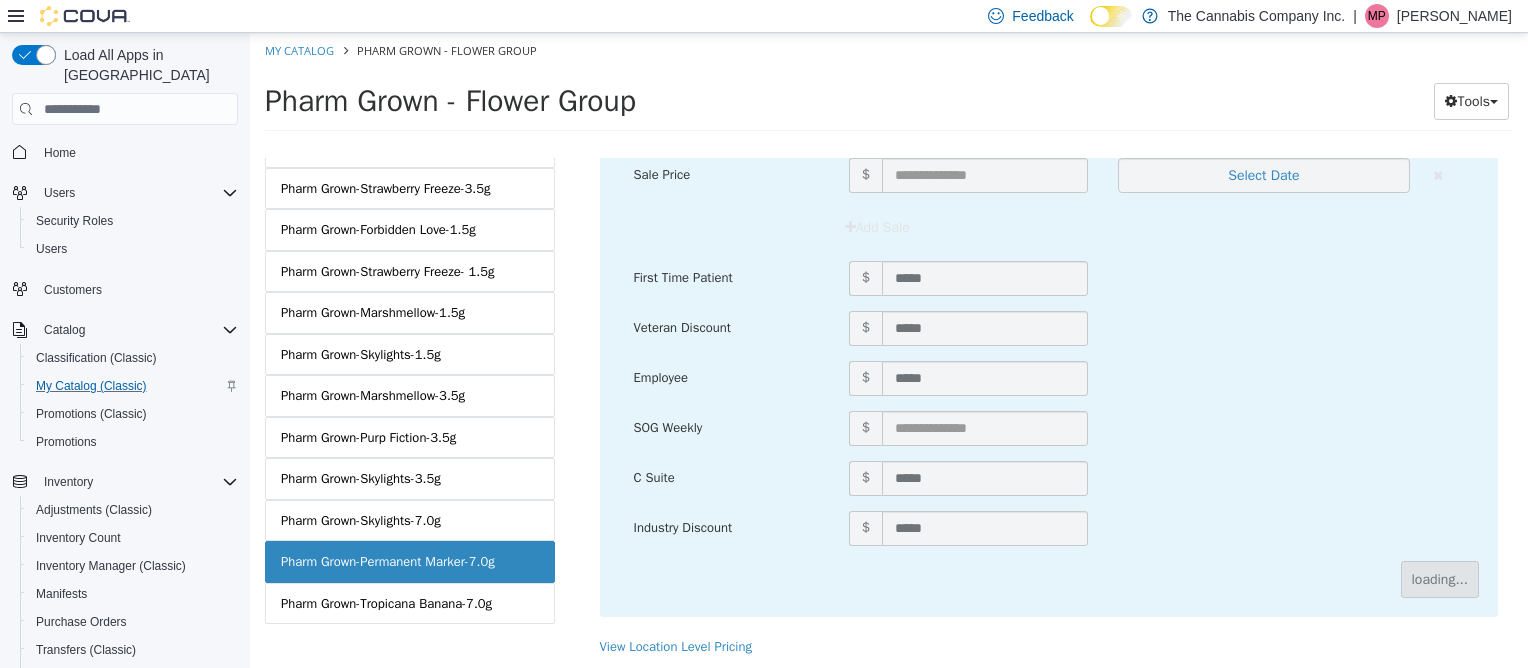scroll, scrollTop: 228, scrollLeft: 0, axis: vertical 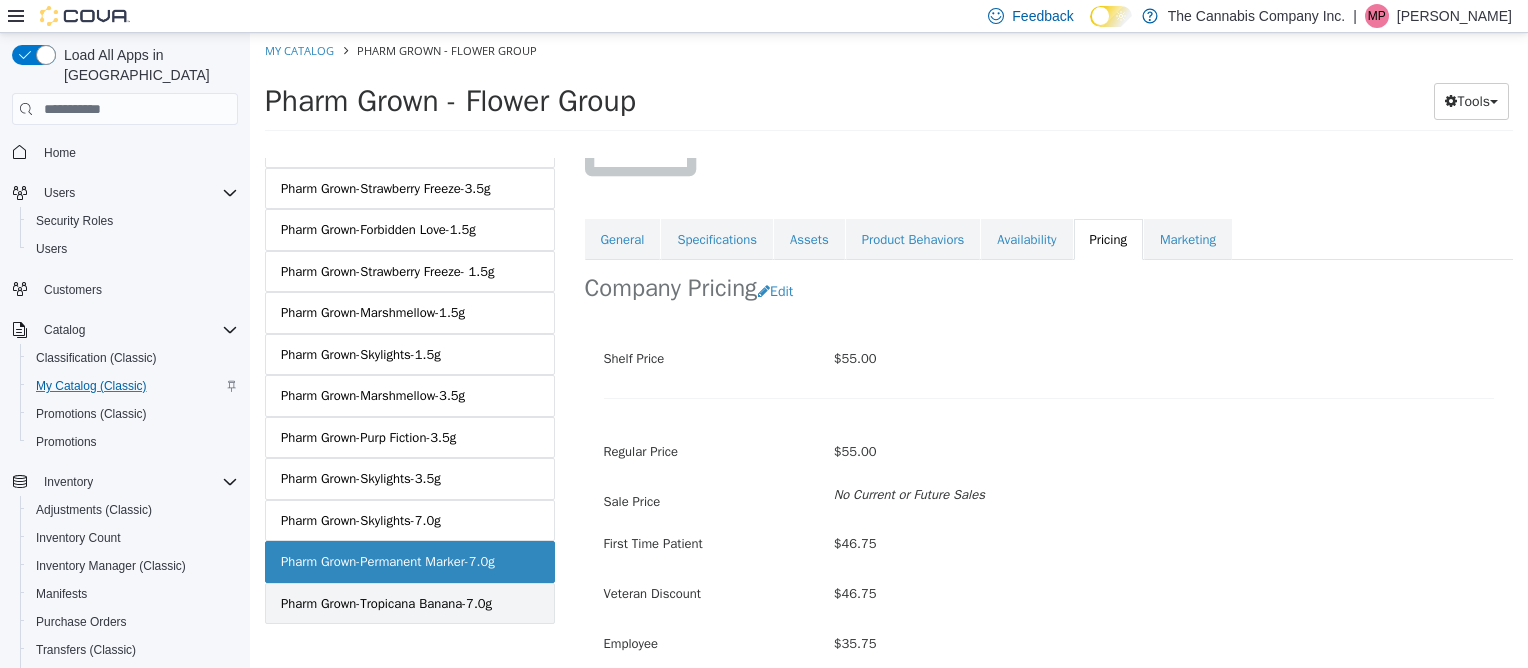 click on "Pharm Grown-Tropicana Banana-7.0g" at bounding box center [386, 604] 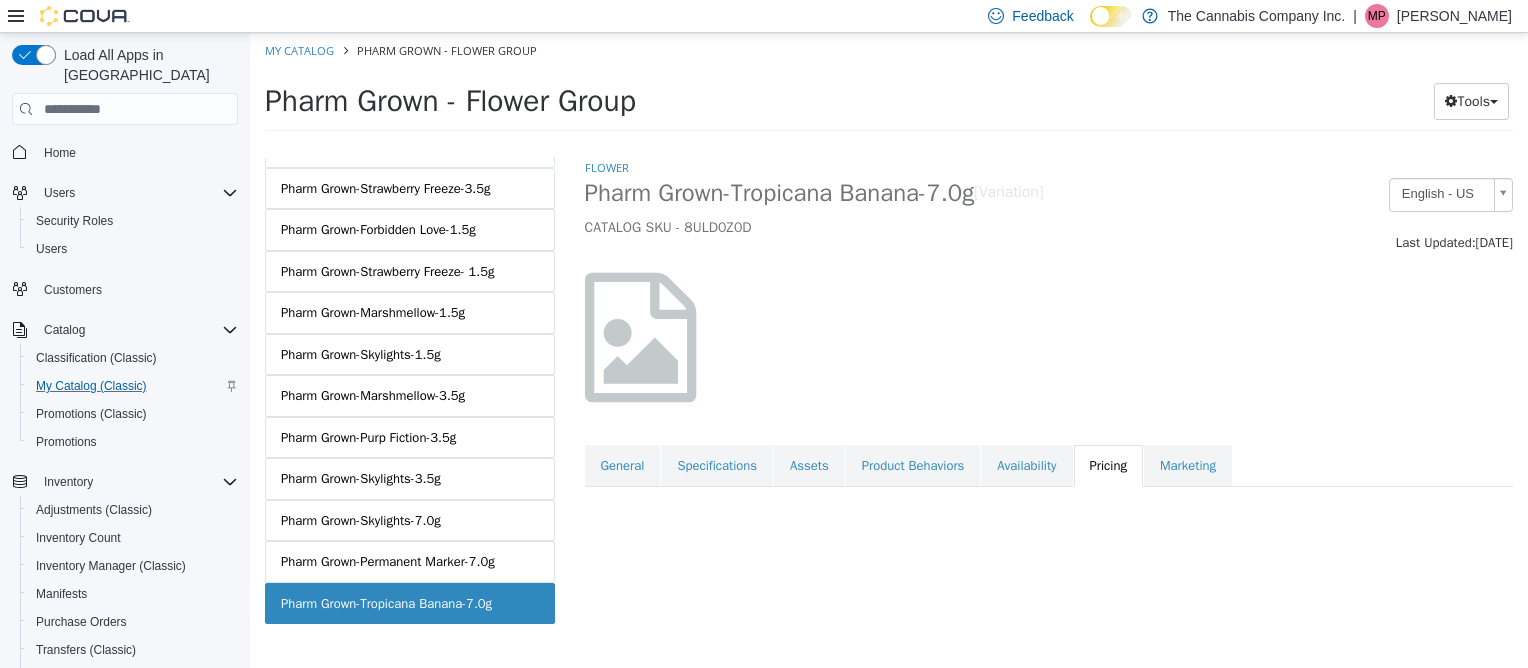 scroll, scrollTop: 0, scrollLeft: 0, axis: both 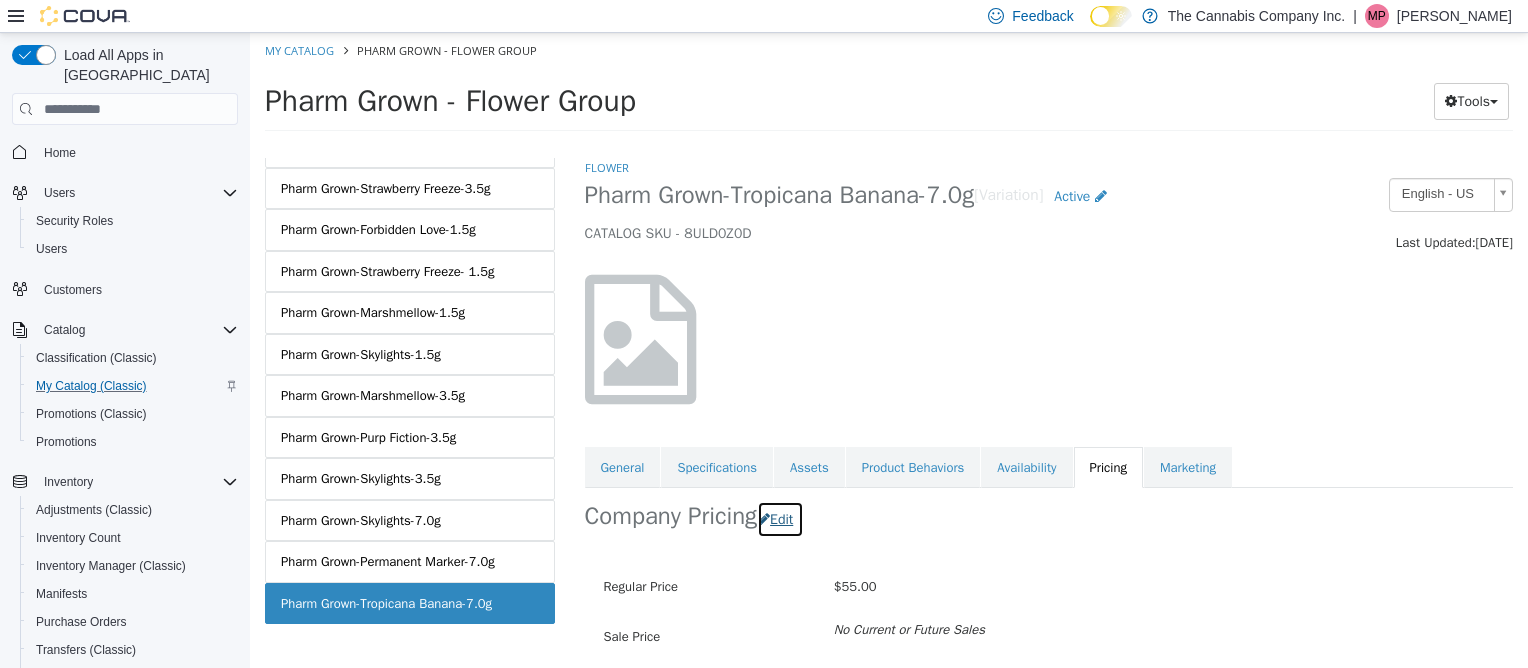 click on "Edit" at bounding box center [780, 519] 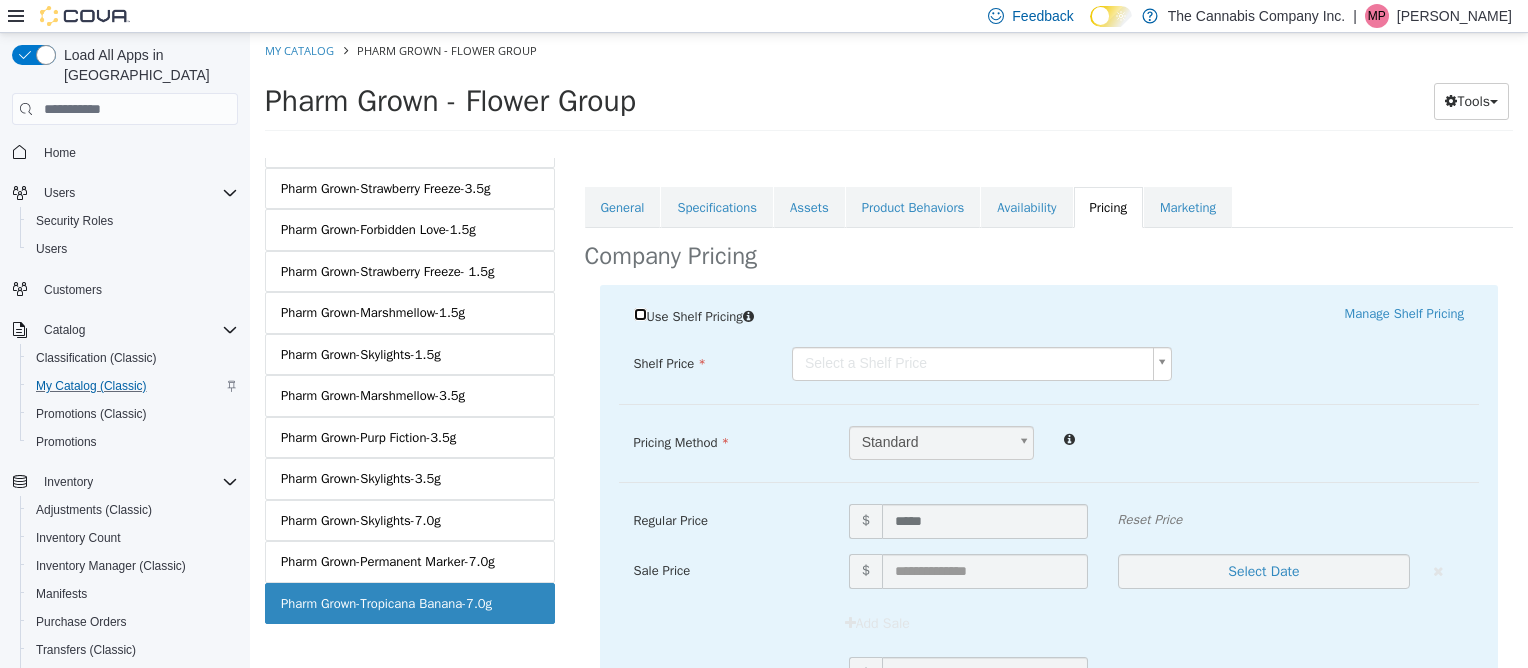 scroll, scrollTop: 279, scrollLeft: 0, axis: vertical 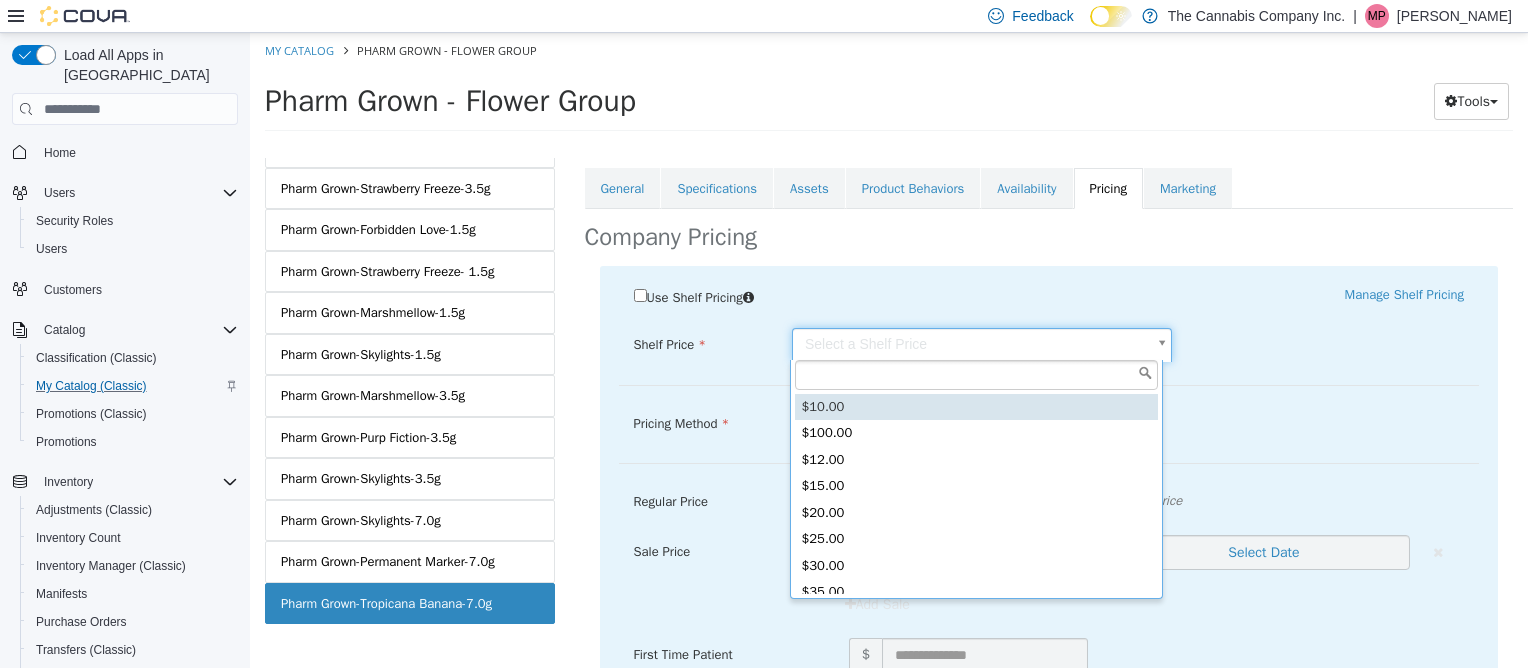click on "Saving Bulk Changes...
×
Saved changes
My Catalog
Pharm Grown - Flower Group
Pharm Grown - Flower Group
Tools  Move Variations
Print Labels
MASTER PRODUCT
Pharm Grown - Flower Group
VARIATIONS
Pharm Grown - Flower - Illemenotti 1.5g
Pharm Grown - Flower - Lemon Cherry Gelato 1.5g
Pharm Grown - Flower - Illemenotti 3.5g
Pharm Grown - Flower - Lemon Cherry Gelato 3.5g
Pharm Grown - Flower - [PERSON_NAME] 3.5g
Pharm Grown - Flower - [PERSON_NAME] 1.5g
Pharm Grown - Flower - Motor Breath 3.5g
Pharm Grown - Flower - Zereals 3.5g
Pharm Grown - Flower - Motor Breath 1.5g
Pharm Grown - Flower - [PERSON_NAME] 7g
Pharm Grown - Flower - Gush [PERSON_NAME] 7g
Pharm Grown - Flower - Snowman 3.5g
Pharm Grown - Flower - Biscotti Pops 7g
Pharm Grown - Flower - Motor Breath 7g
Pharm Grown - Flower - Delta Blue 3.5g" at bounding box center (889, 88) 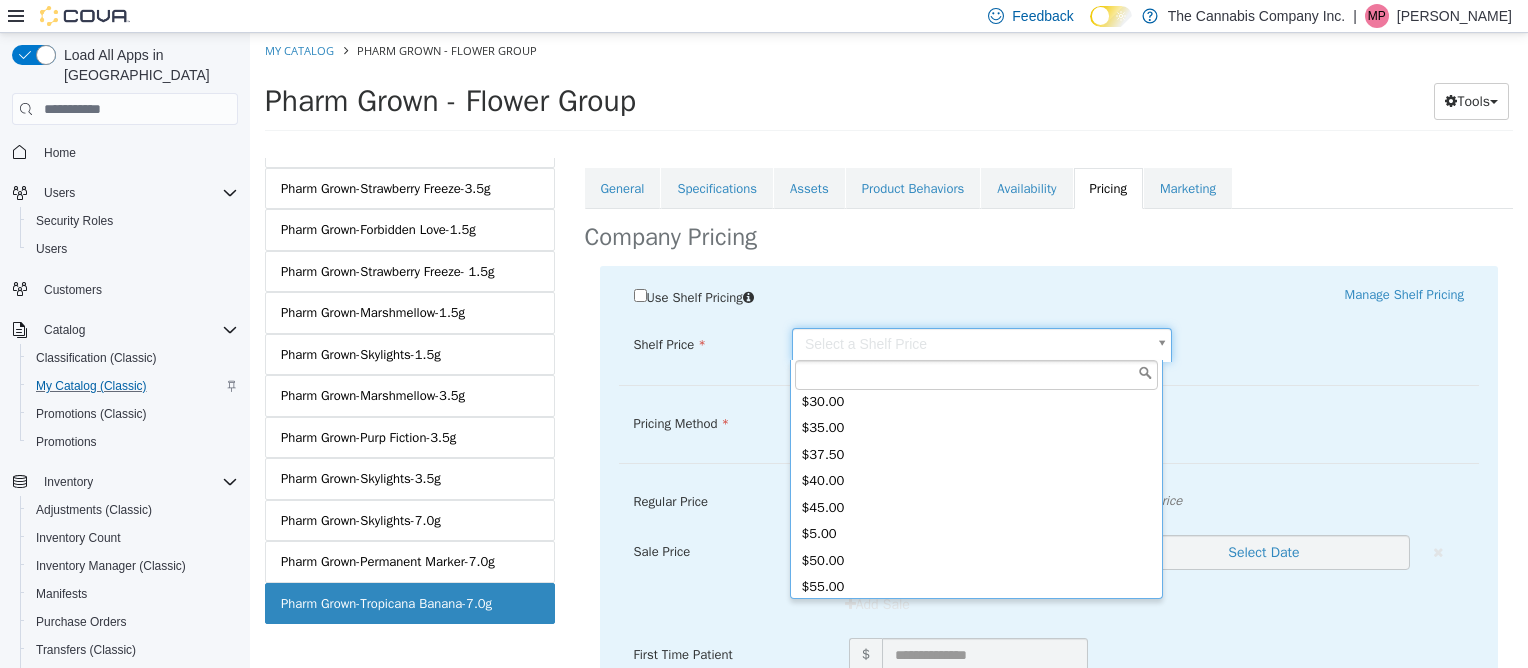 scroll, scrollTop: 166, scrollLeft: 0, axis: vertical 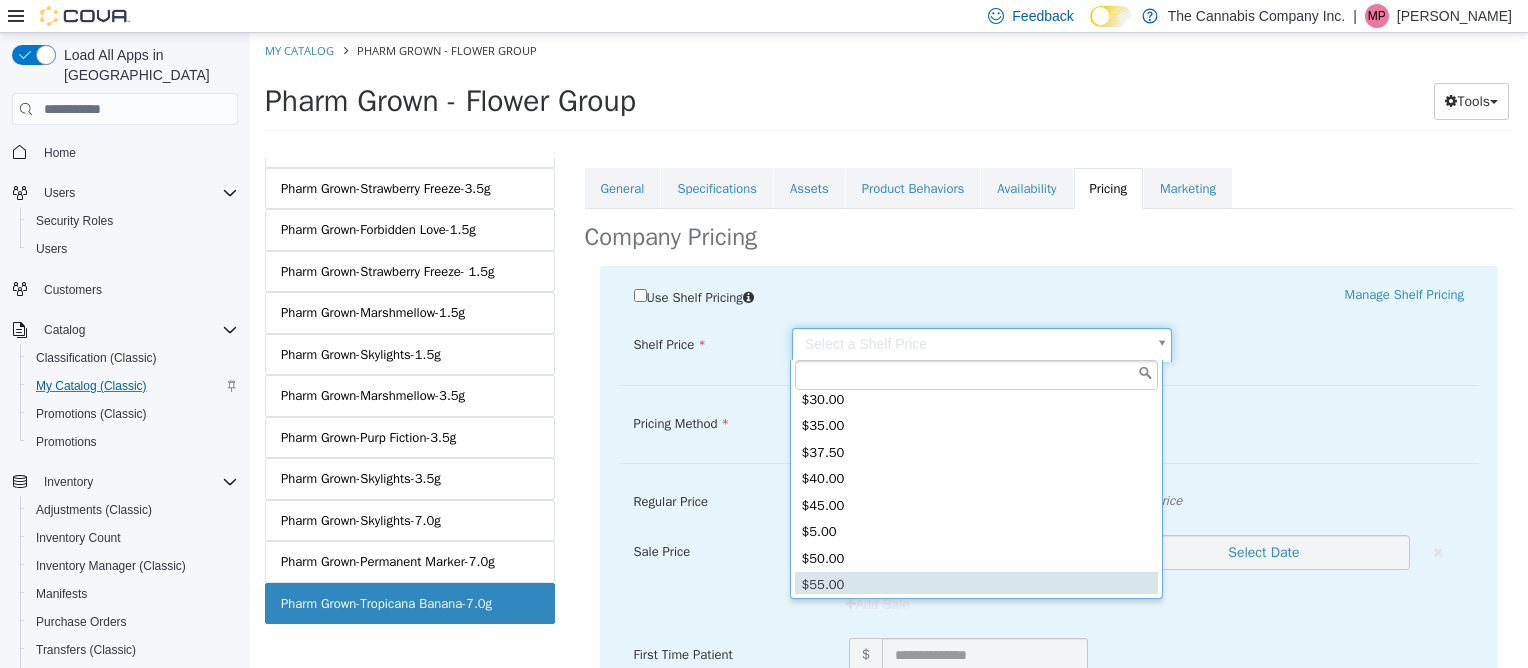 type on "*****" 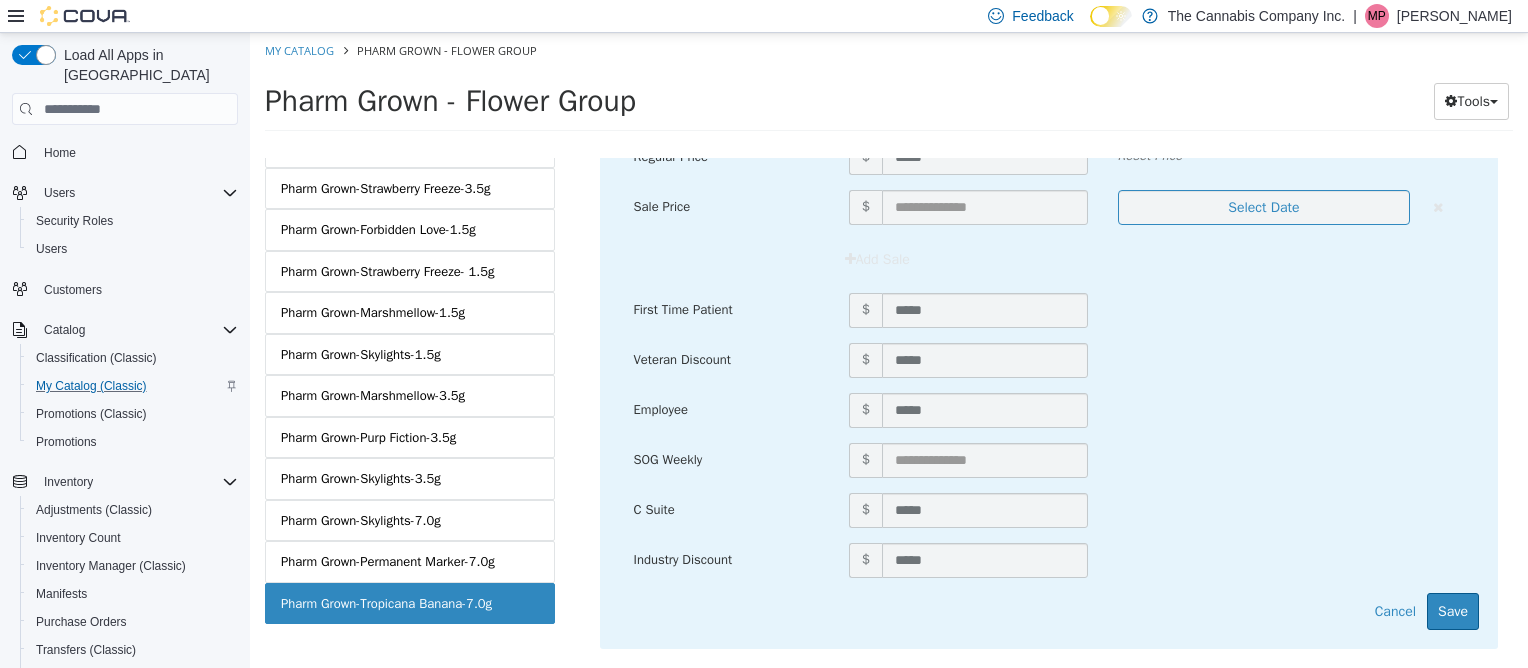 scroll, scrollTop: 656, scrollLeft: 0, axis: vertical 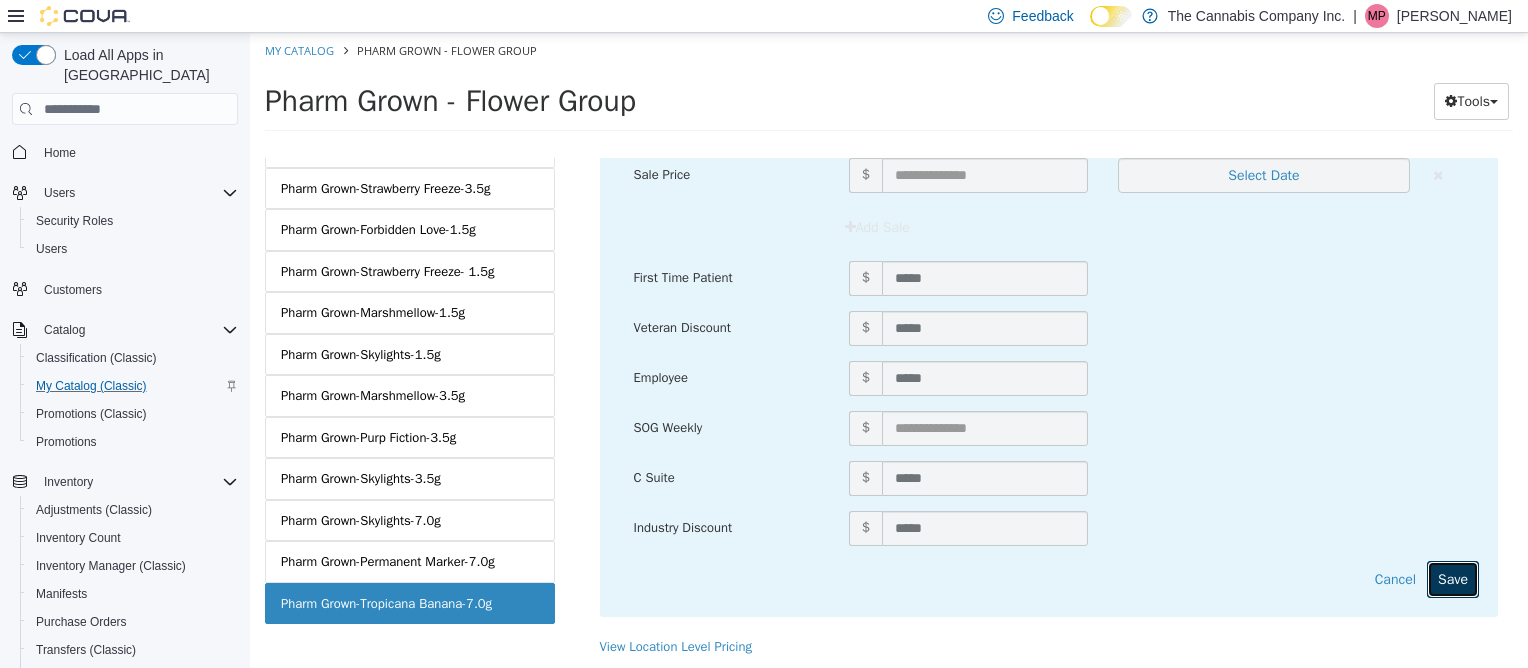 click on "Save" at bounding box center (1453, 579) 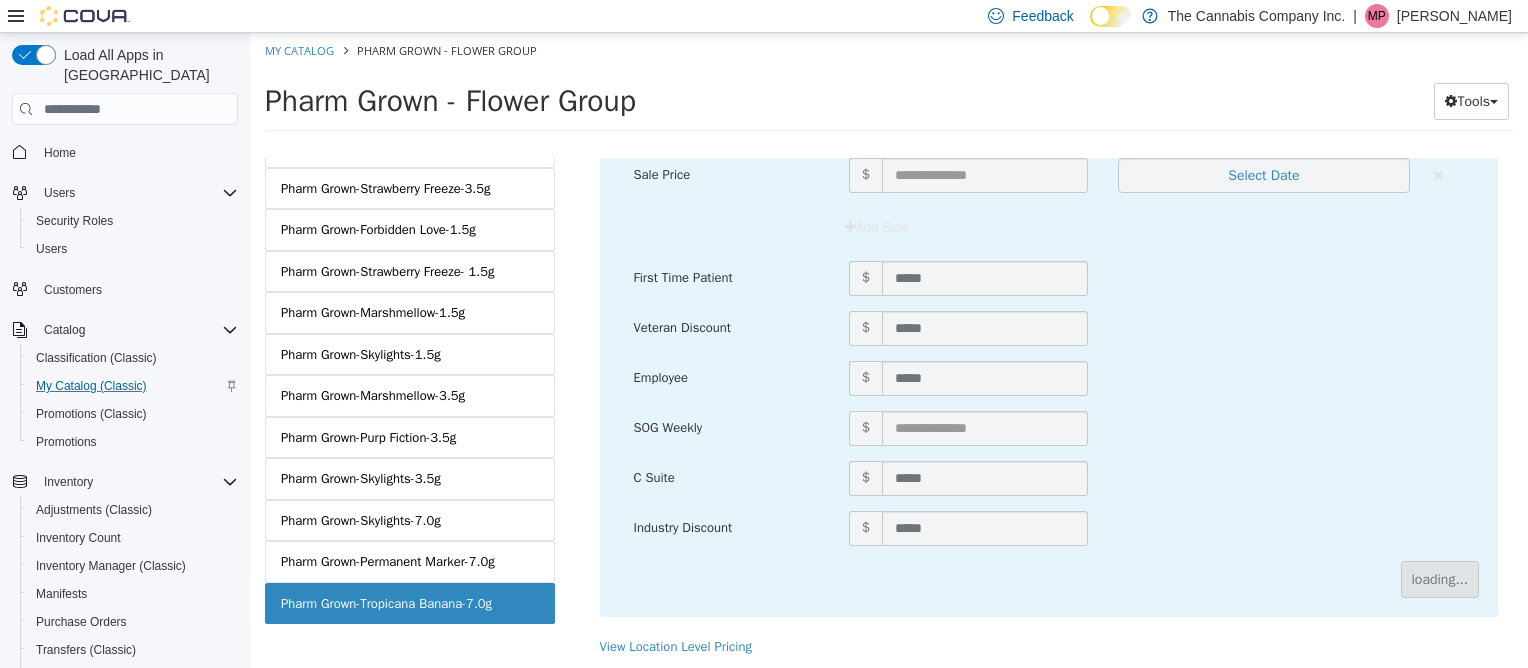 scroll, scrollTop: 228, scrollLeft: 0, axis: vertical 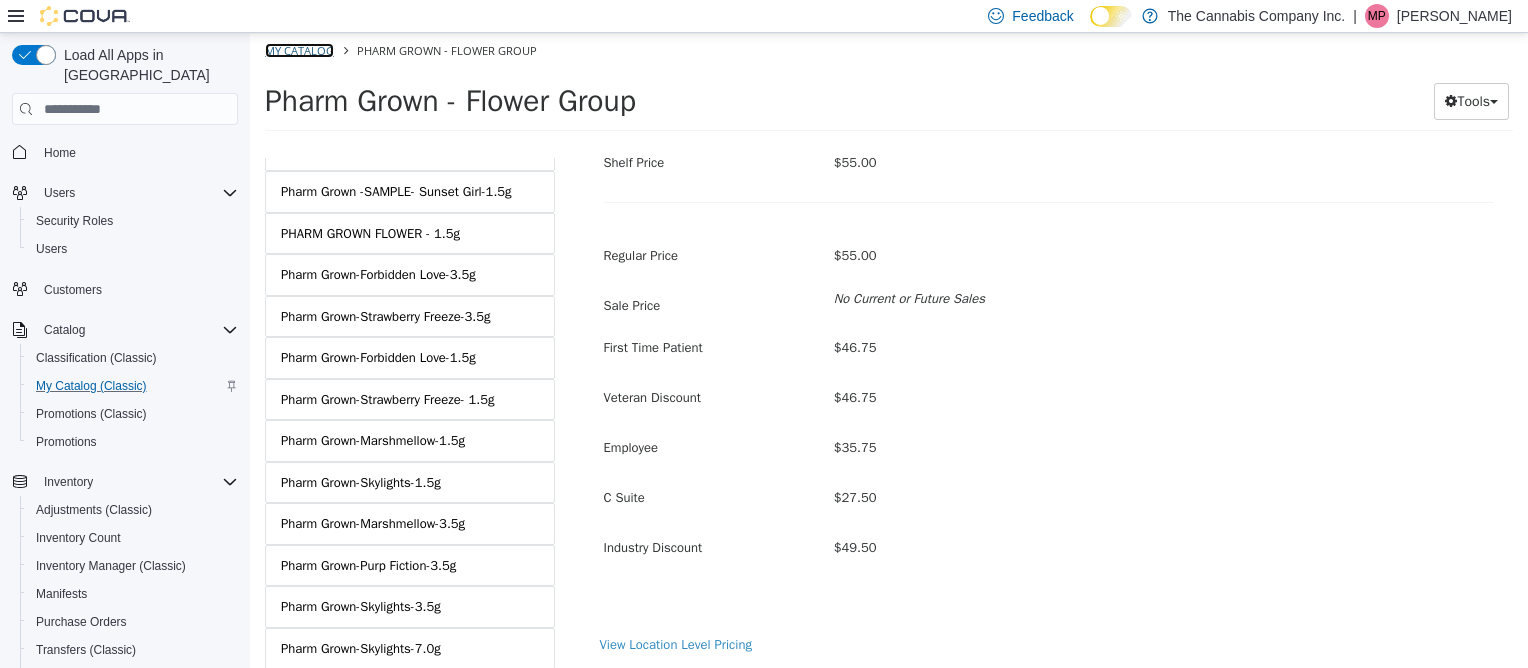 click on "My Catalog" at bounding box center (299, 50) 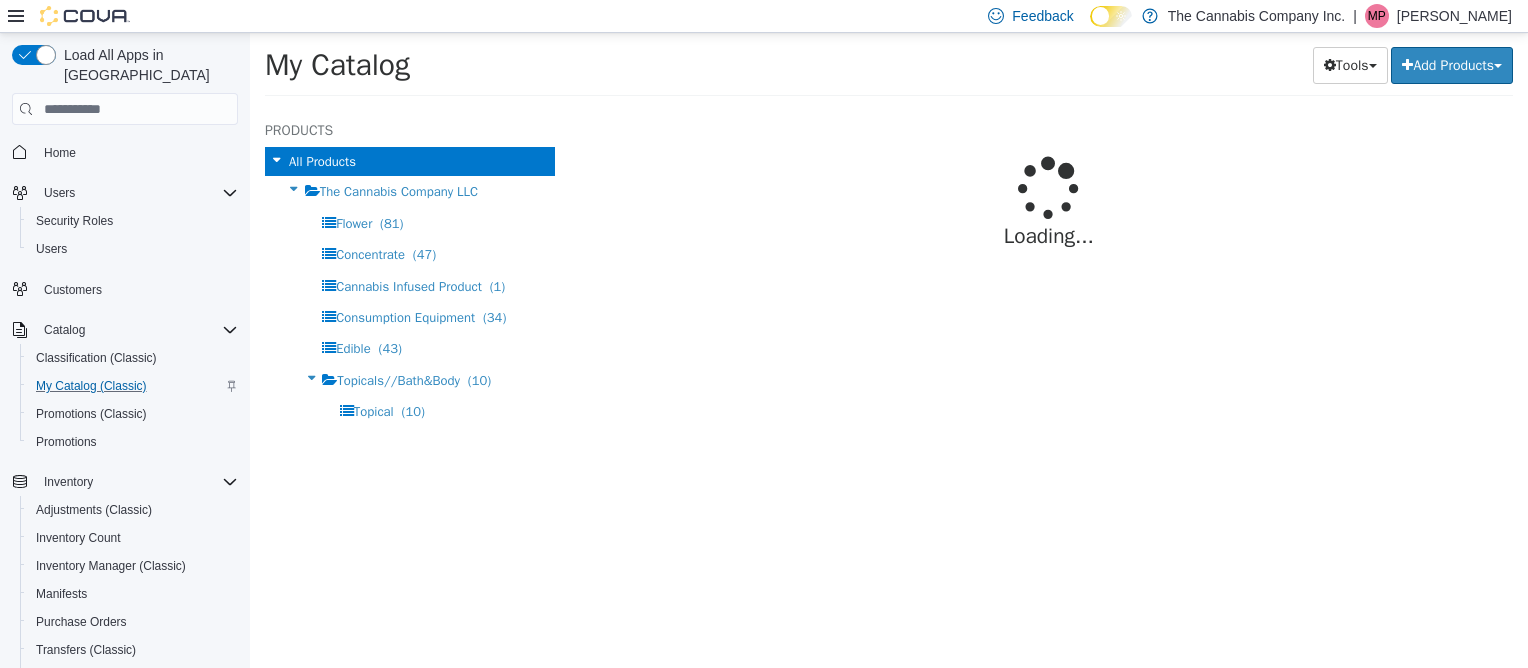 select on "**********" 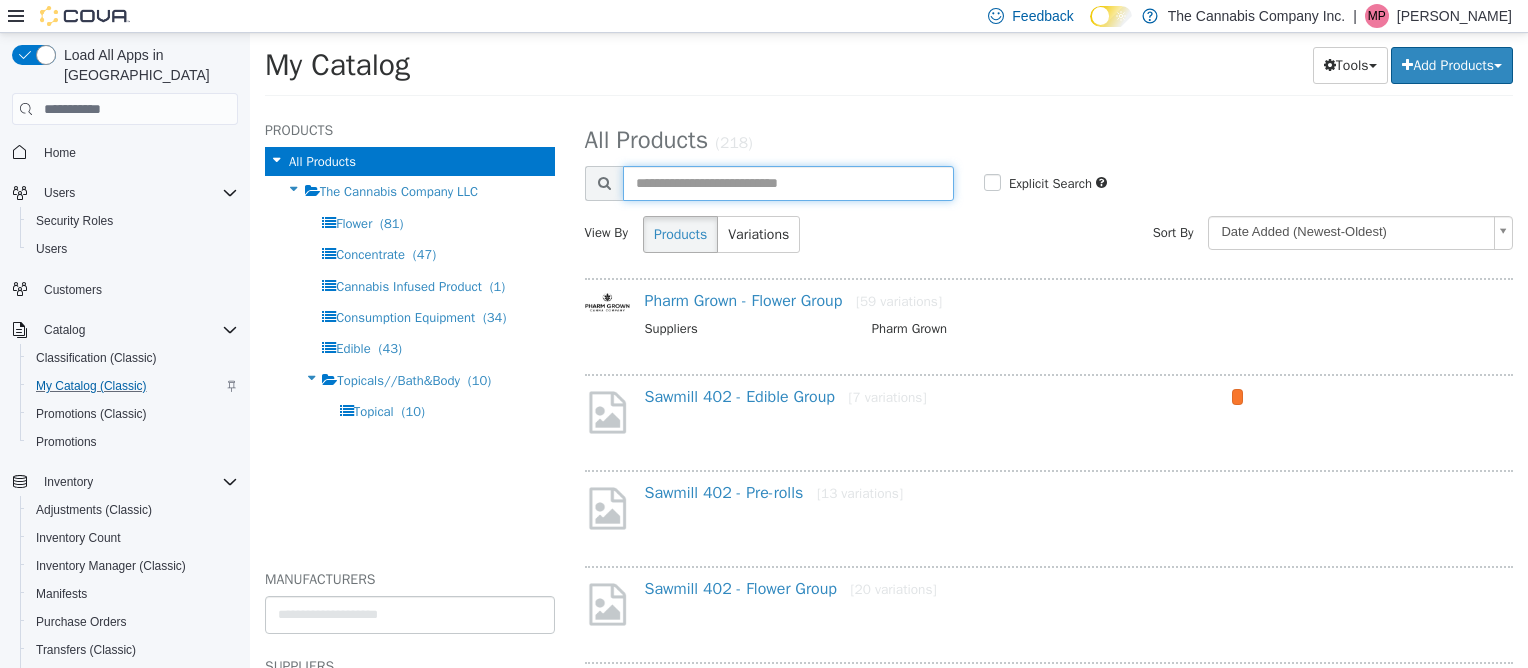 click at bounding box center (788, 183) 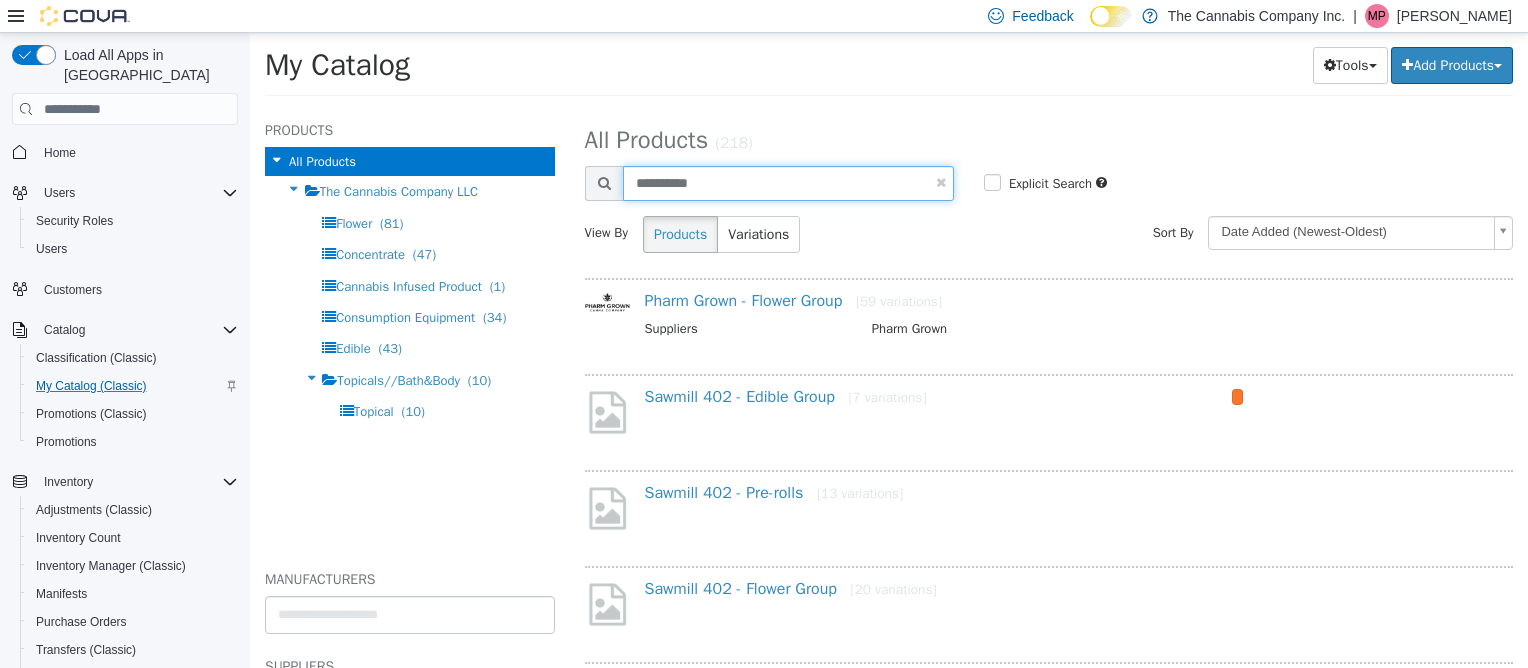 type on "**********" 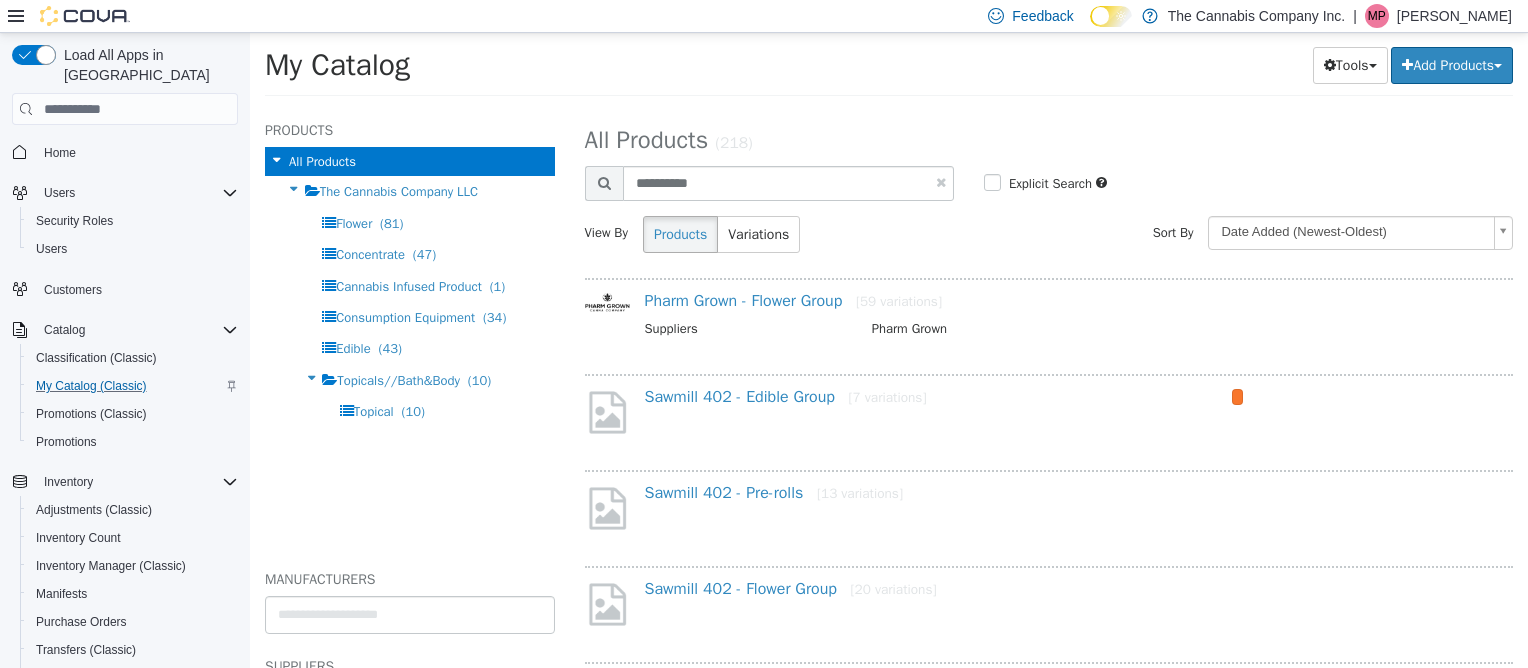 select on "**********" 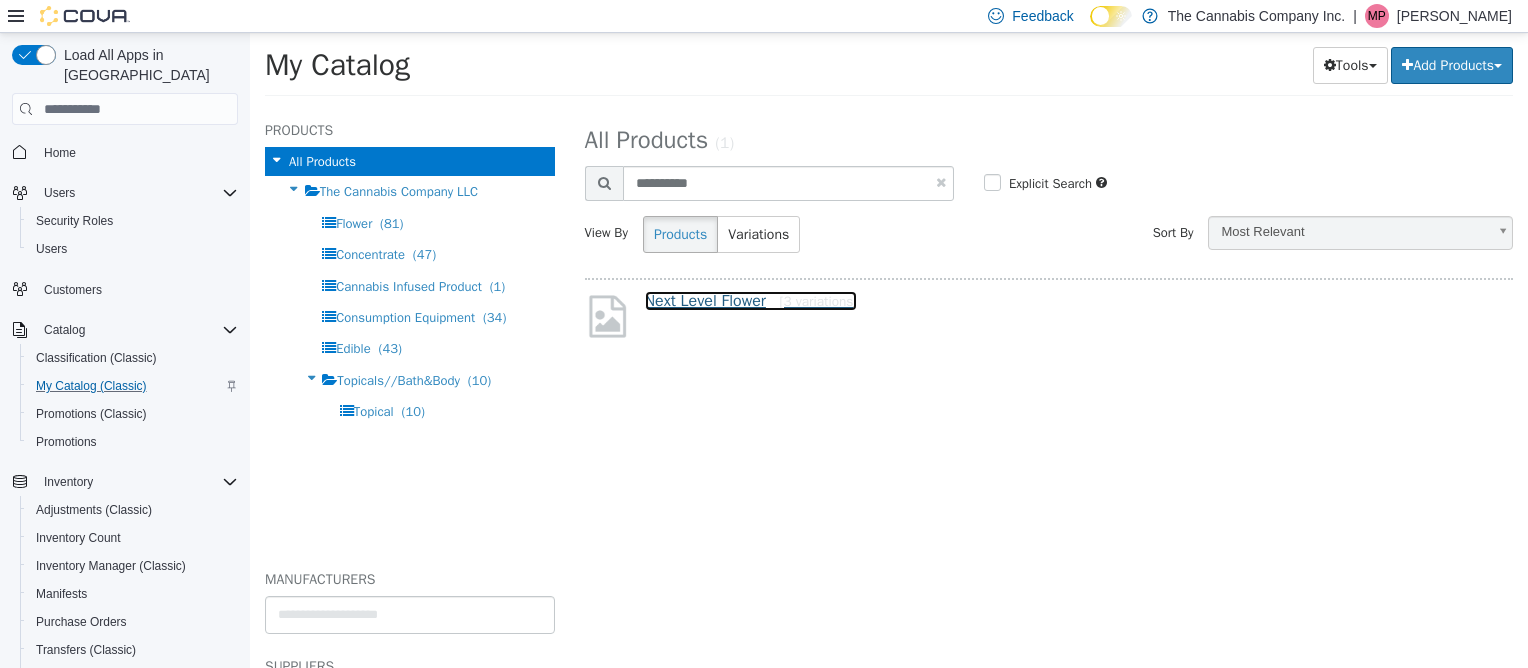 click on "Next Level Flower
[3 variations]" at bounding box center [751, 301] 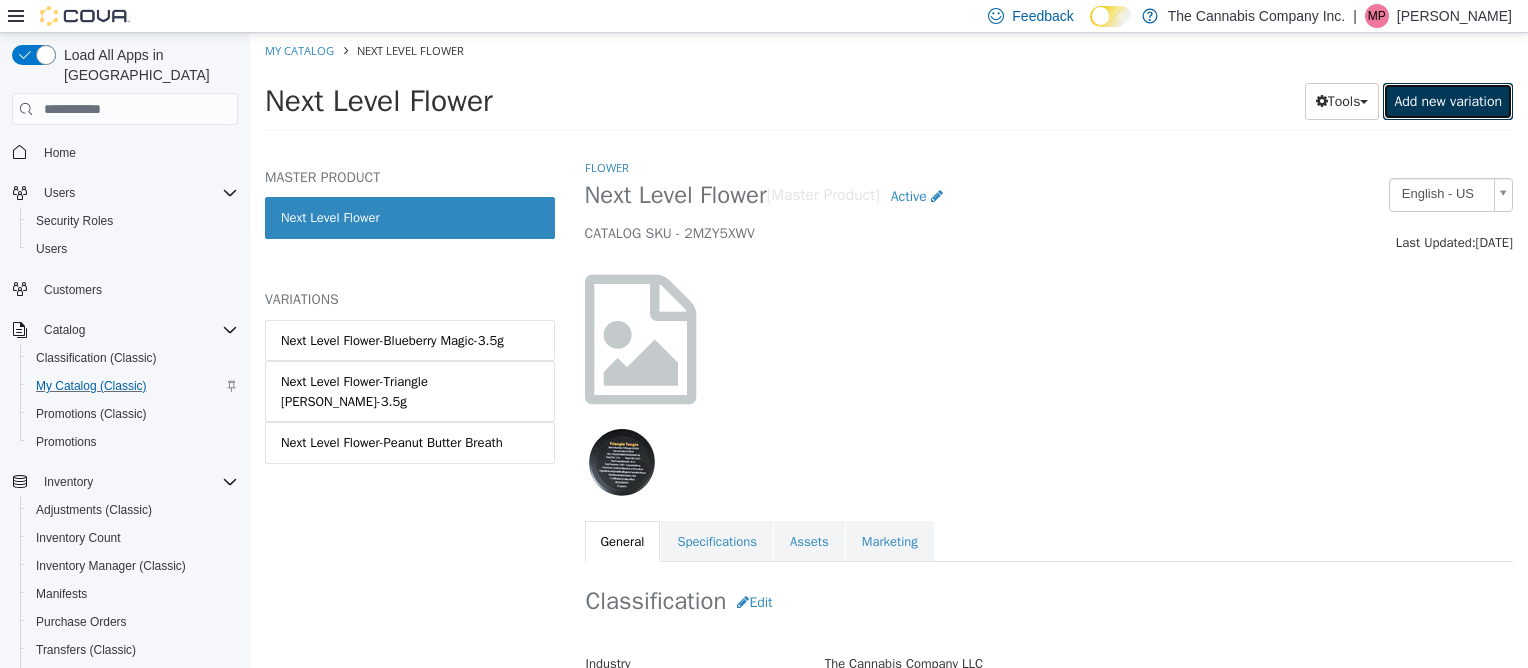 click on "Add new variation" at bounding box center (1448, 101) 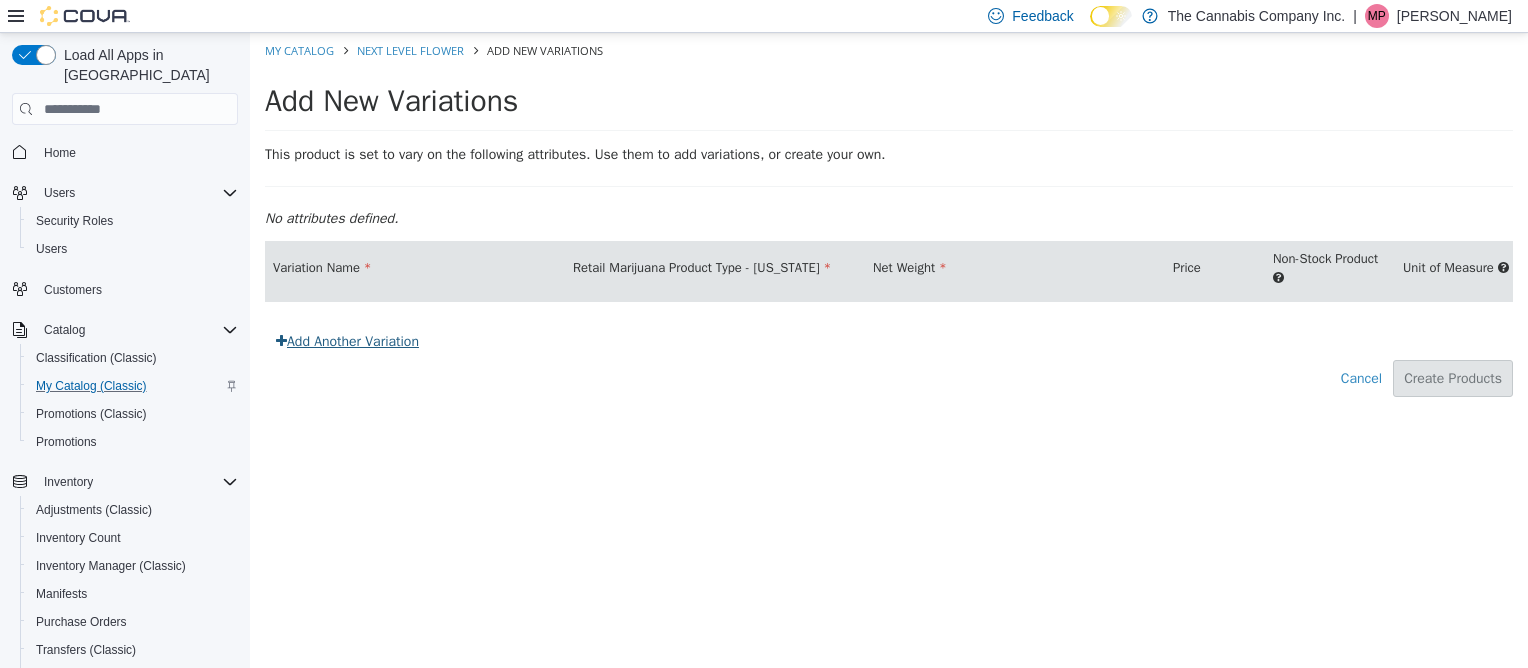 click on "Add Another Variation" at bounding box center [347, 341] 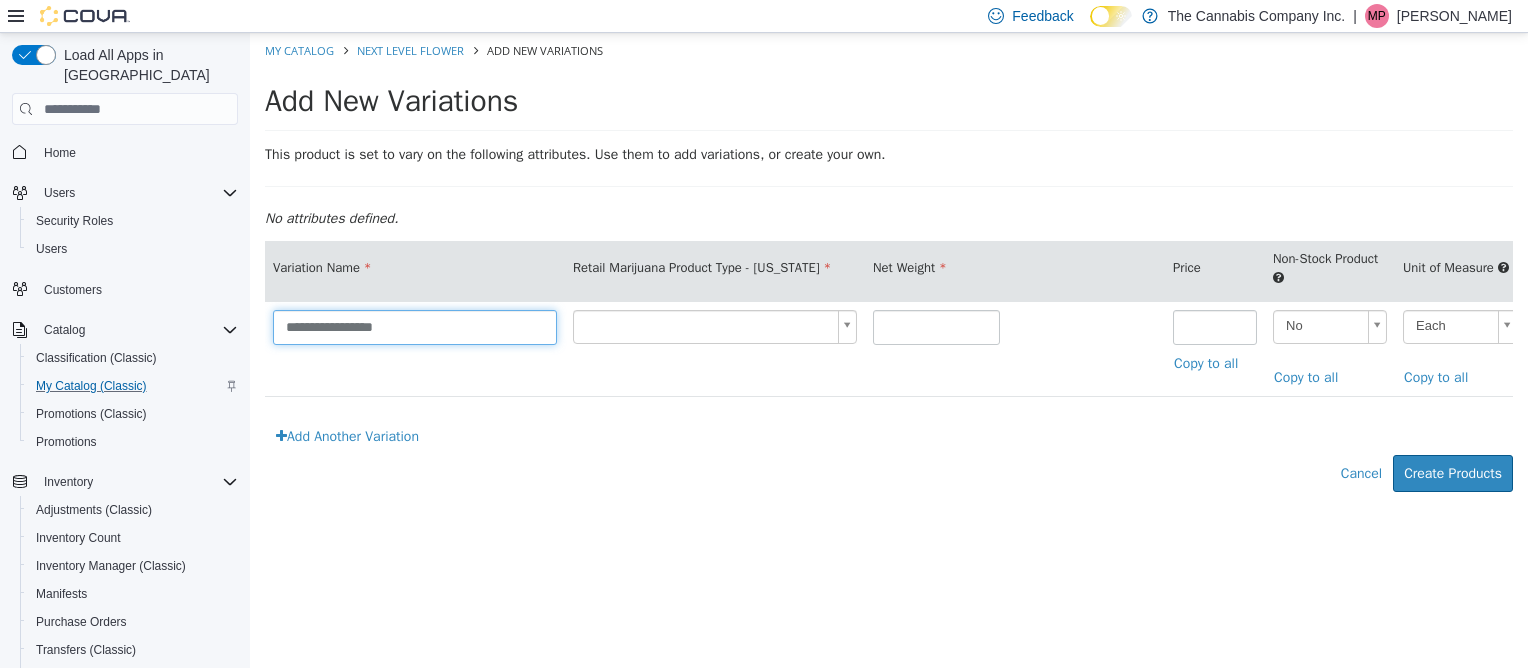 click on "**********" at bounding box center (415, 327) 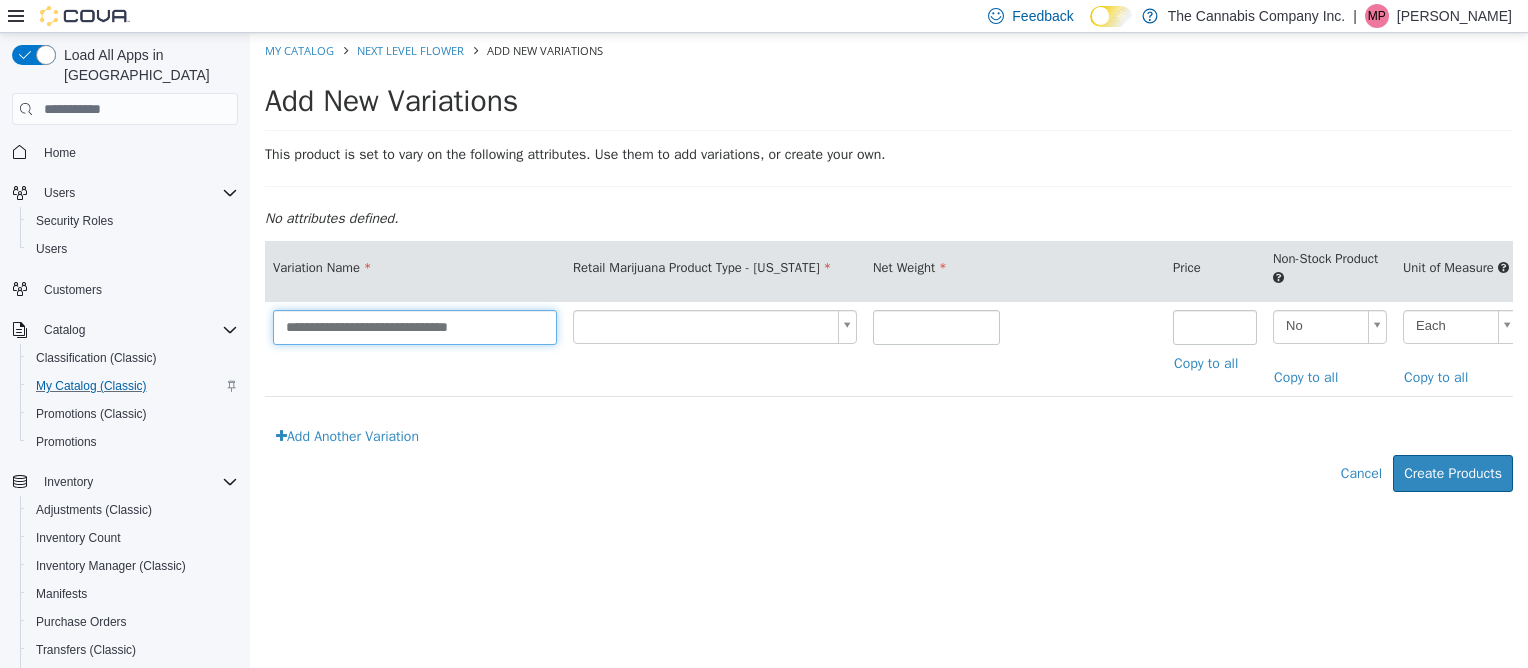 type on "**********" 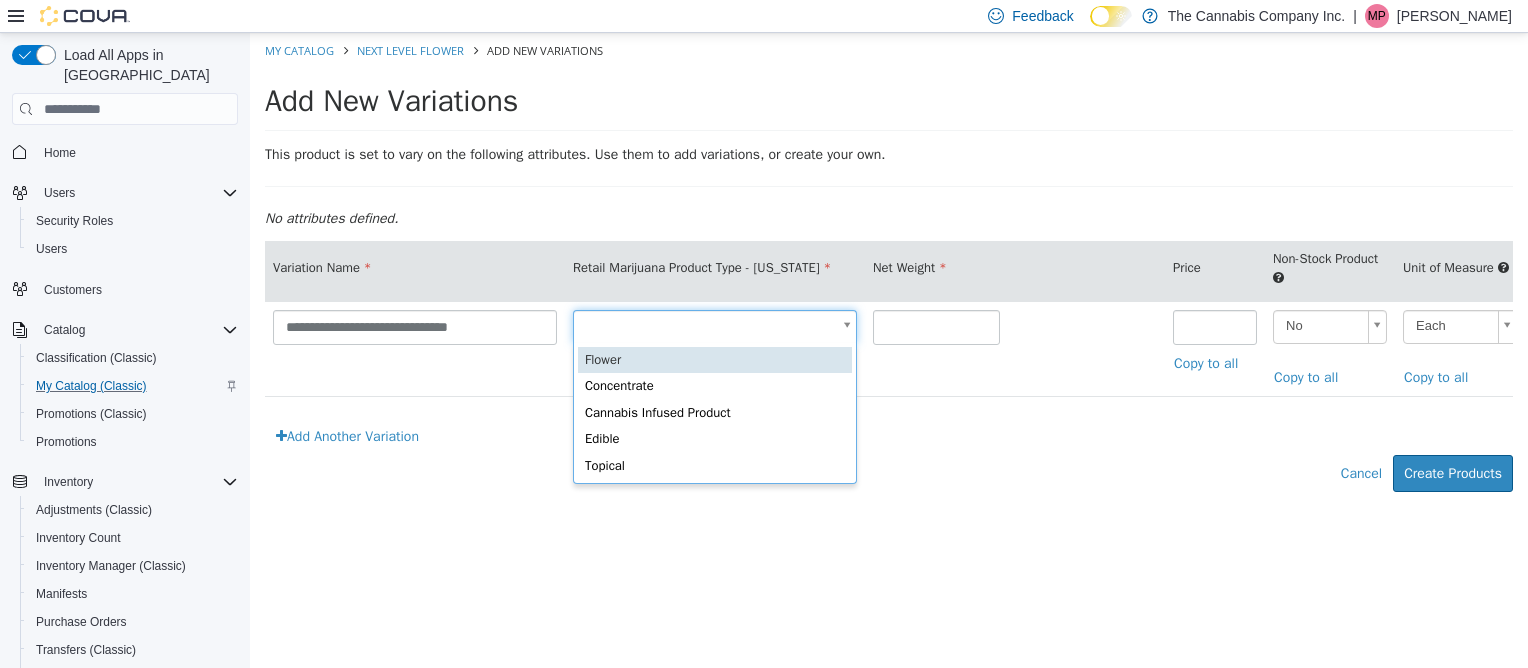 click on "**********" at bounding box center [889, 273] 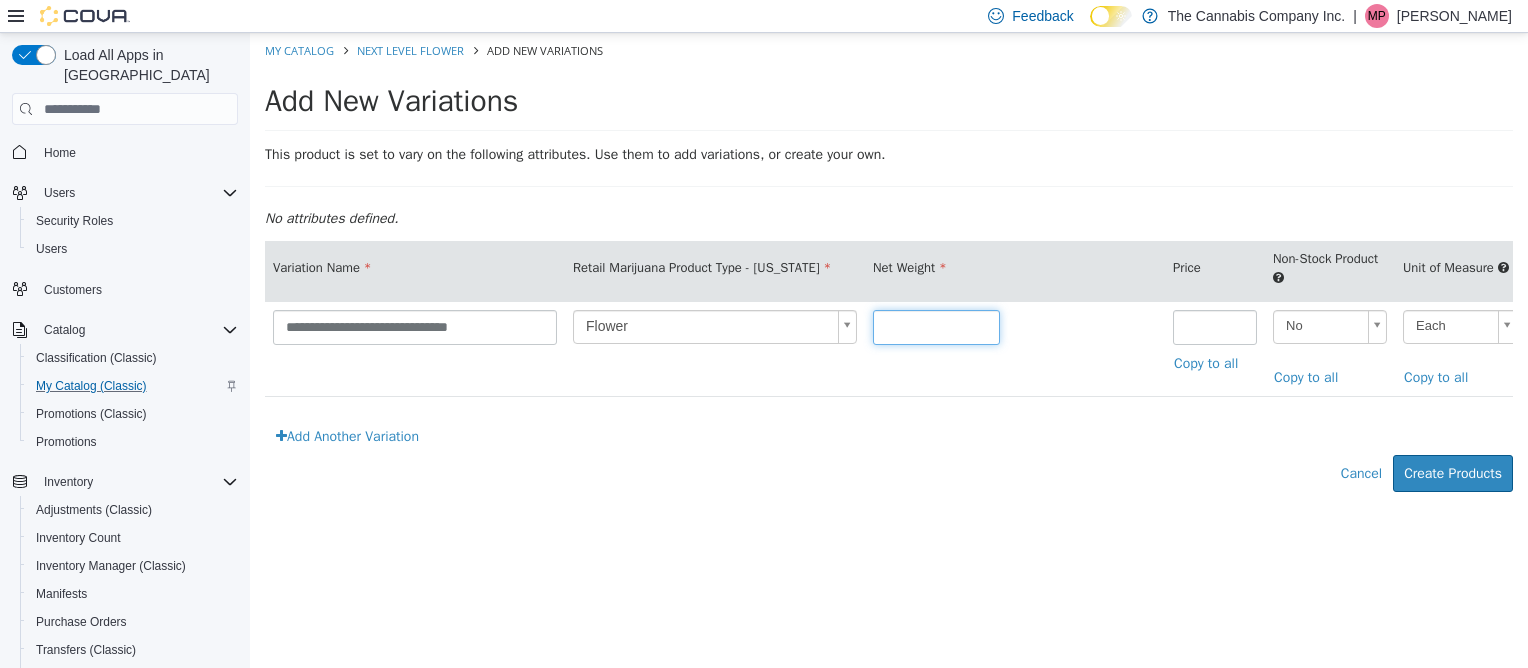 click at bounding box center [936, 327] 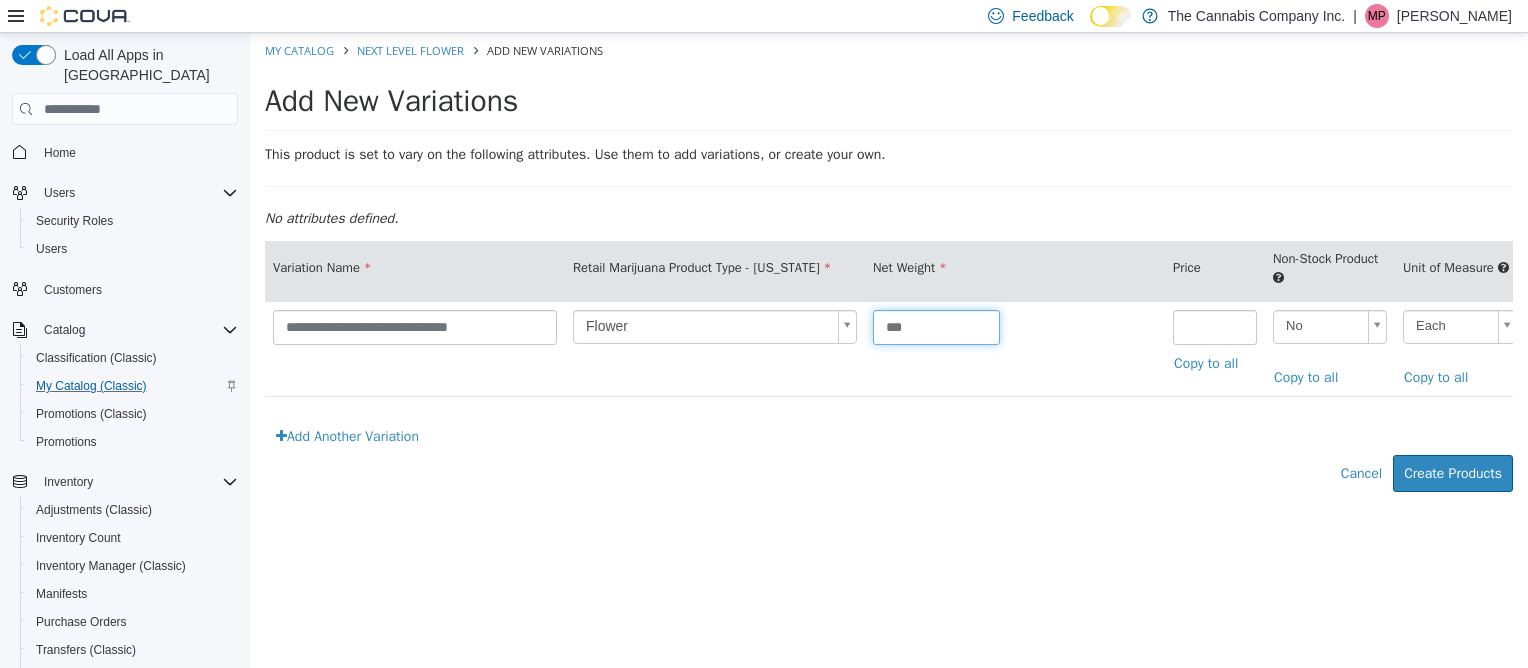 type on "***" 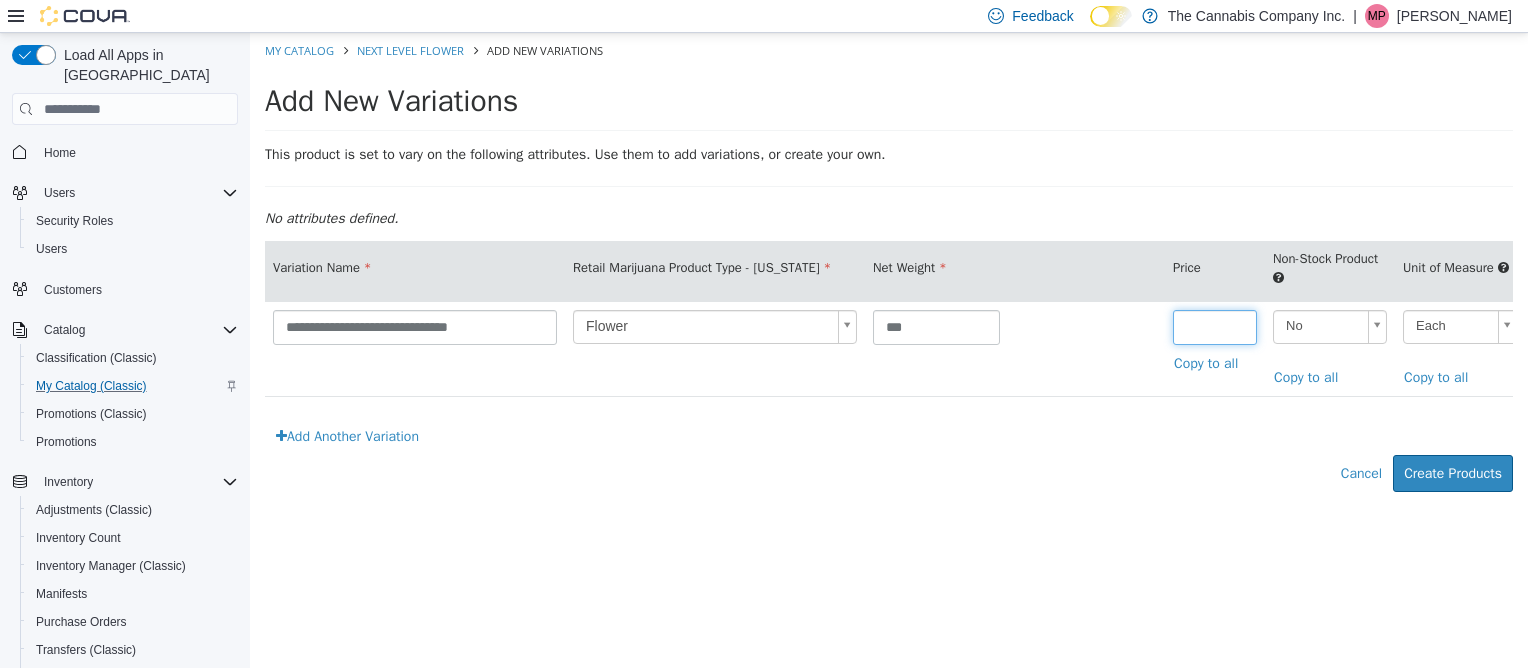 click at bounding box center (1215, 327) 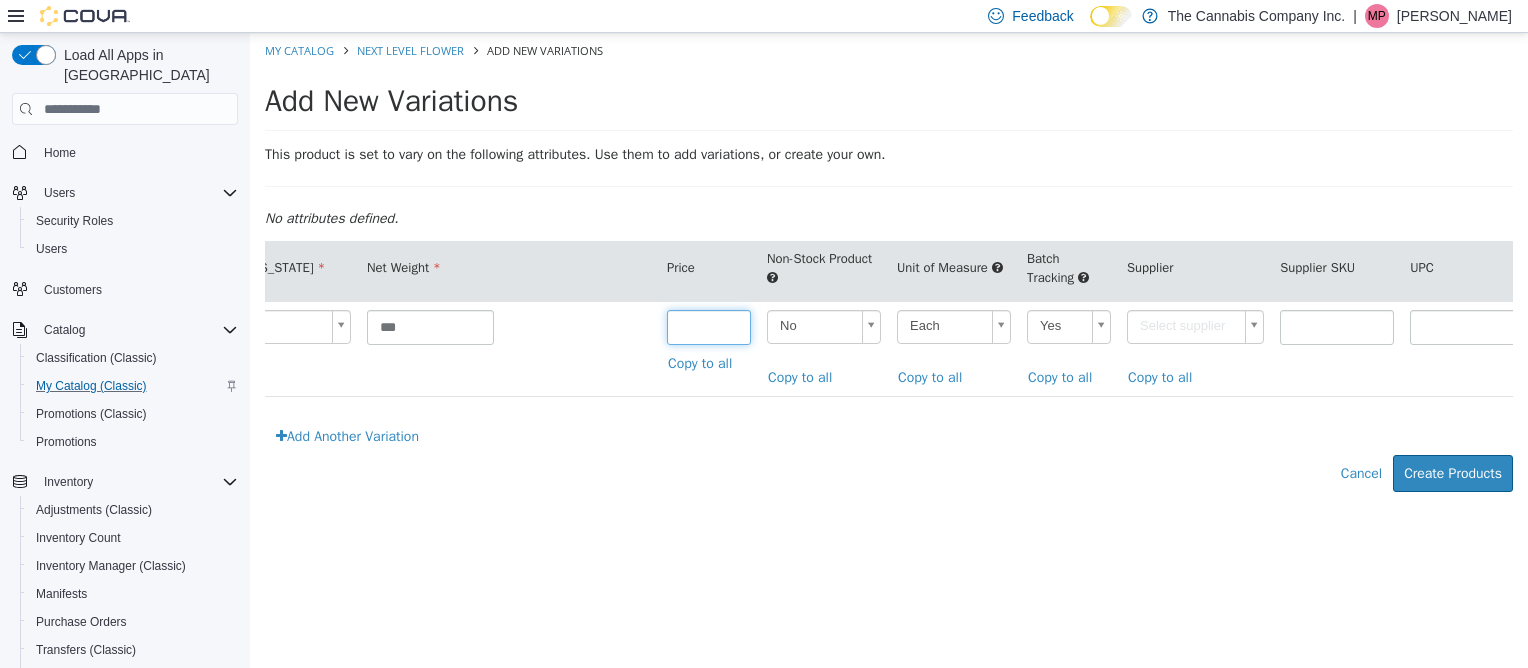 scroll, scrollTop: 0, scrollLeft: 507, axis: horizontal 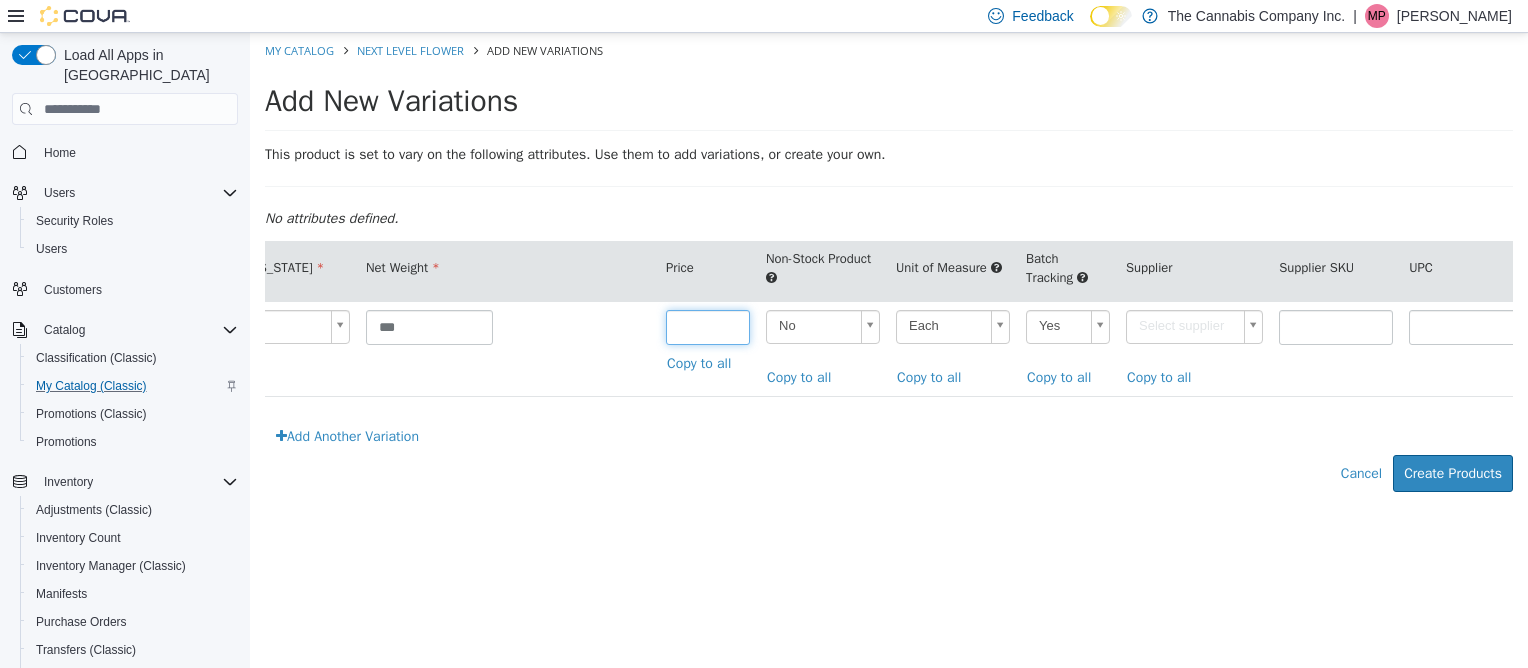 type on "*****" 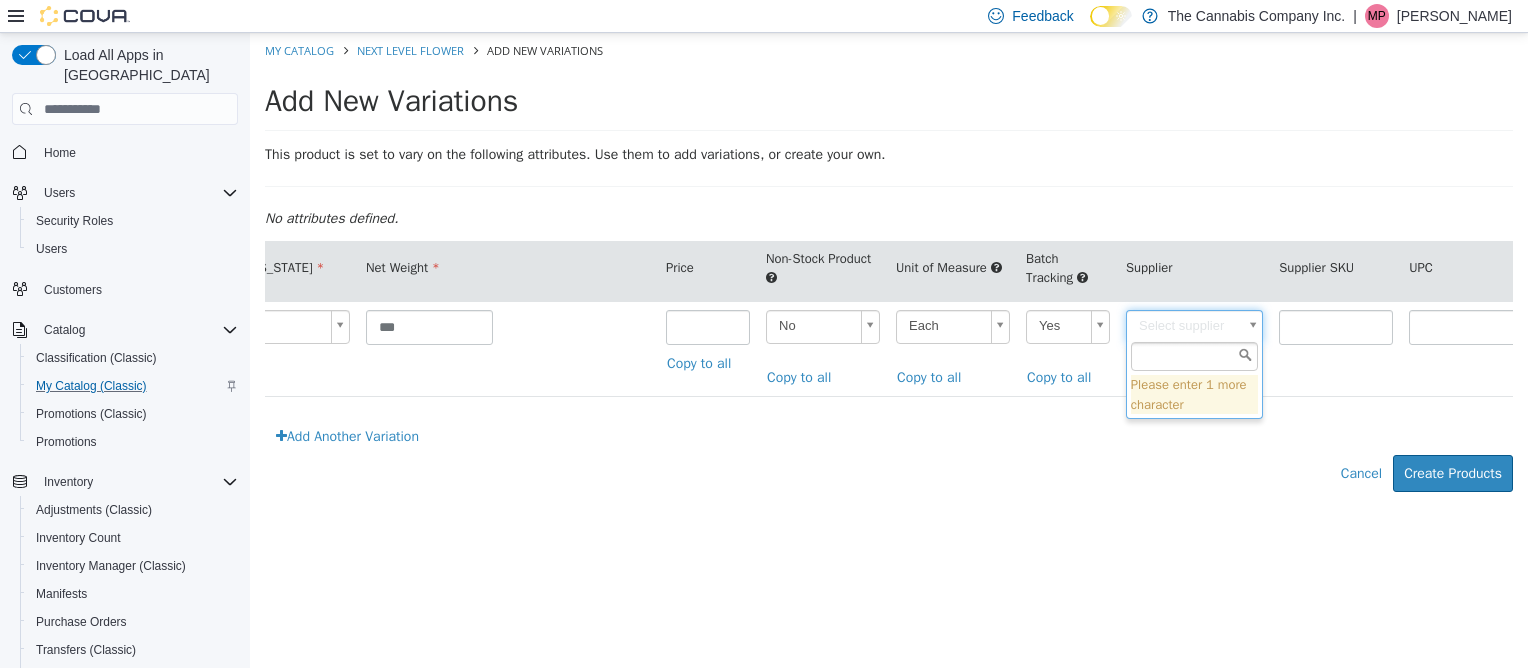 click on "**********" at bounding box center (889, 273) 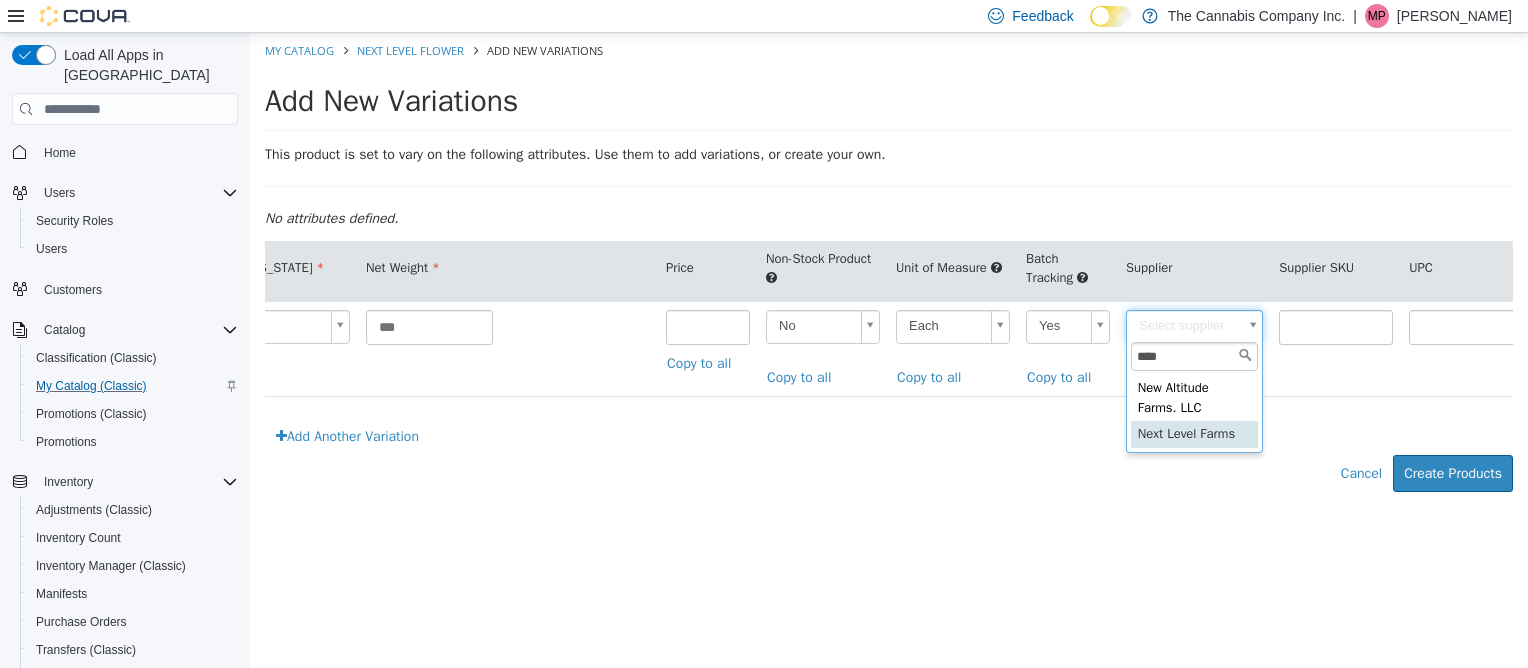 type on "****" 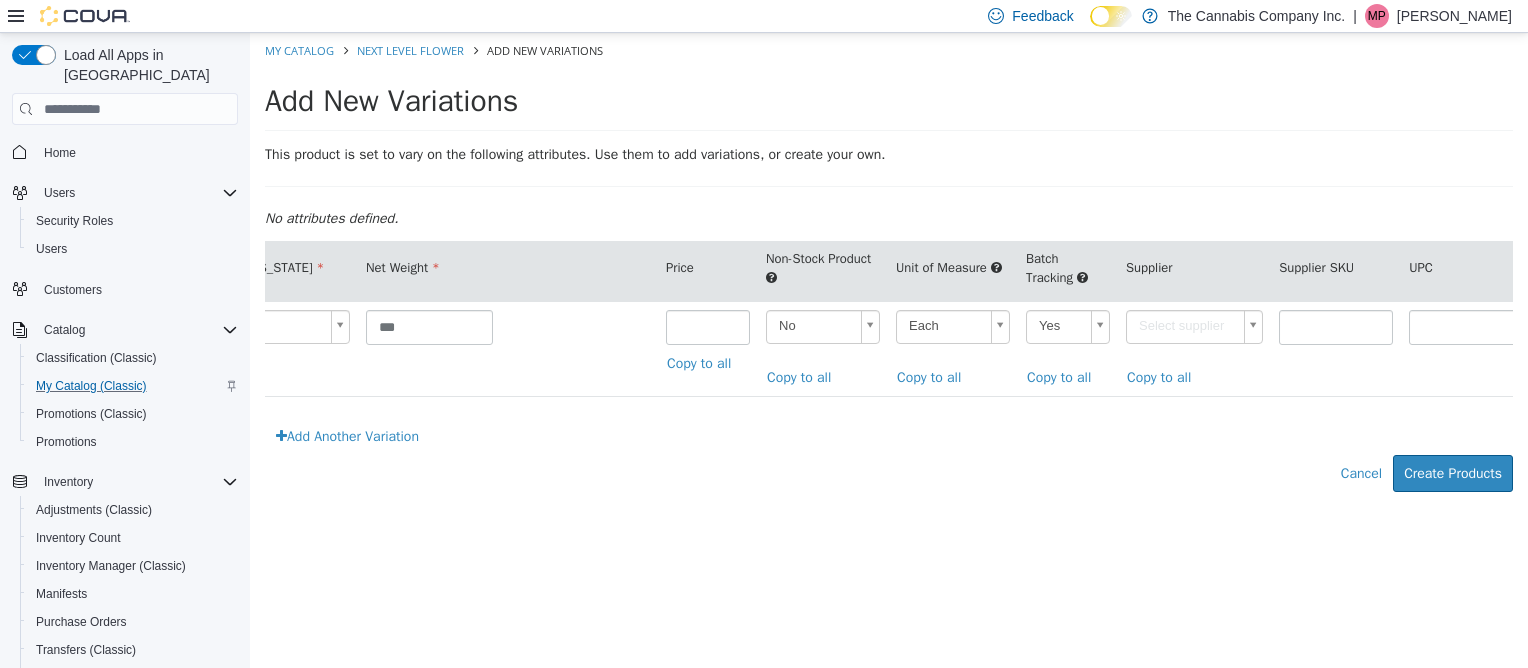 type on "******" 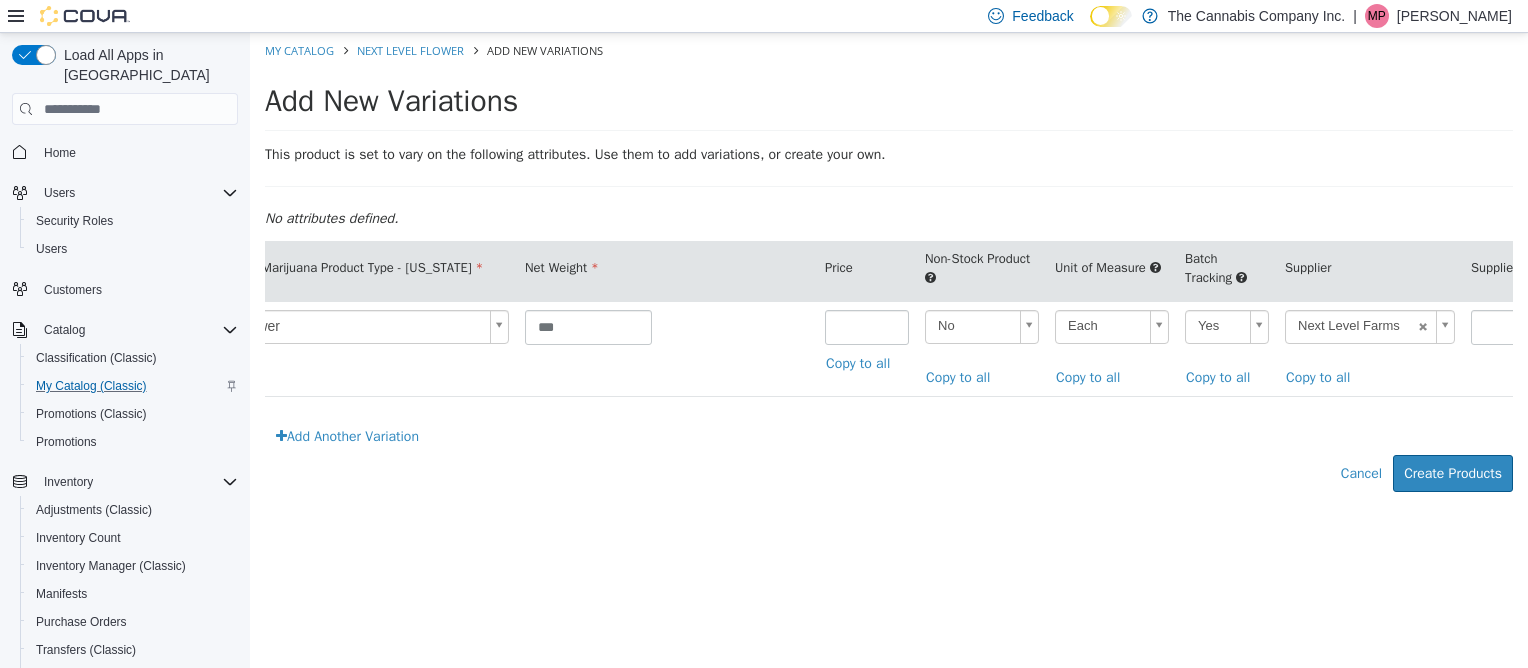 scroll, scrollTop: 0, scrollLeft: 344, axis: horizontal 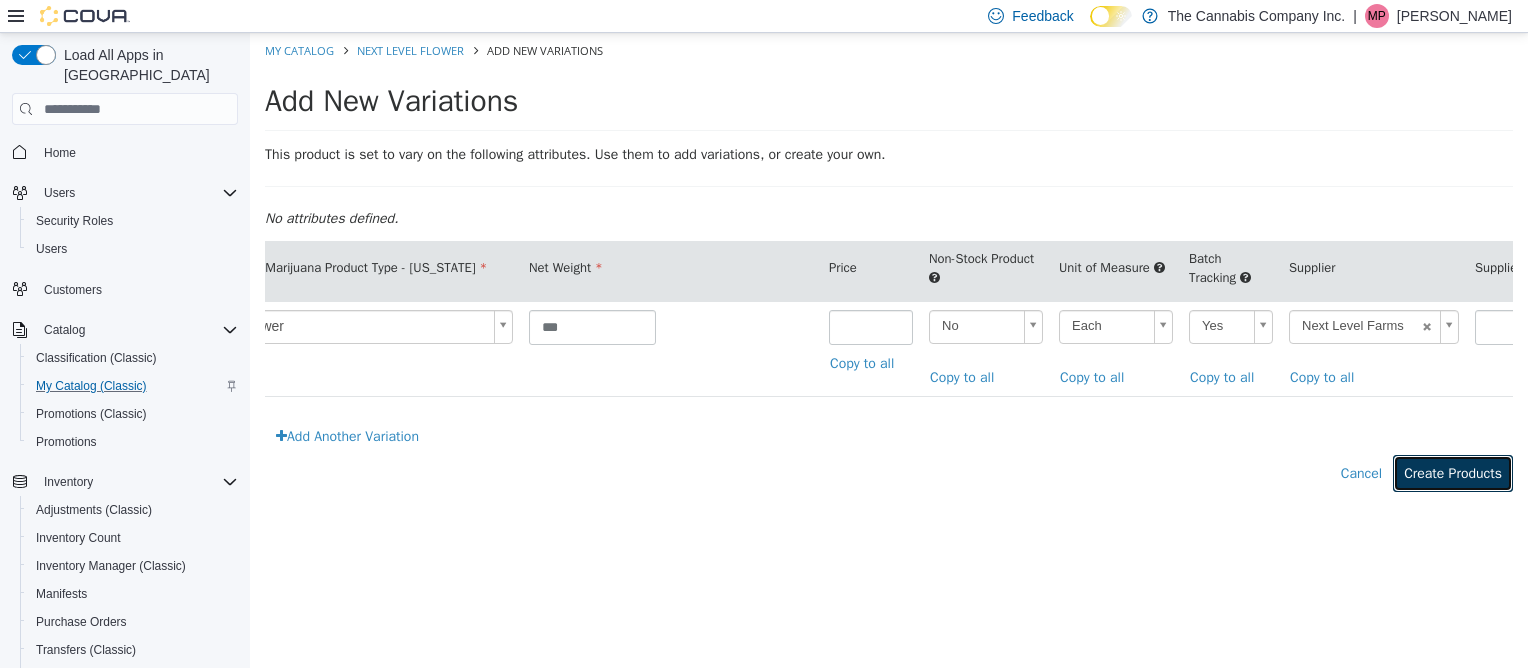click on "Create Products" at bounding box center (1453, 473) 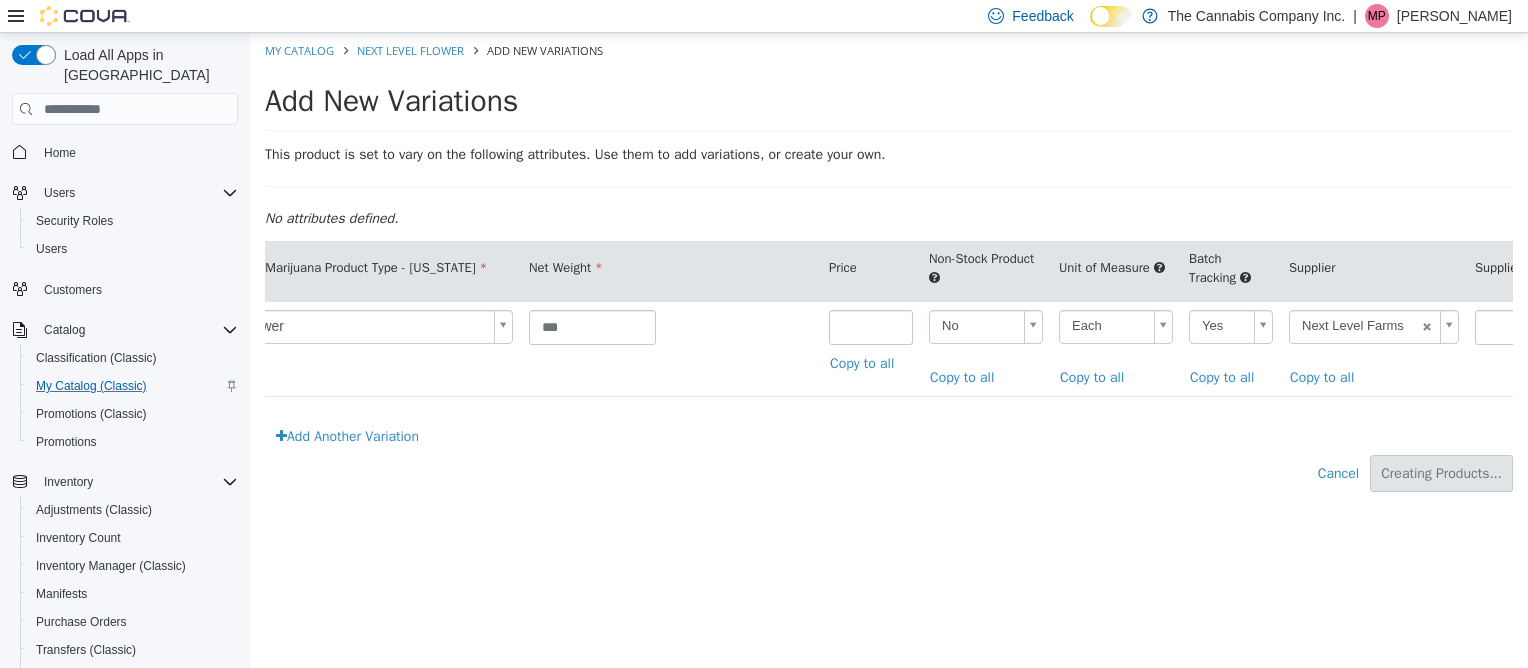 type on "*****" 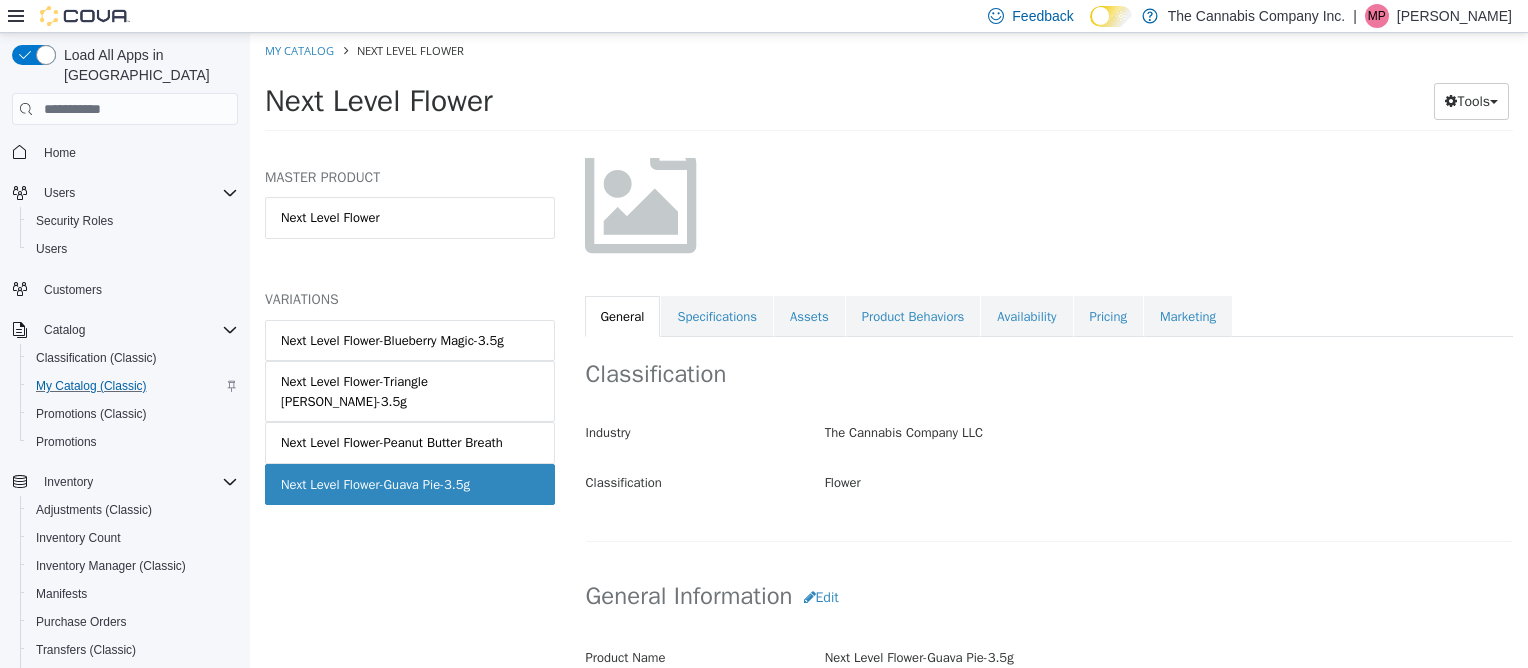 scroll, scrollTop: 152, scrollLeft: 0, axis: vertical 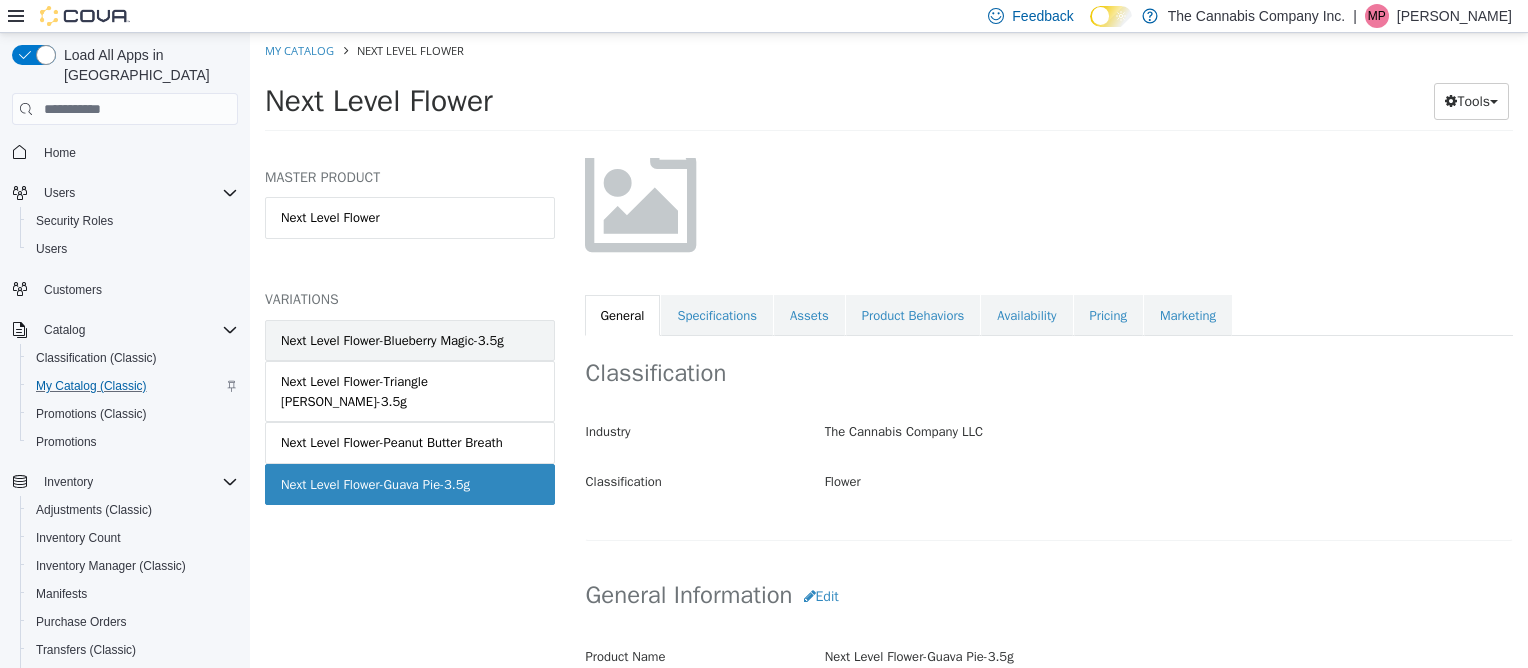 click on "Next Level Flower-Blueberry Magic-3.5g" at bounding box center (392, 341) 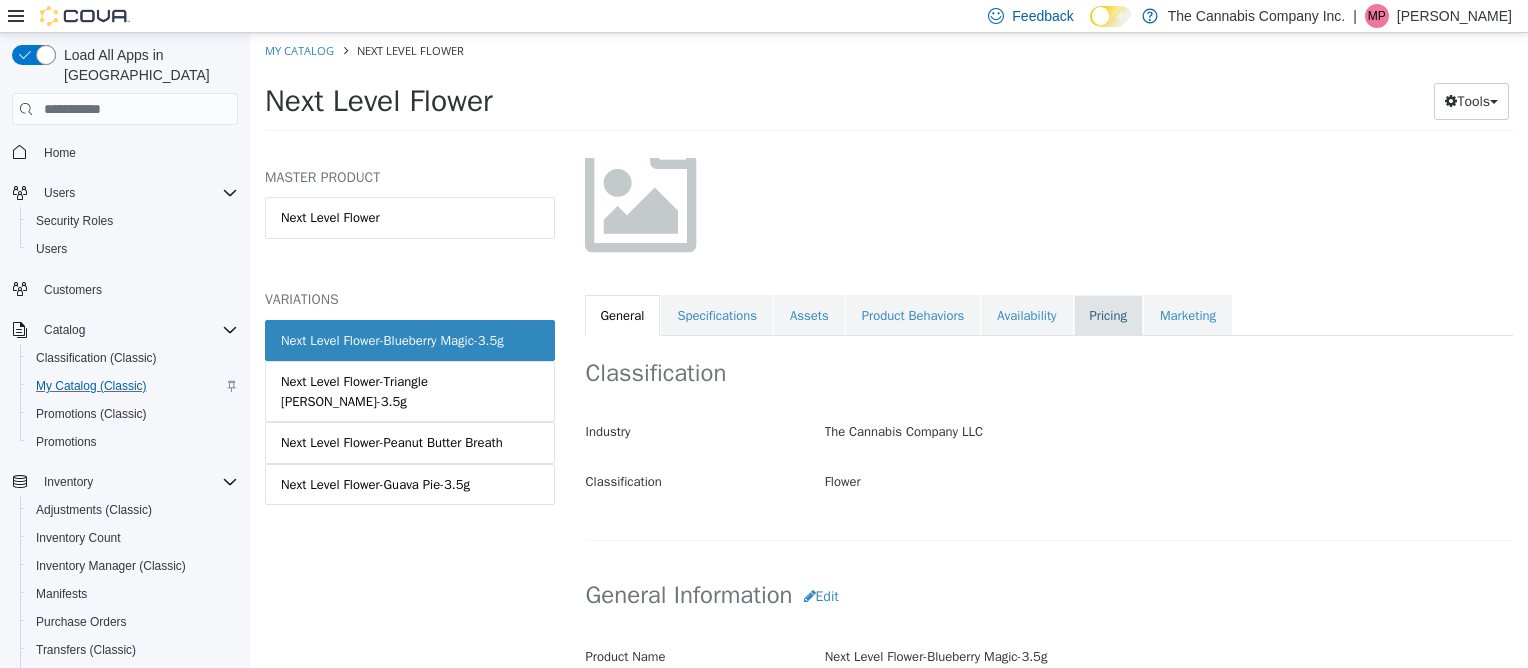 click on "Pricing" at bounding box center [1108, 316] 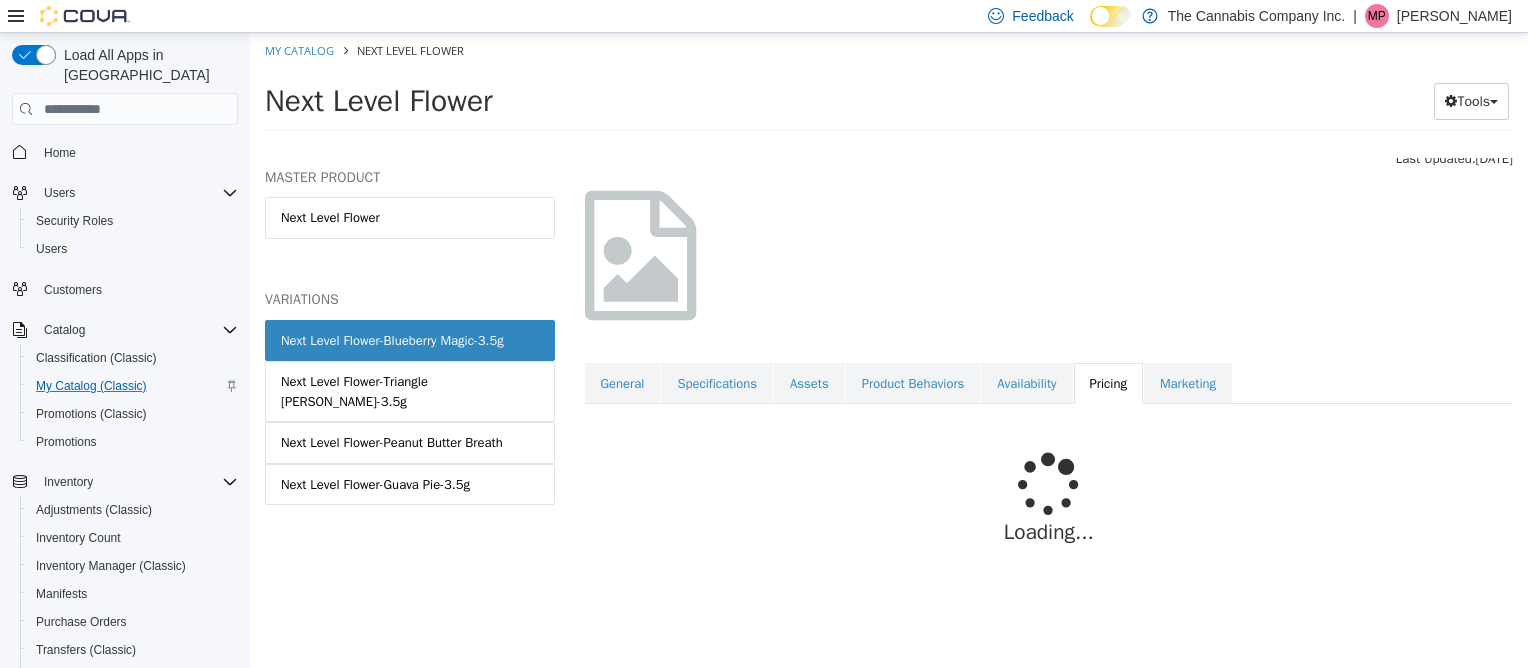scroll, scrollTop: 140, scrollLeft: 0, axis: vertical 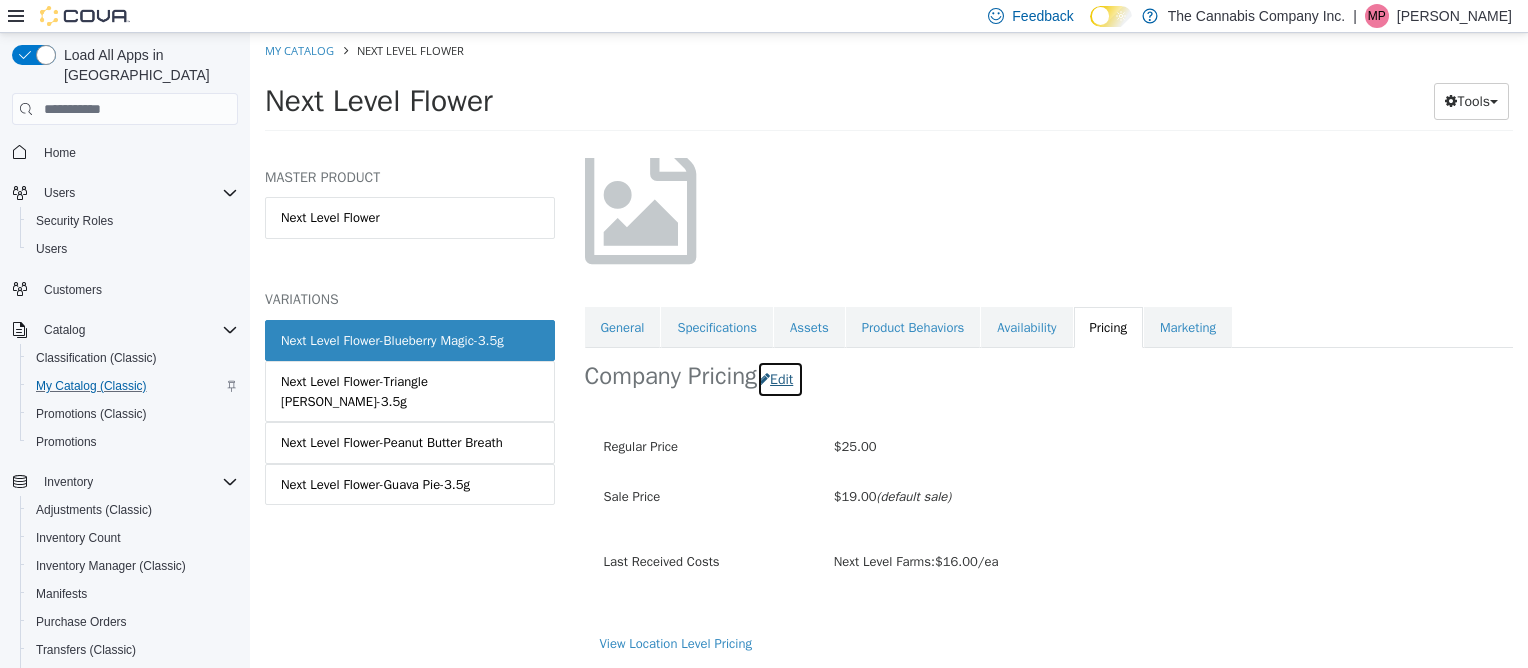 click on "Edit" at bounding box center [780, 379] 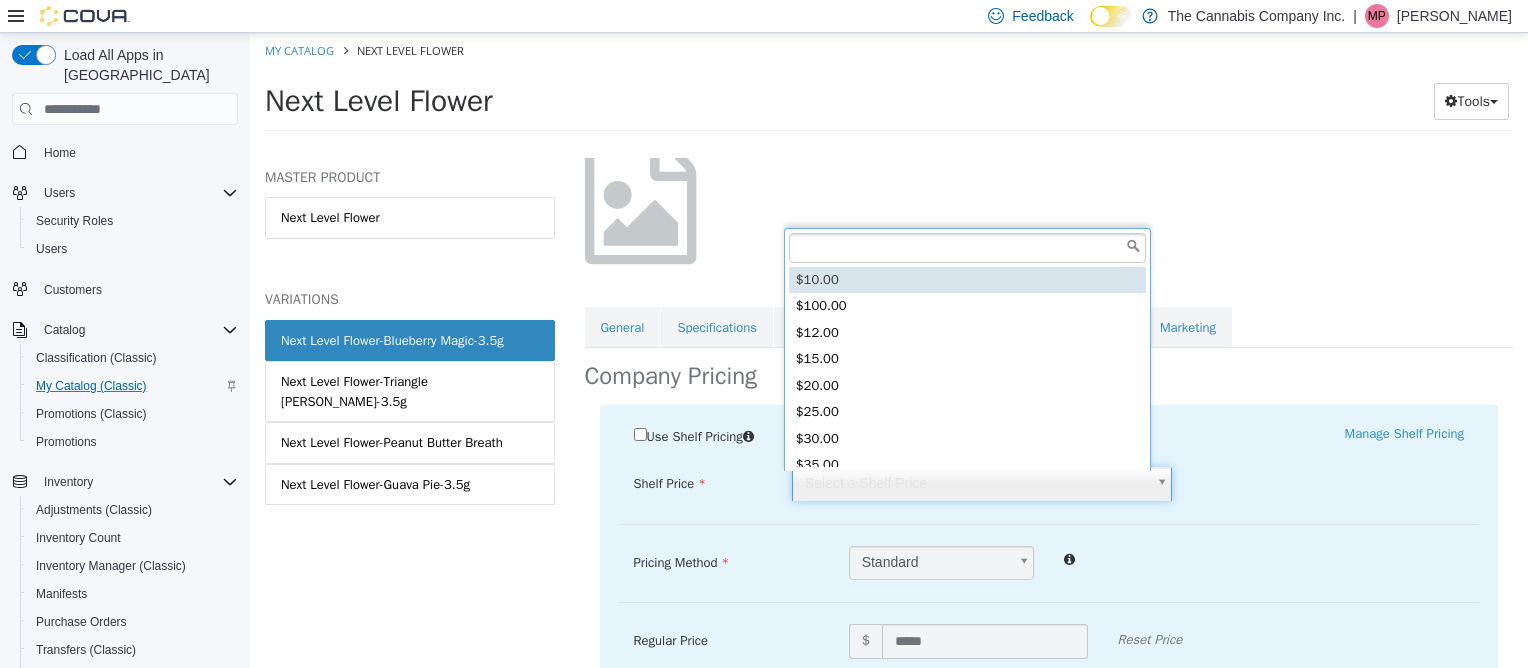 click on "Saving Bulk Changes...
×
Saved changes
My Catalog
Next Level Flower
Next Level Flower
Tools  Move Variations
Print Labels
MASTER PRODUCT
Next Level Flower
VARIATIONS
Next Level Flower-Blueberry Magic-3.5g
Next Level Flower-Triangle [PERSON_NAME]-3.5g
Next Level Flower-Peanut Butter Breath
Next Level Flower-Guava Pie-3.5g
Flower
Next Level Flower-Blueberry Magic-3.5g
[Variation] Active   CATALOG SKU - RGMTN7FJ     English - US                             Last Updated:  [DATE]
General Specifications Assets Product Behaviors Availability Pricing
Marketing Company Pricing
Use Shelf Pricing    Manage Shelf Pricing Shelf Price     Select a Shelf Price     Shelf Price is required Pricing Method     Standard                             * Regular Price $ ***** Reset Price Sale Price $ ***** Select Date     (UTC-5) [GEOGRAPHIC_DATA]                             $" at bounding box center (889, 88) 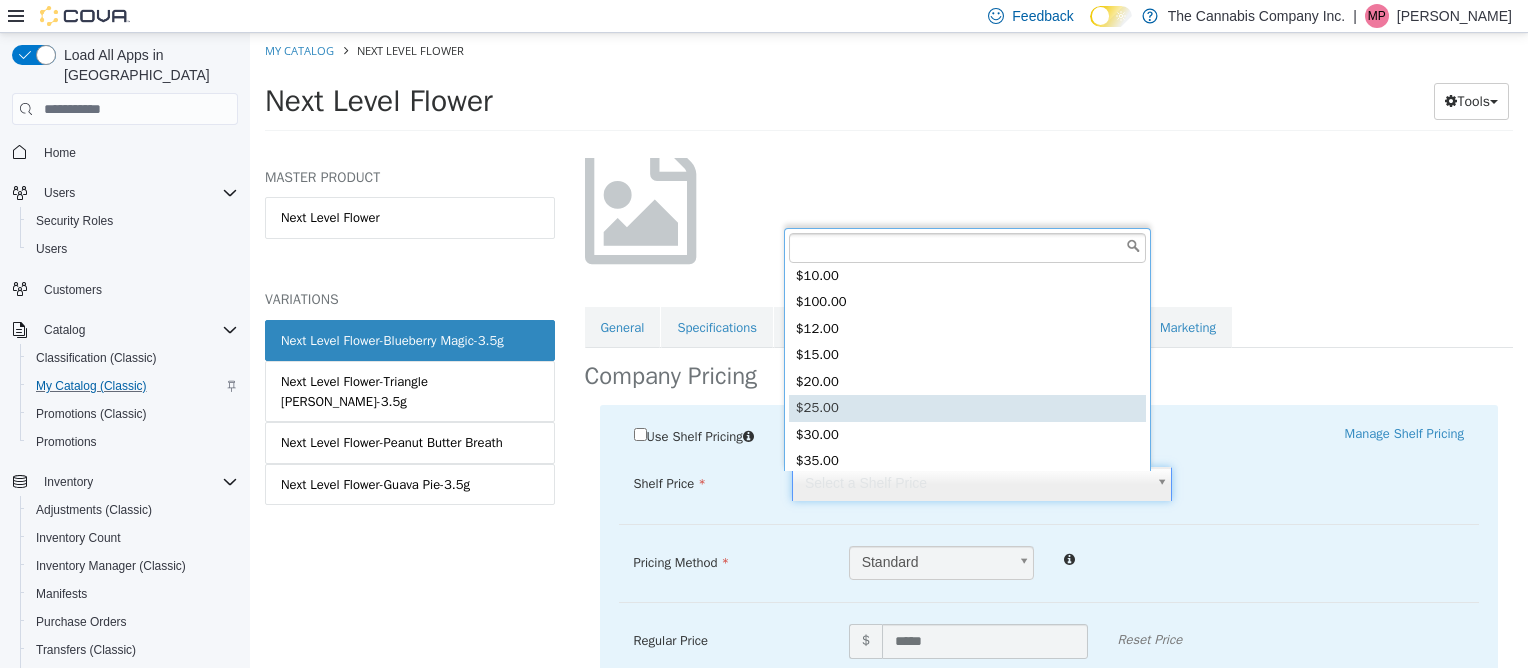 type on "*****" 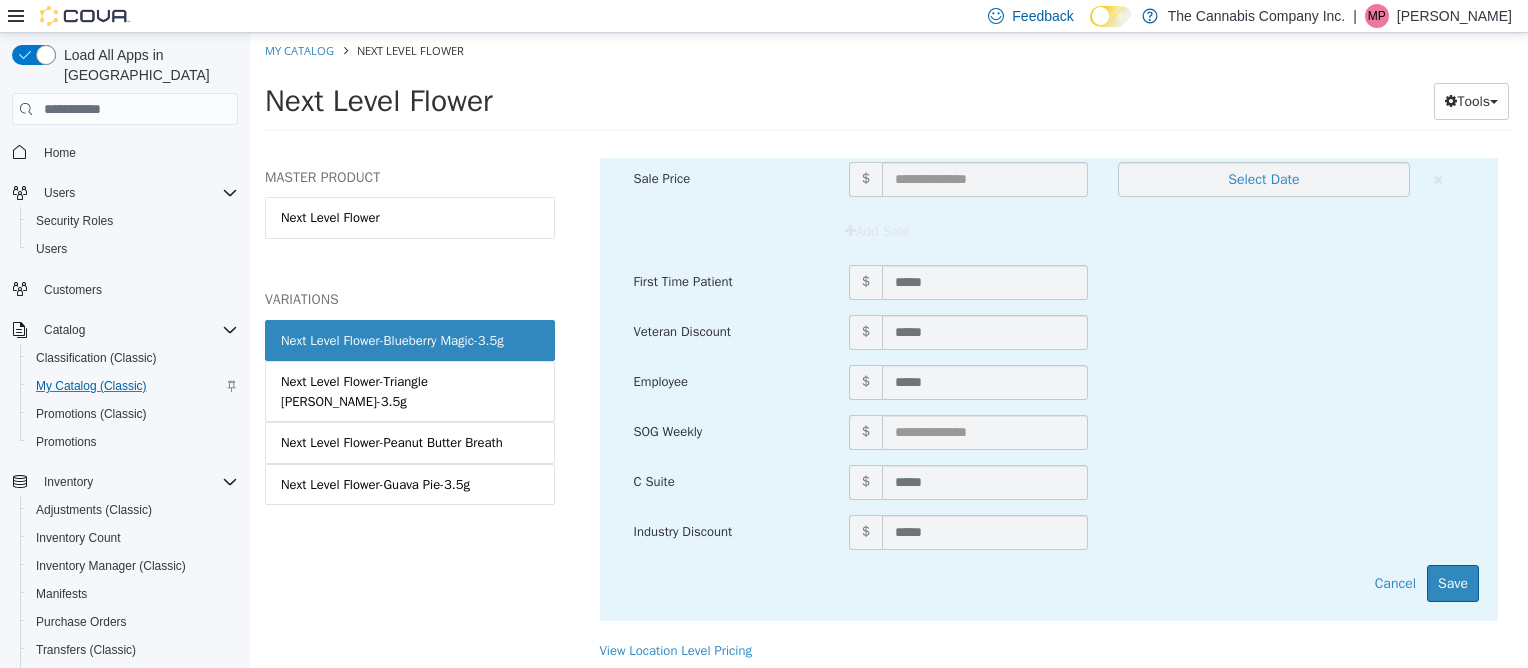 scroll, scrollTop: 656, scrollLeft: 0, axis: vertical 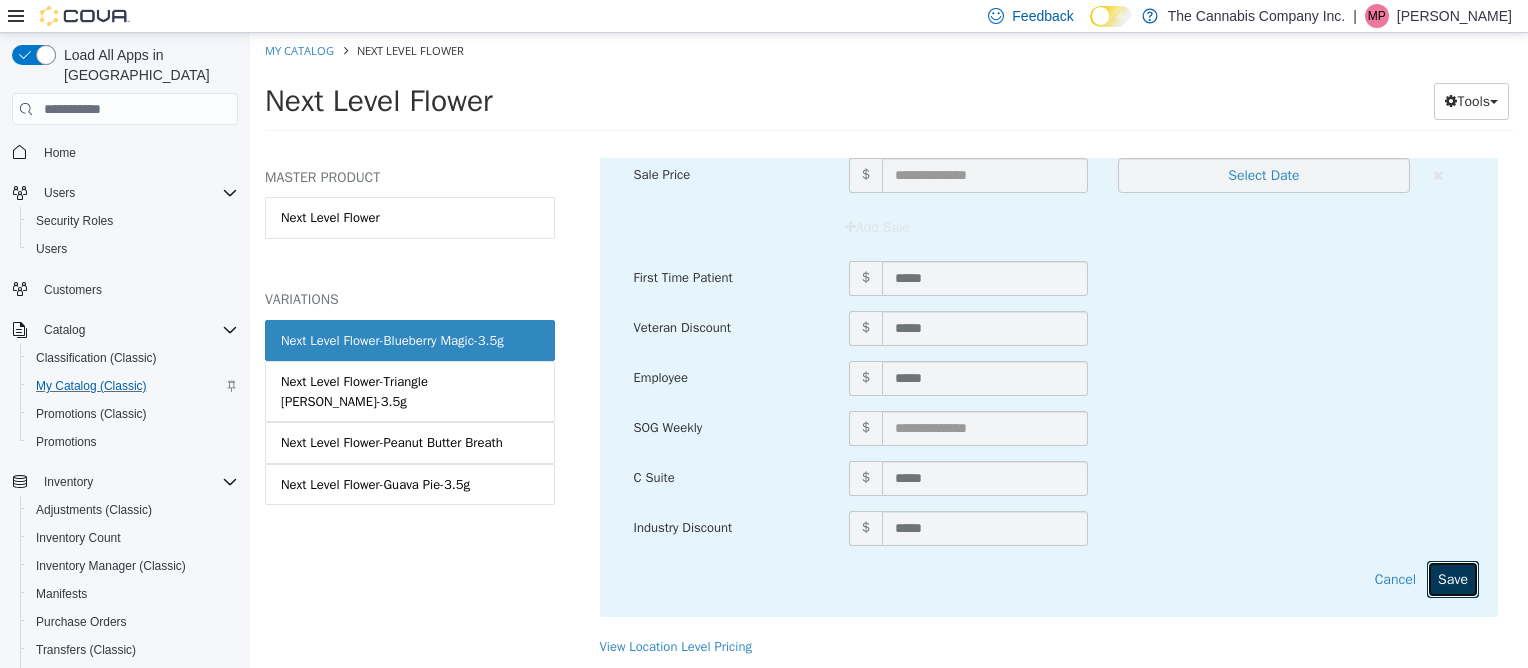 click on "Save" at bounding box center (1453, 579) 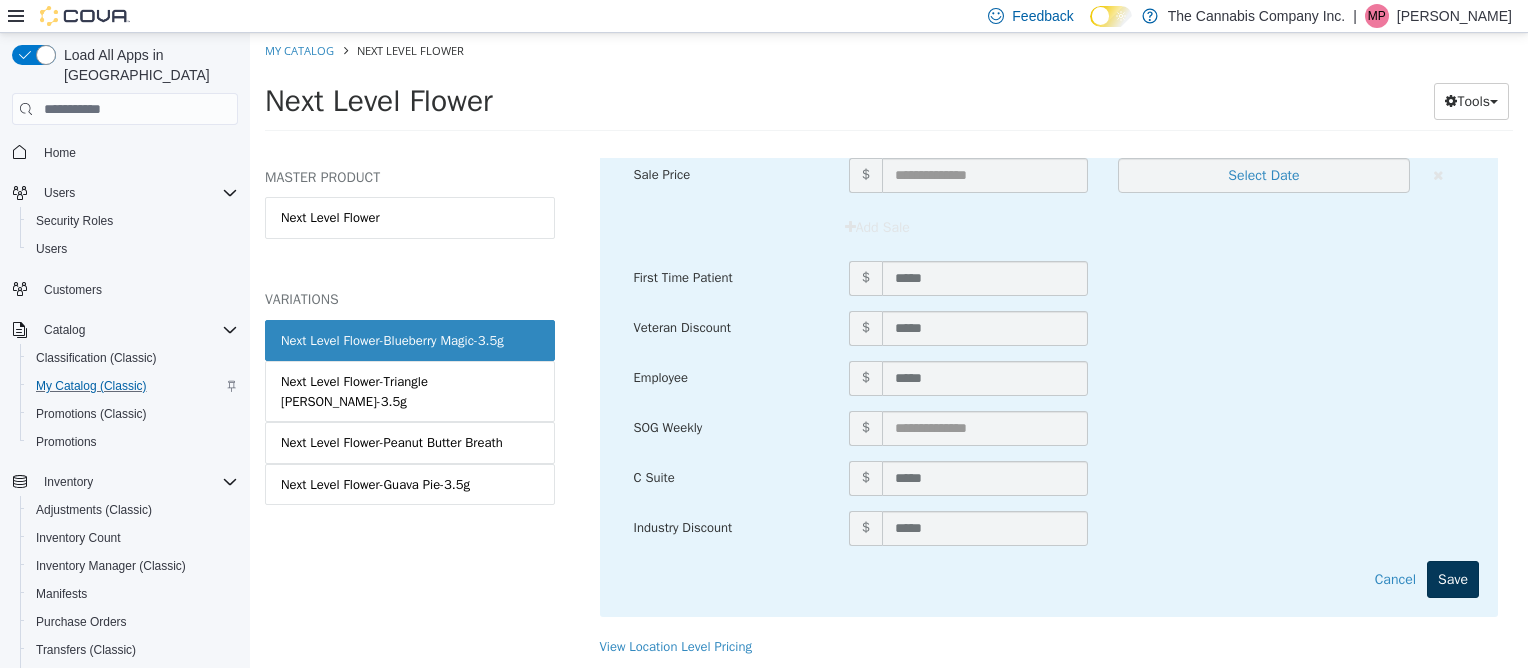 scroll, scrollTop: 228, scrollLeft: 0, axis: vertical 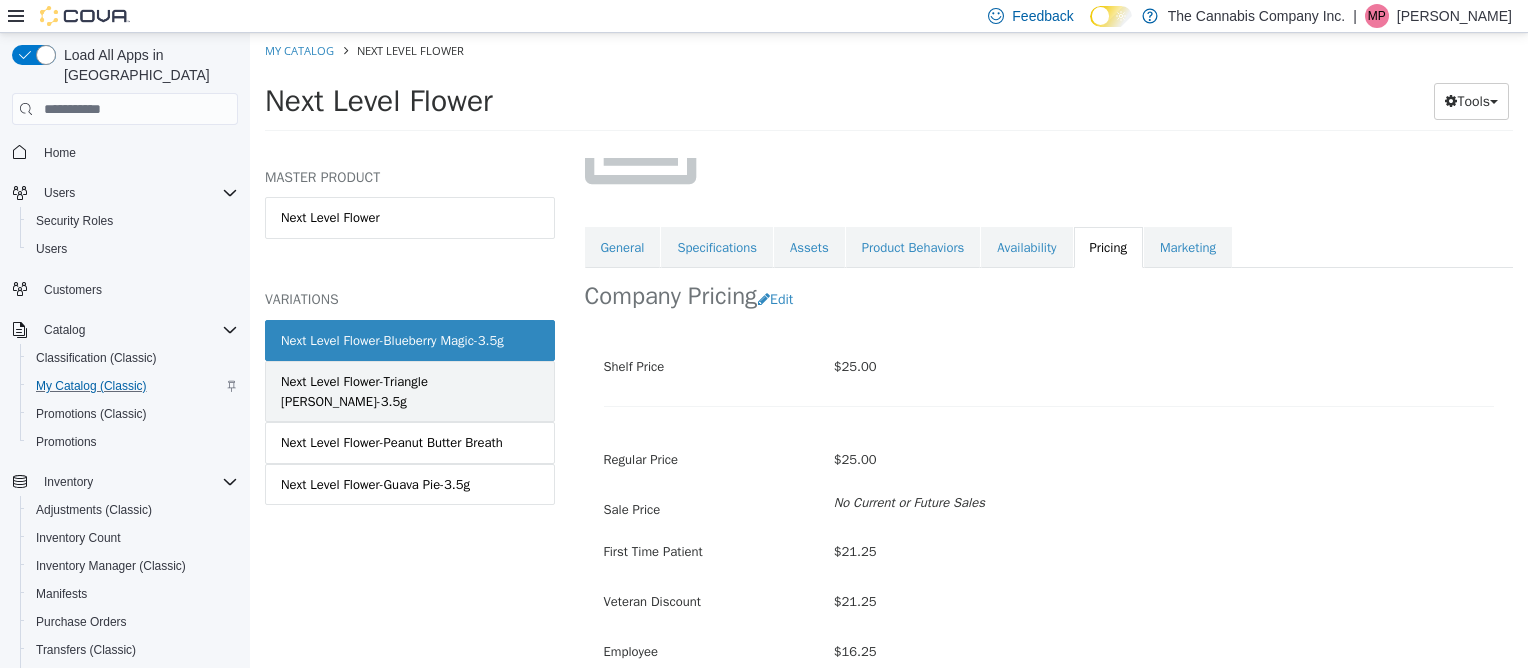 click on "Next Level Flower-Triangle [PERSON_NAME]-3.5g" at bounding box center (410, 391) 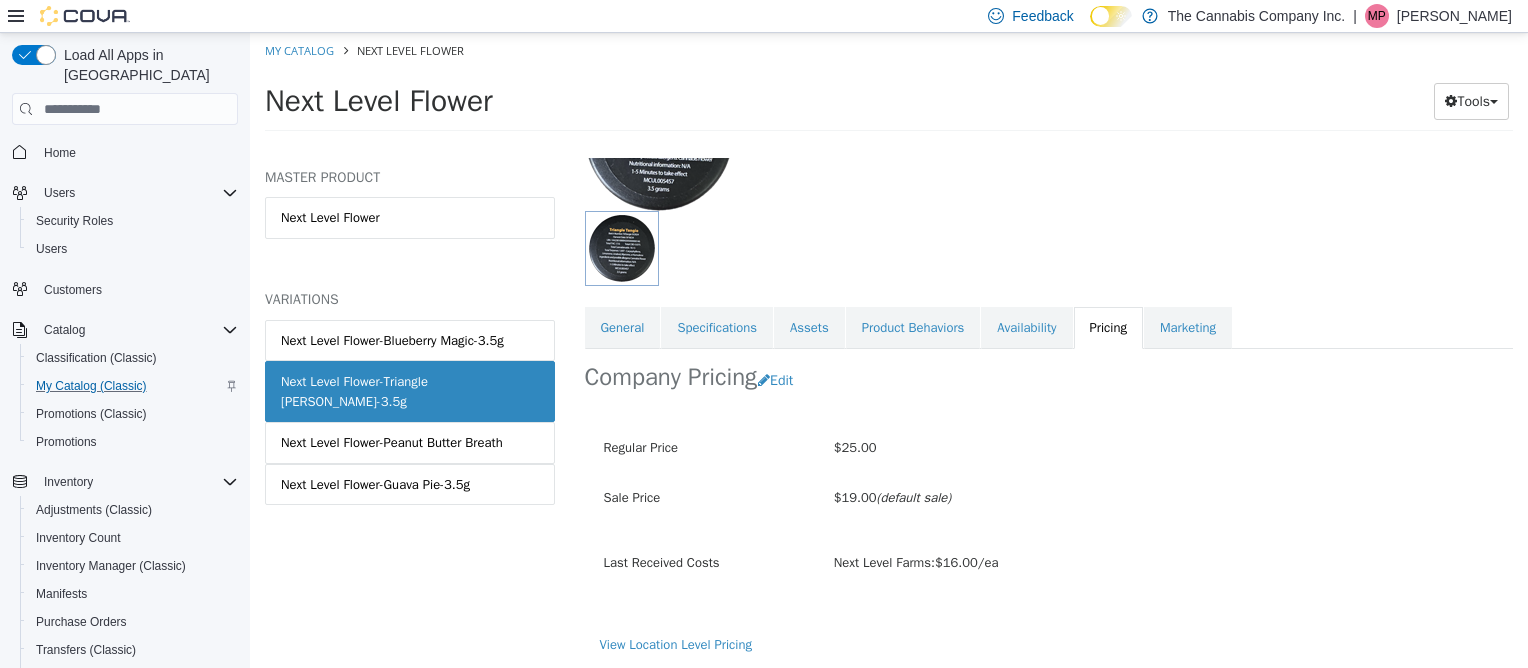 scroll, scrollTop: 214, scrollLeft: 0, axis: vertical 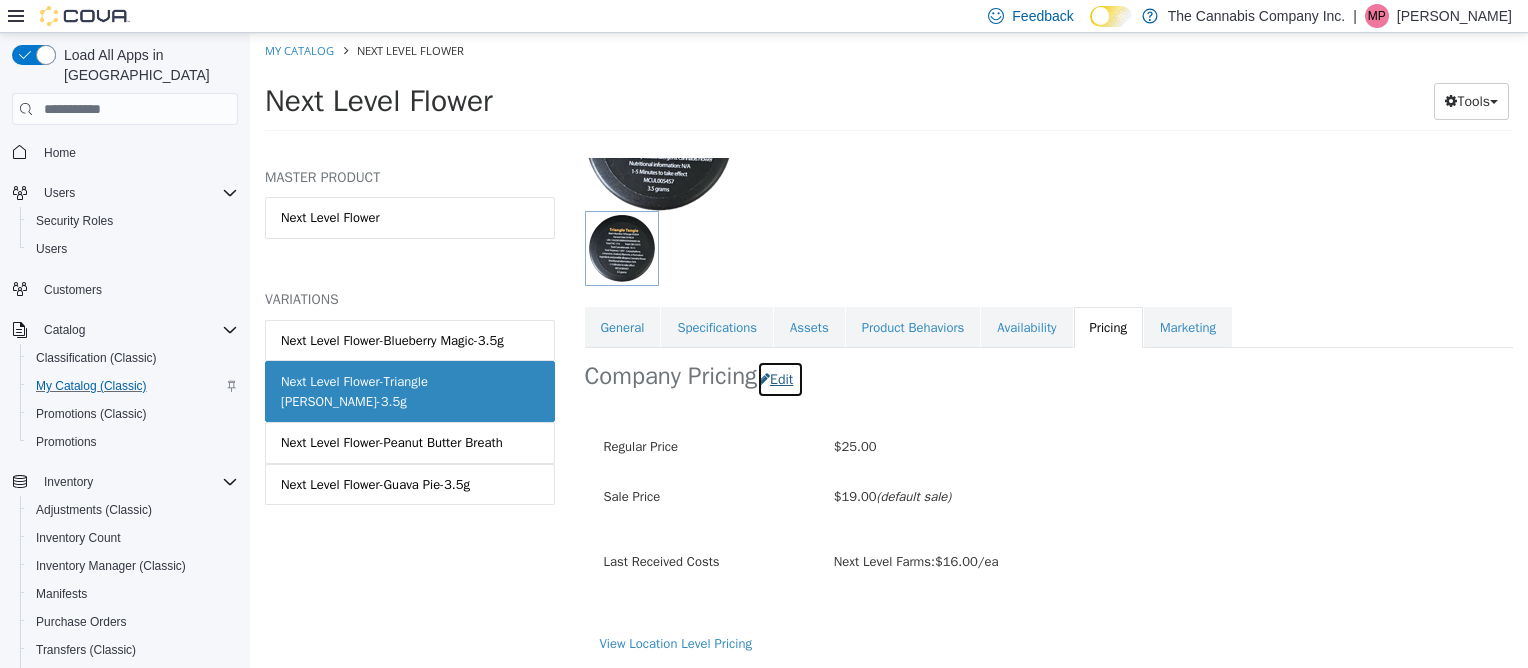 click on "Edit" at bounding box center [780, 379] 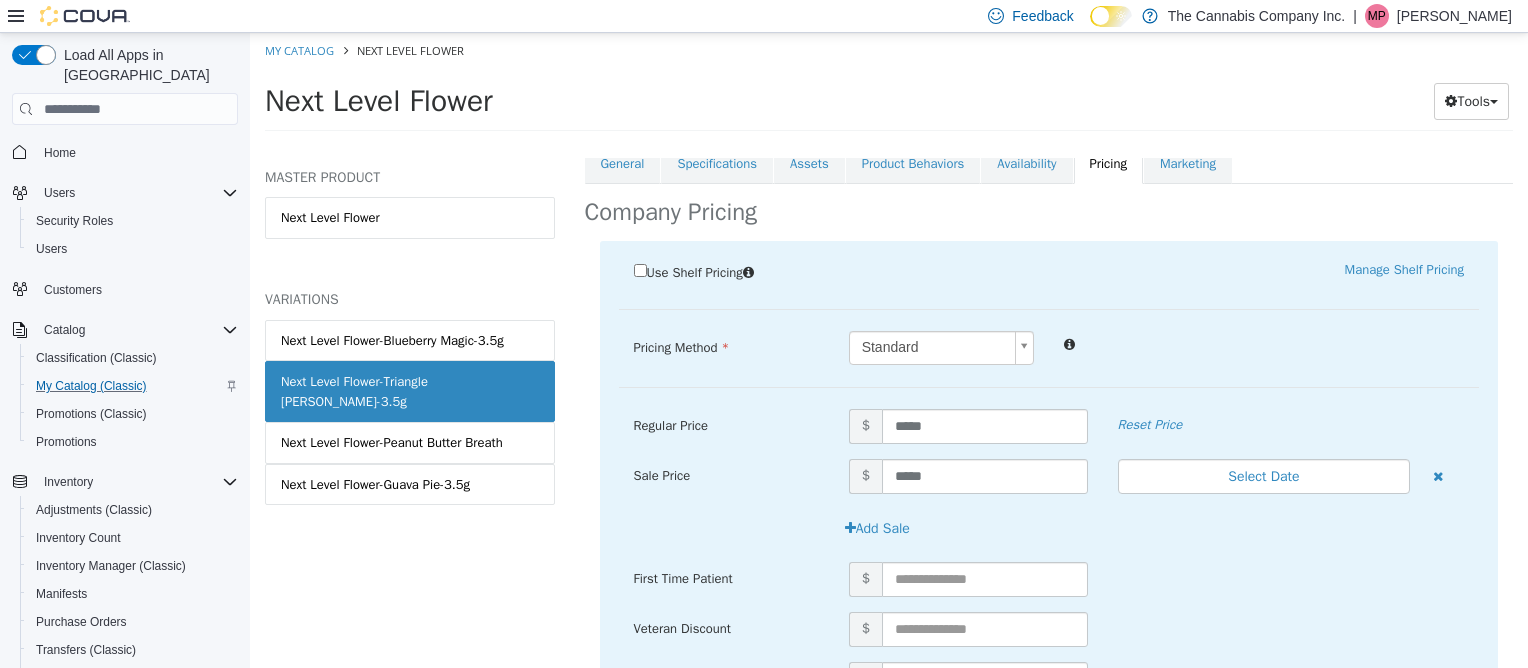 scroll, scrollTop: 381, scrollLeft: 0, axis: vertical 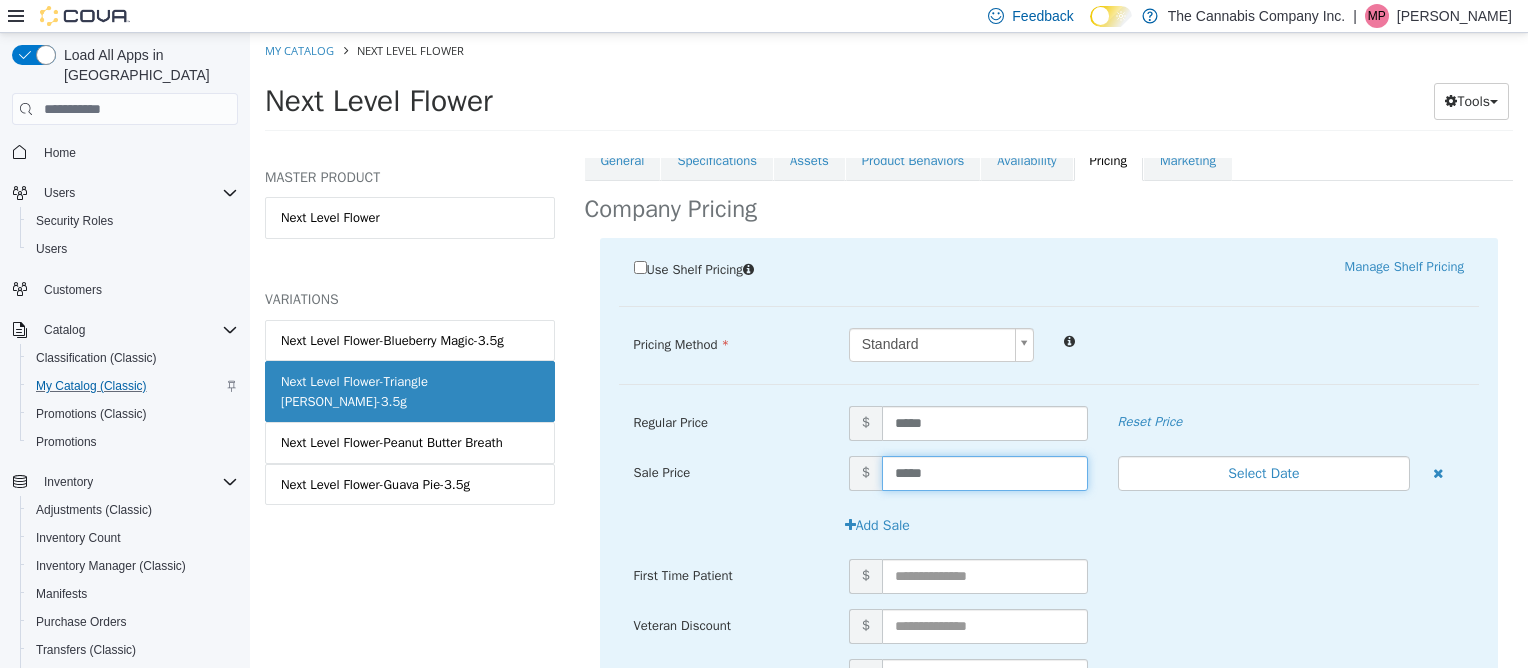 click on "*****" at bounding box center (985, 473) 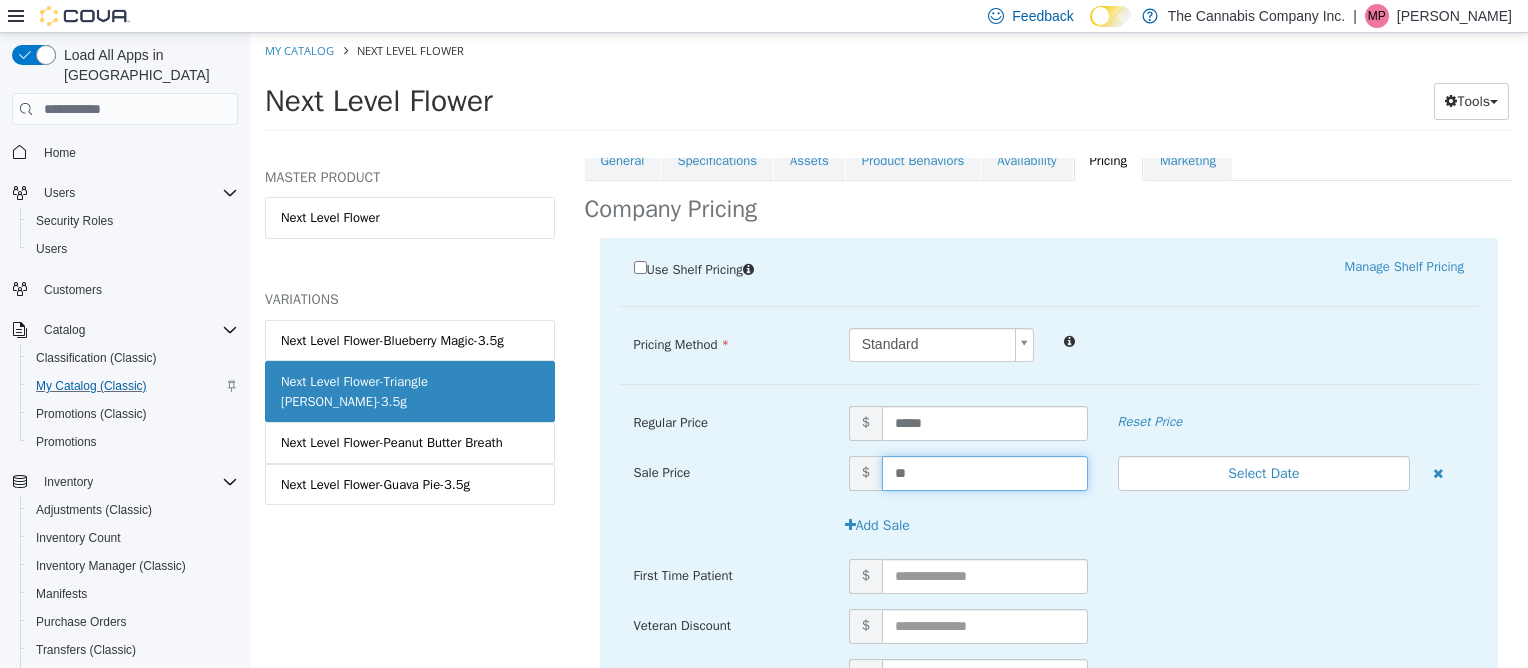 type on "*" 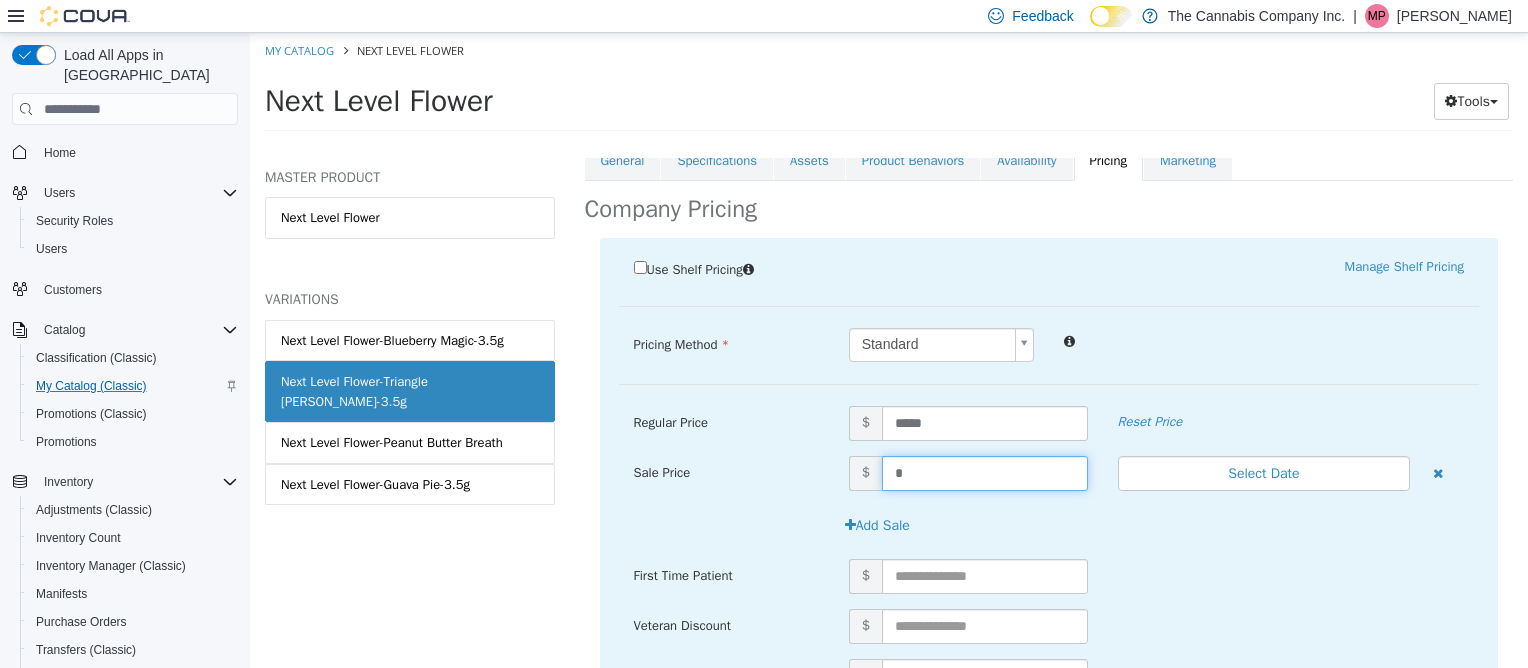type 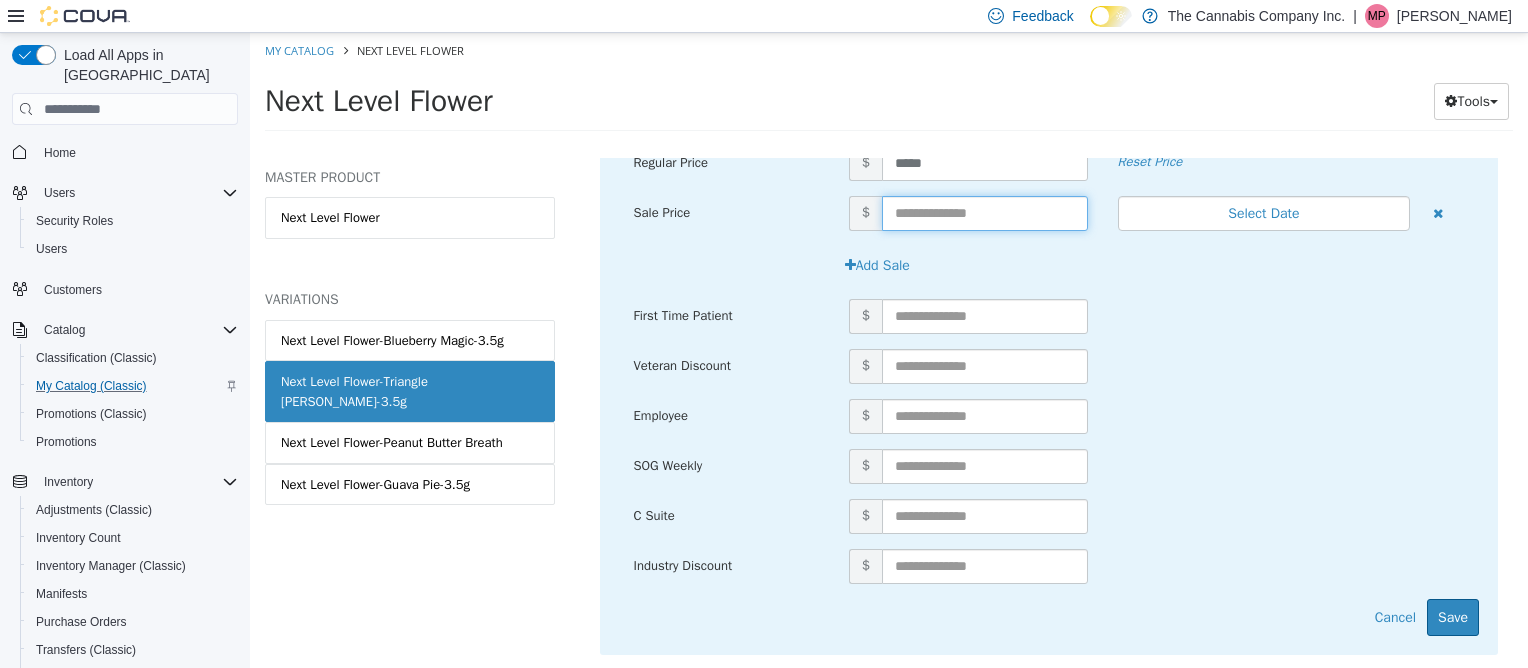 scroll, scrollTop: 680, scrollLeft: 0, axis: vertical 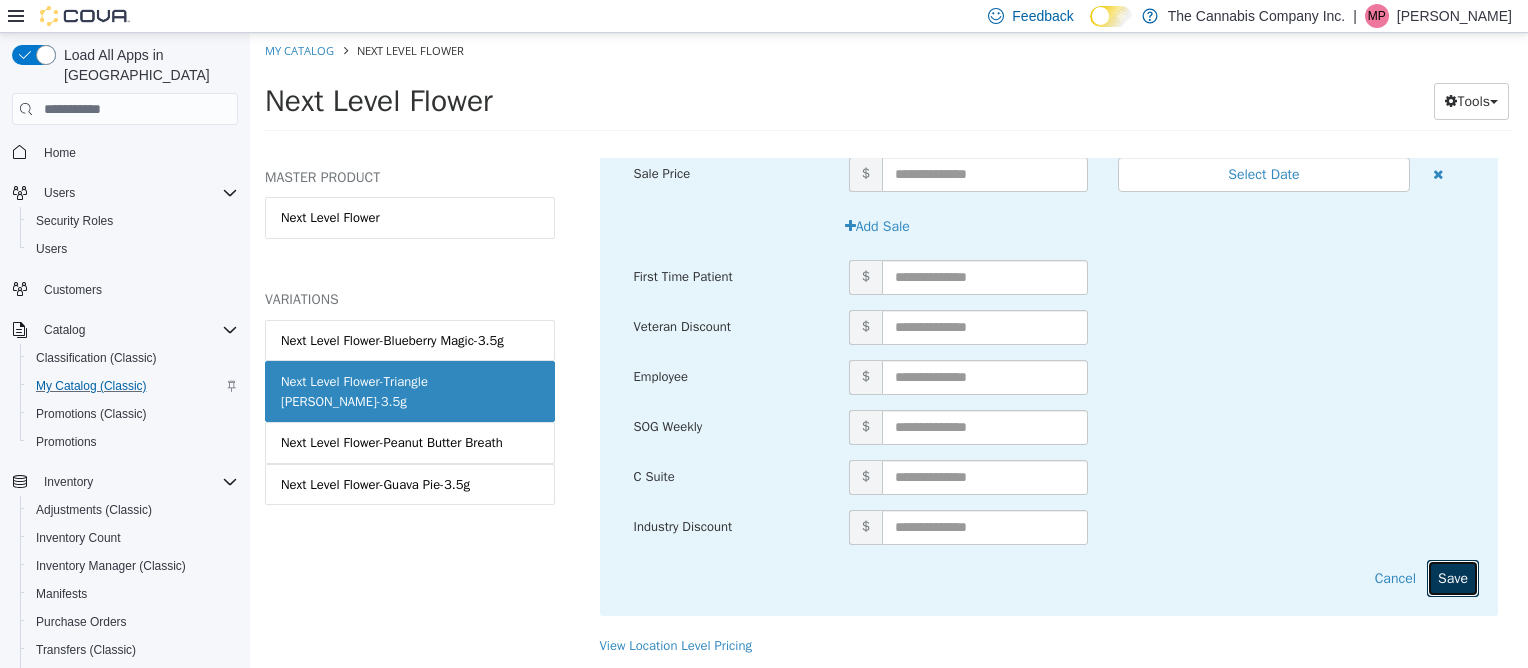 click on "Save" at bounding box center [1453, 578] 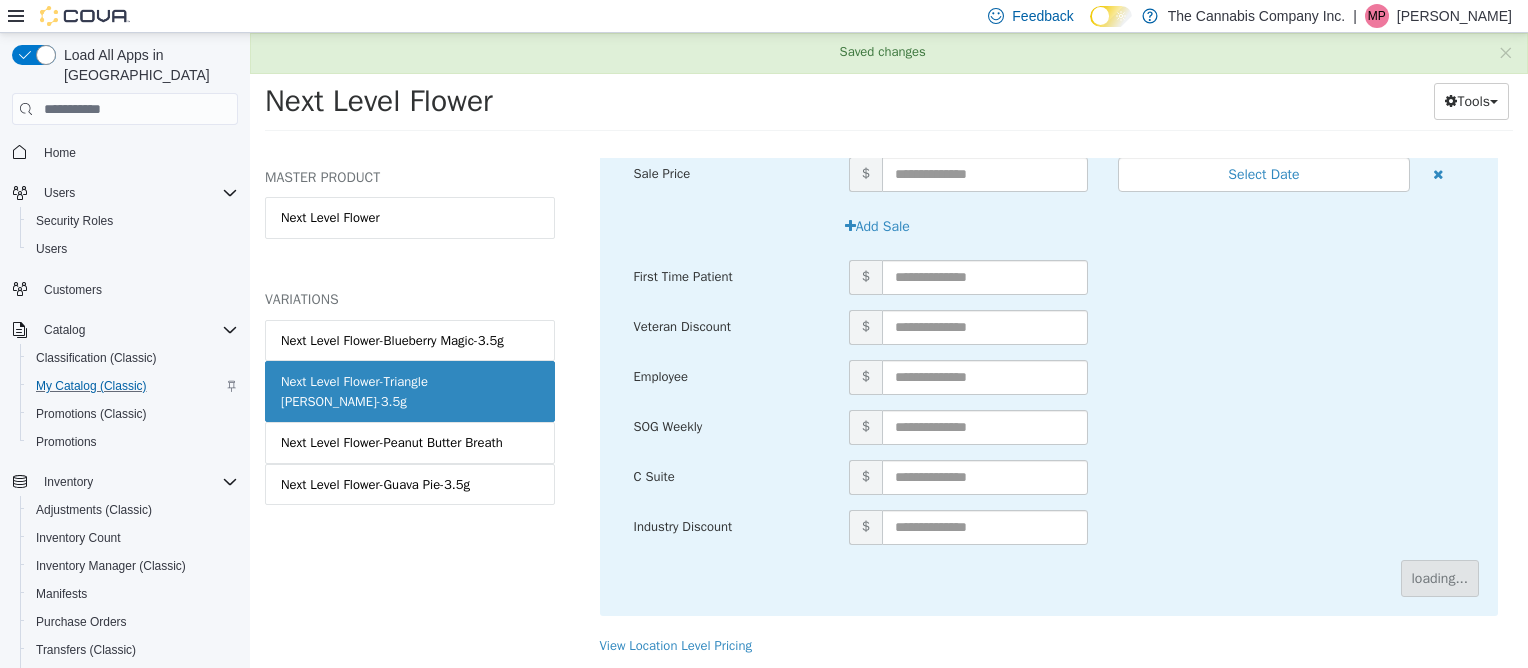 scroll, scrollTop: 205, scrollLeft: 0, axis: vertical 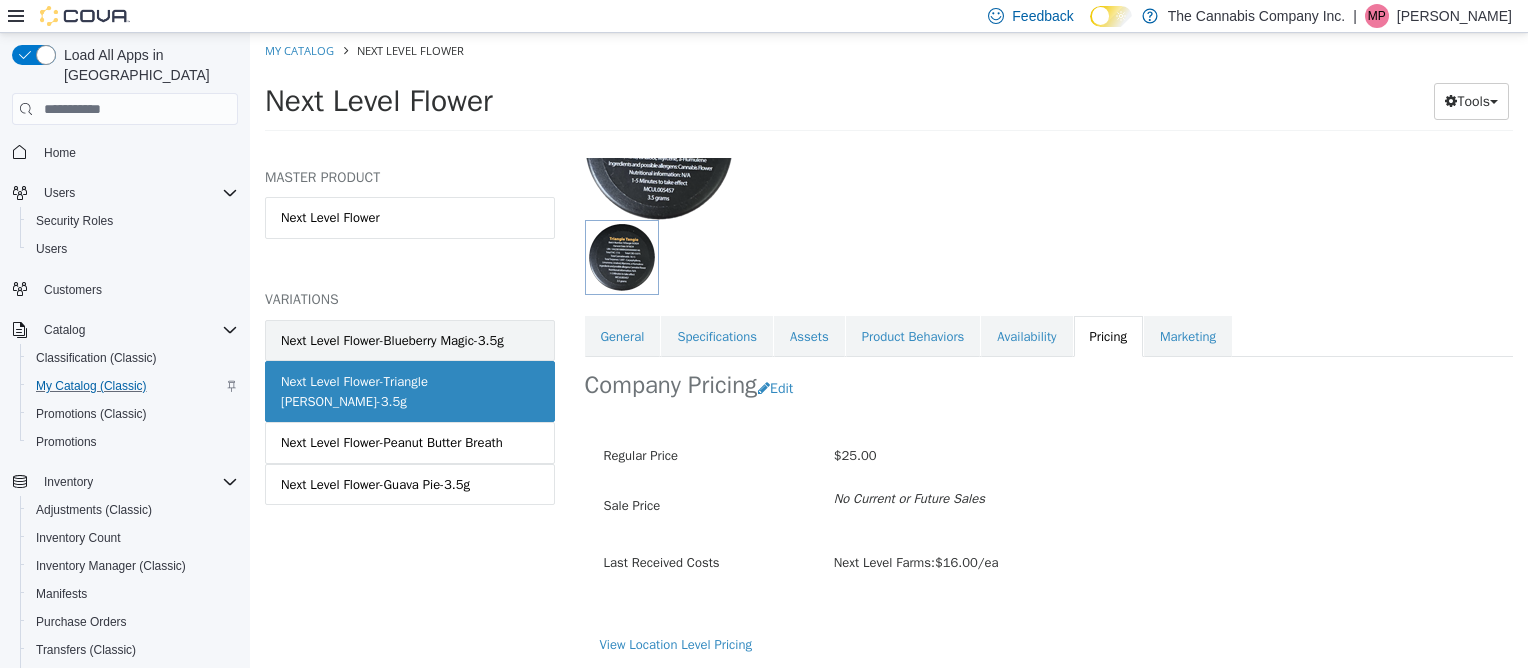 click on "Next Level Flower-Blueberry Magic-3.5g" at bounding box center (392, 341) 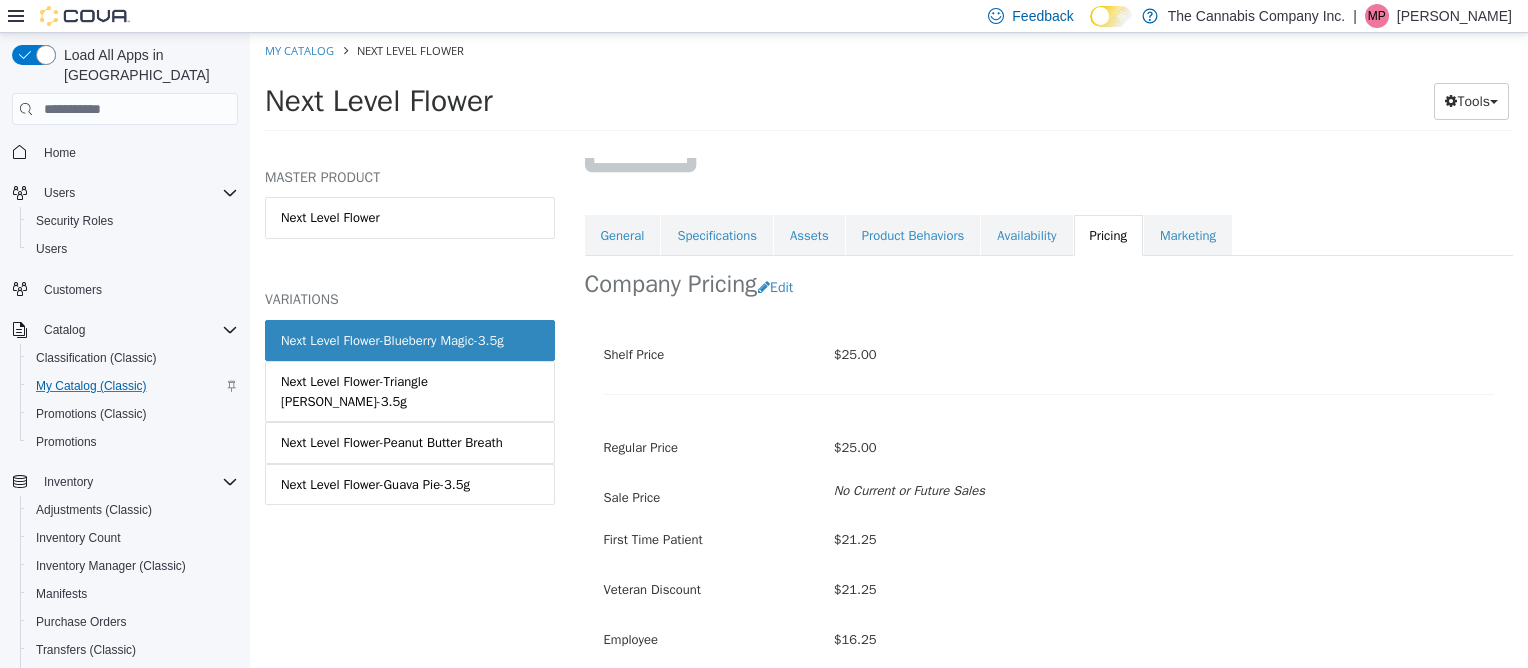 scroll, scrollTop: 234, scrollLeft: 0, axis: vertical 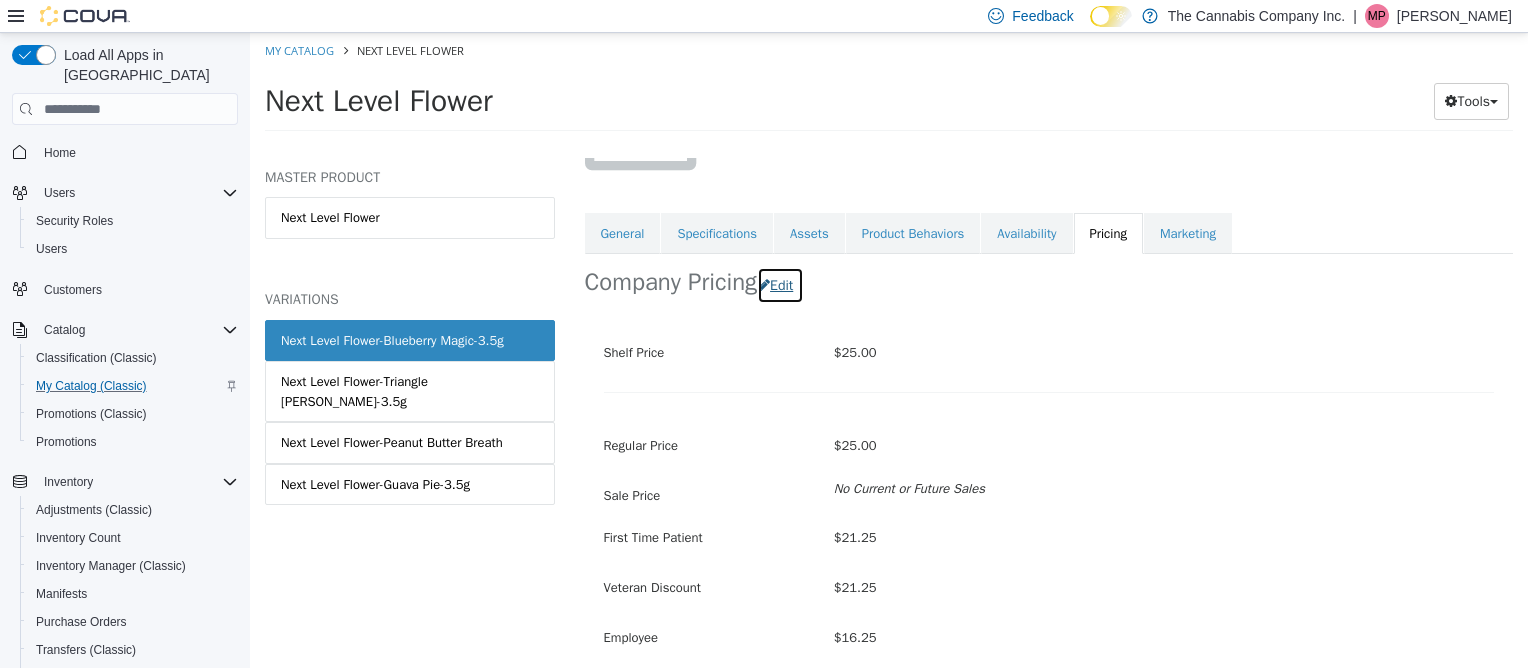 click on "Edit" at bounding box center [780, 285] 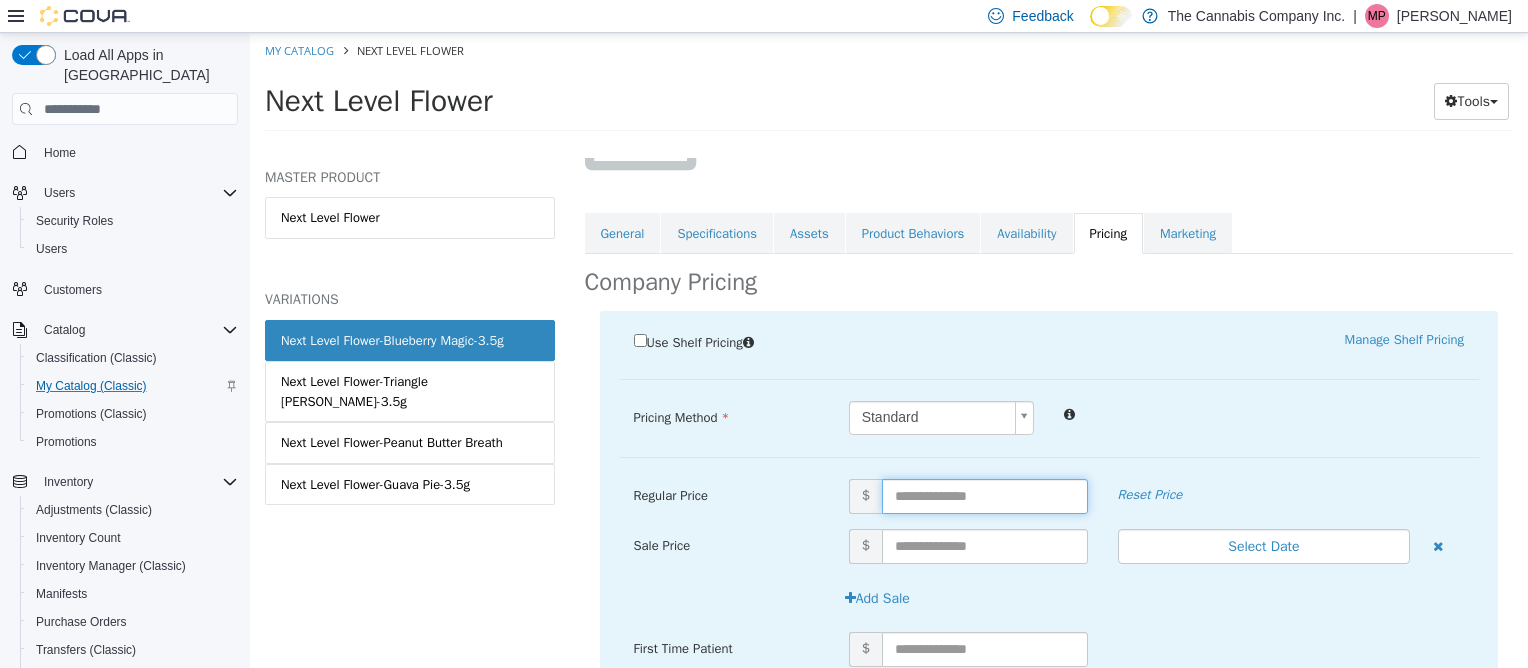 click at bounding box center (985, 496) 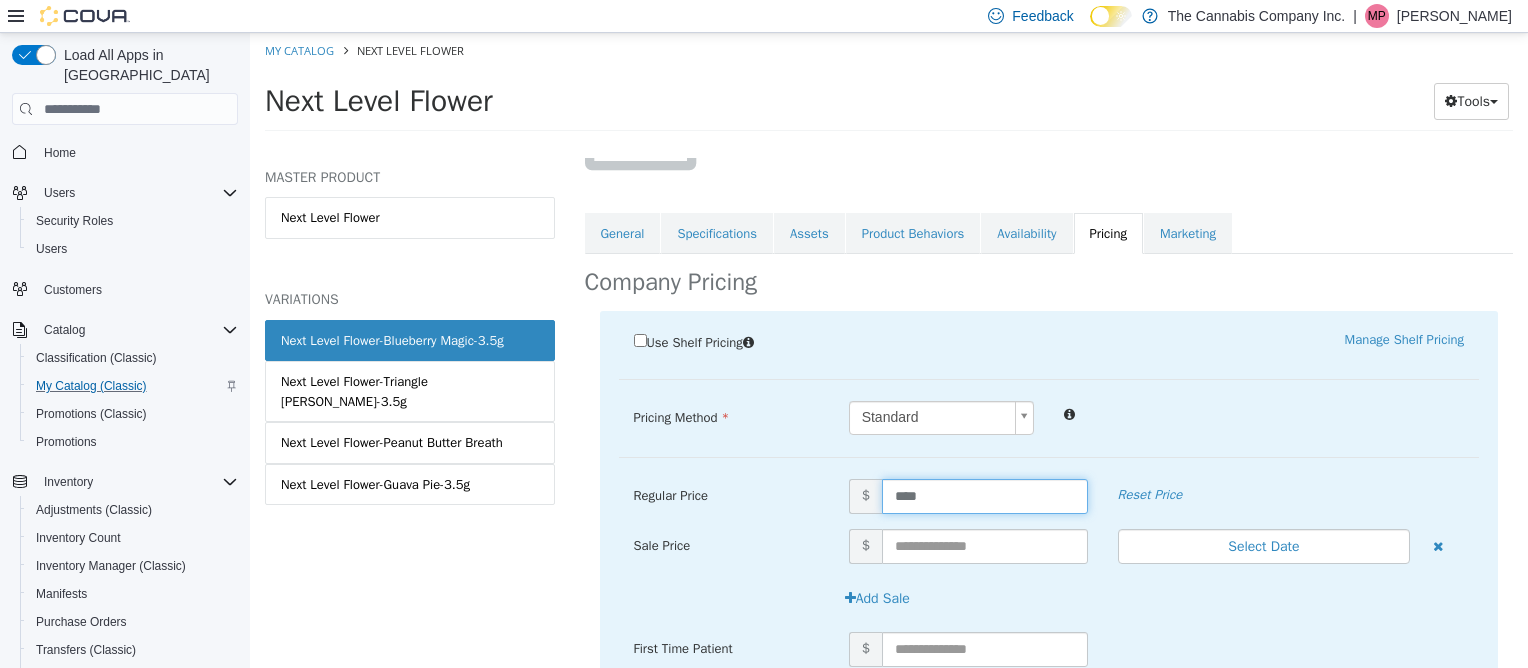 type on "*****" 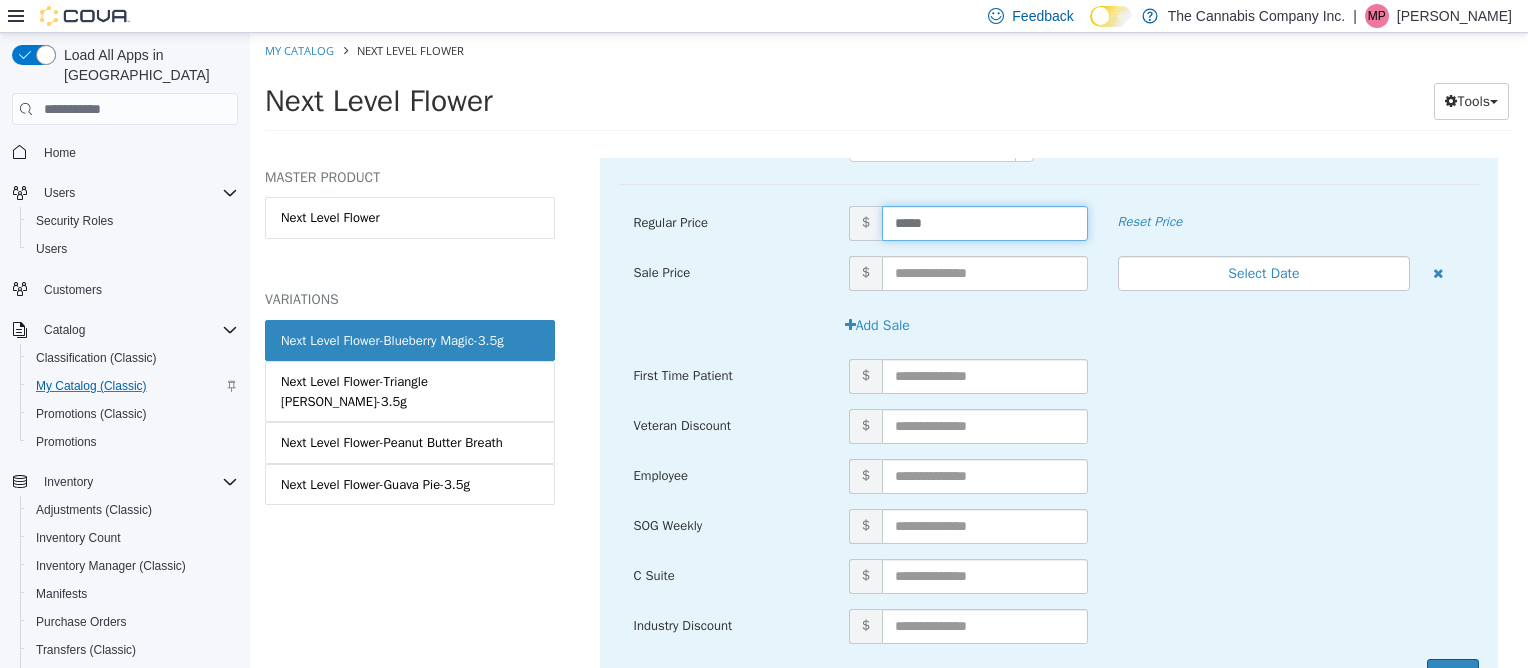scroll, scrollTop: 605, scrollLeft: 0, axis: vertical 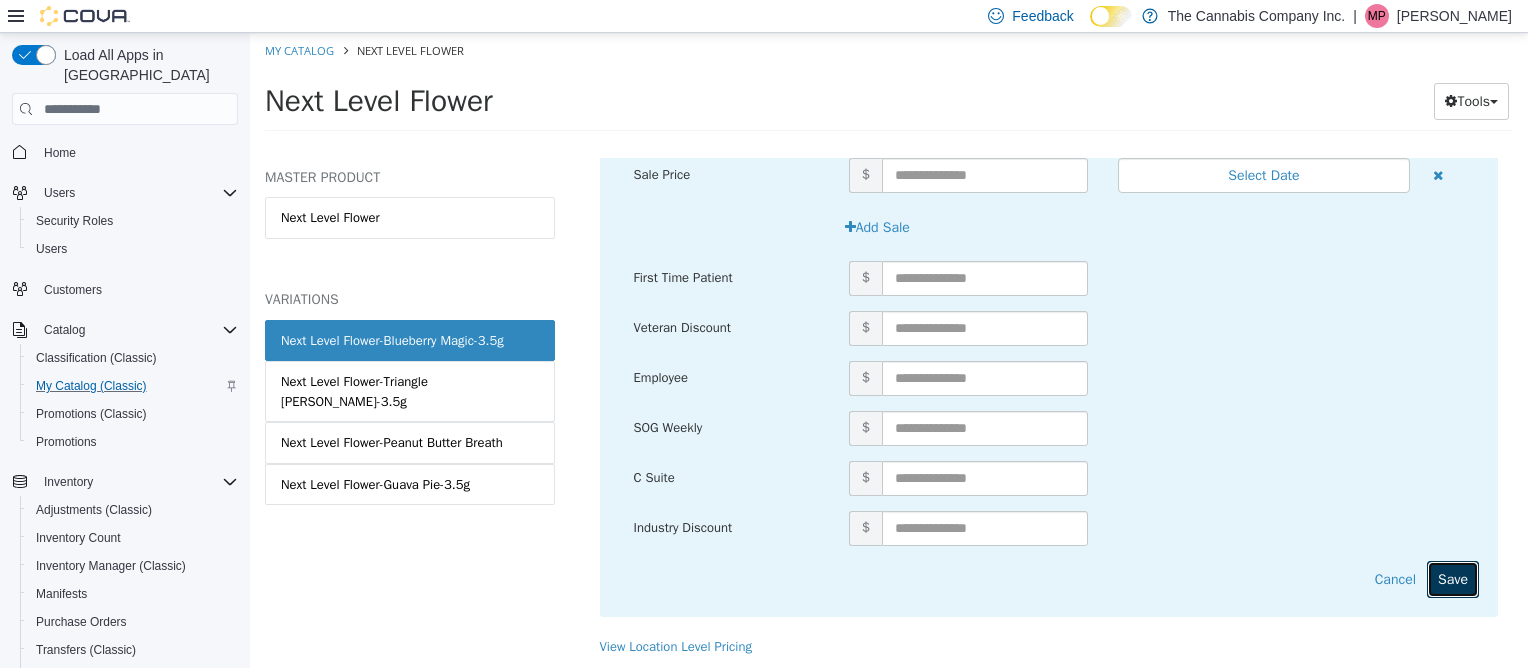 click on "Save" at bounding box center [1453, 579] 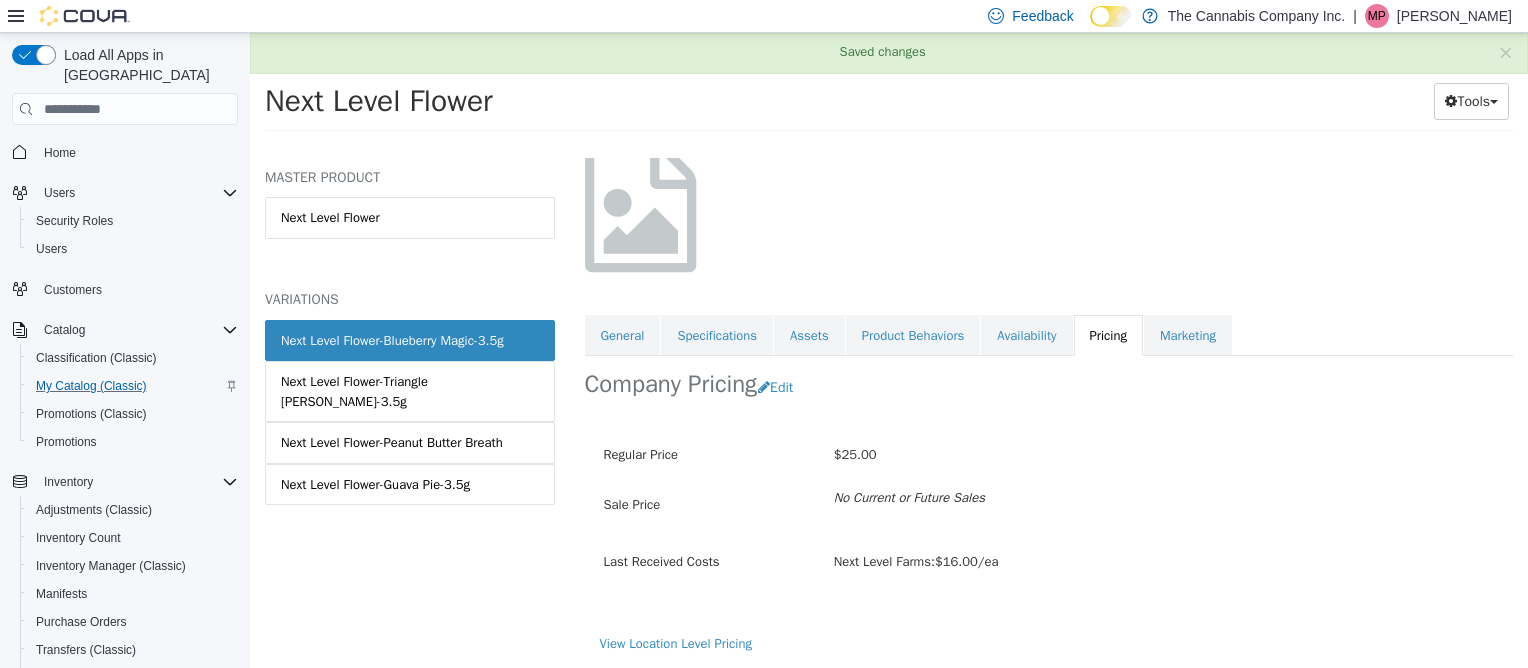scroll, scrollTop: 132, scrollLeft: 0, axis: vertical 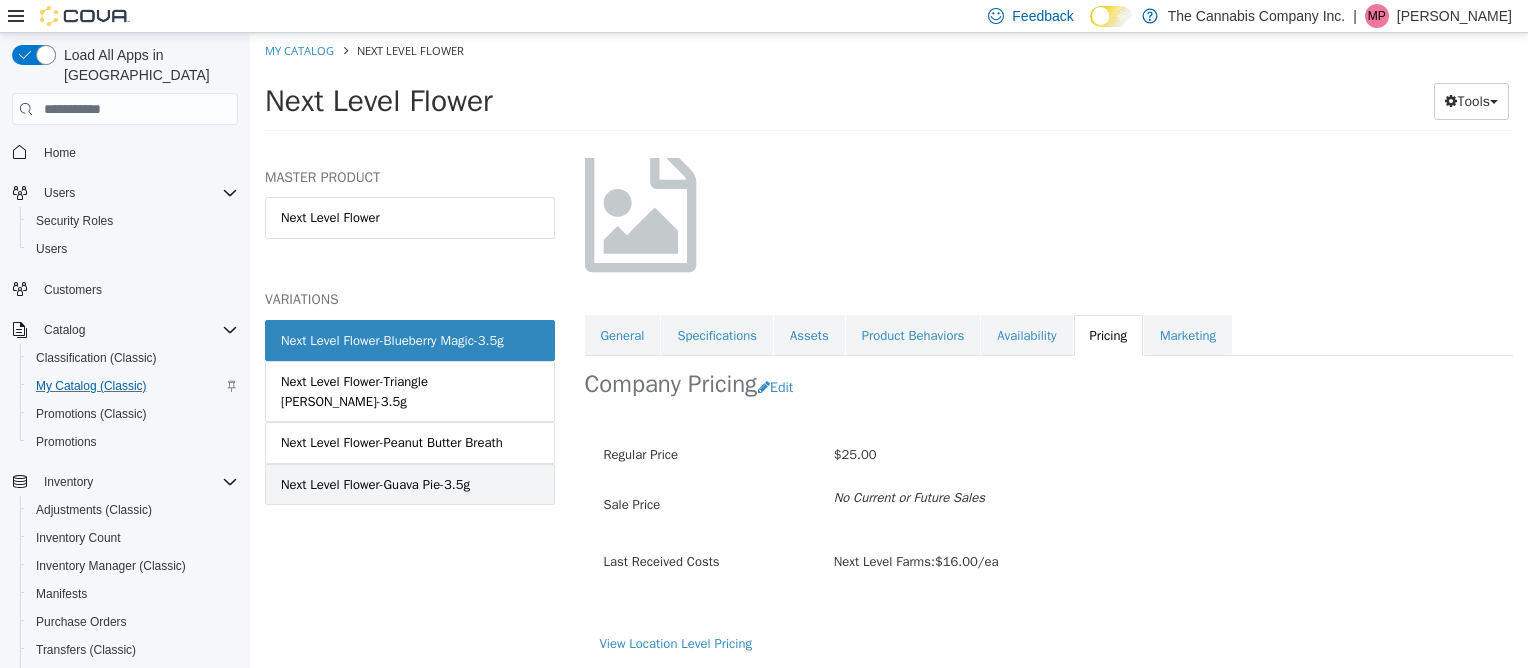 click on "Next Level Flower-Guava Pie-3.5g" at bounding box center (375, 485) 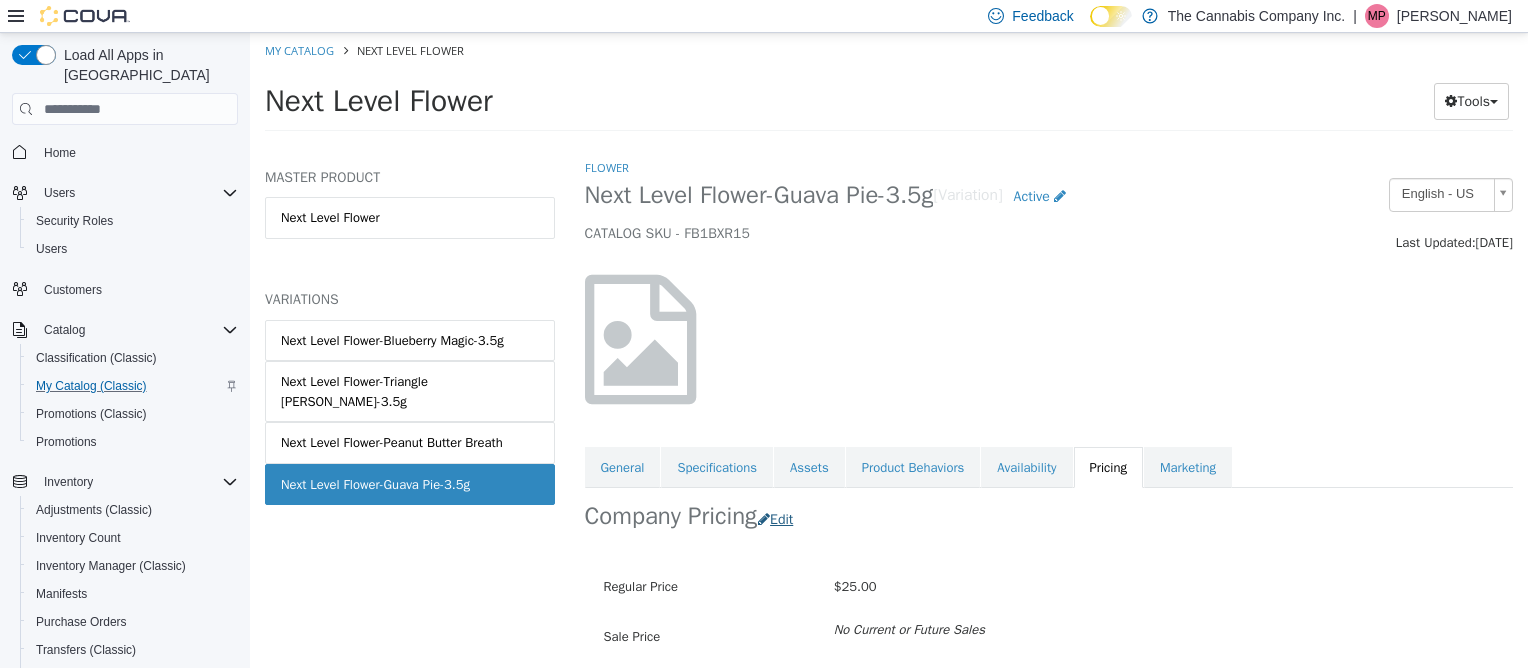 scroll, scrollTop: 81, scrollLeft: 0, axis: vertical 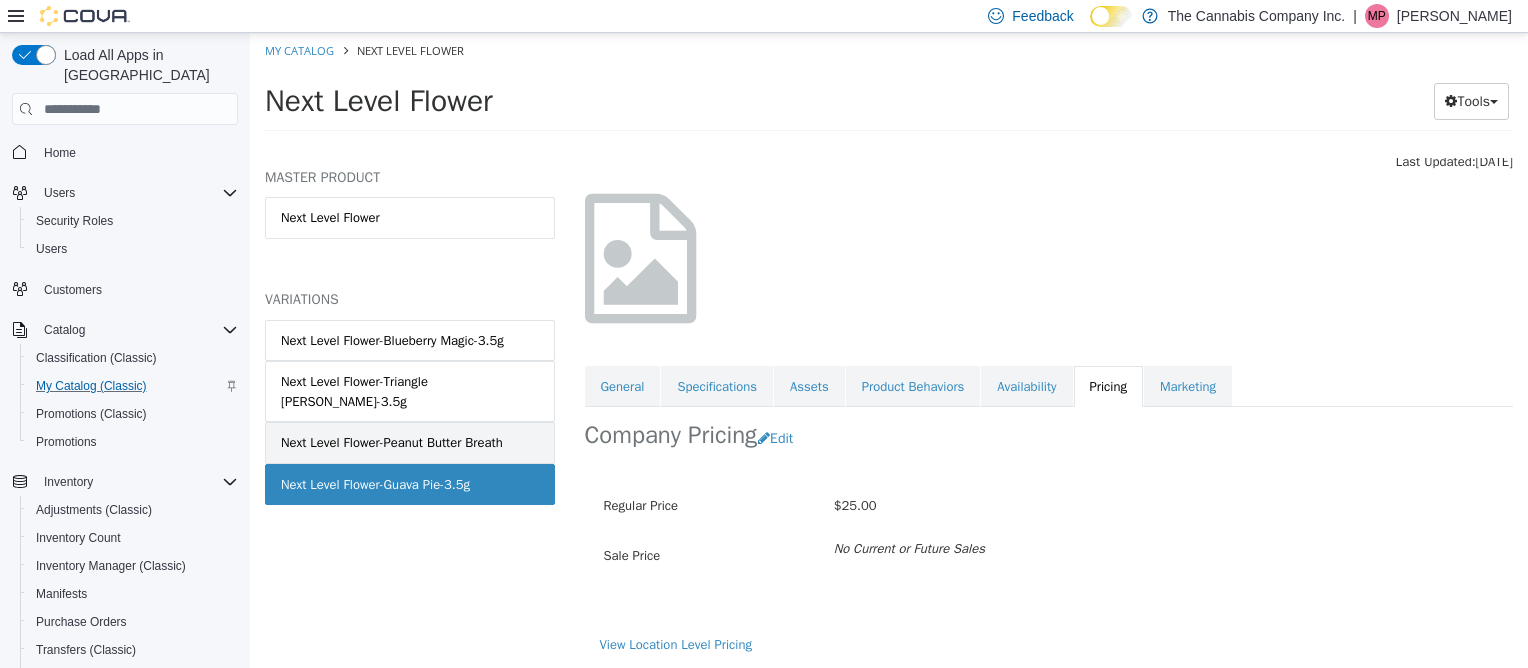 click on "Next Level Flower-Peanut Butter Breath" at bounding box center (410, 443) 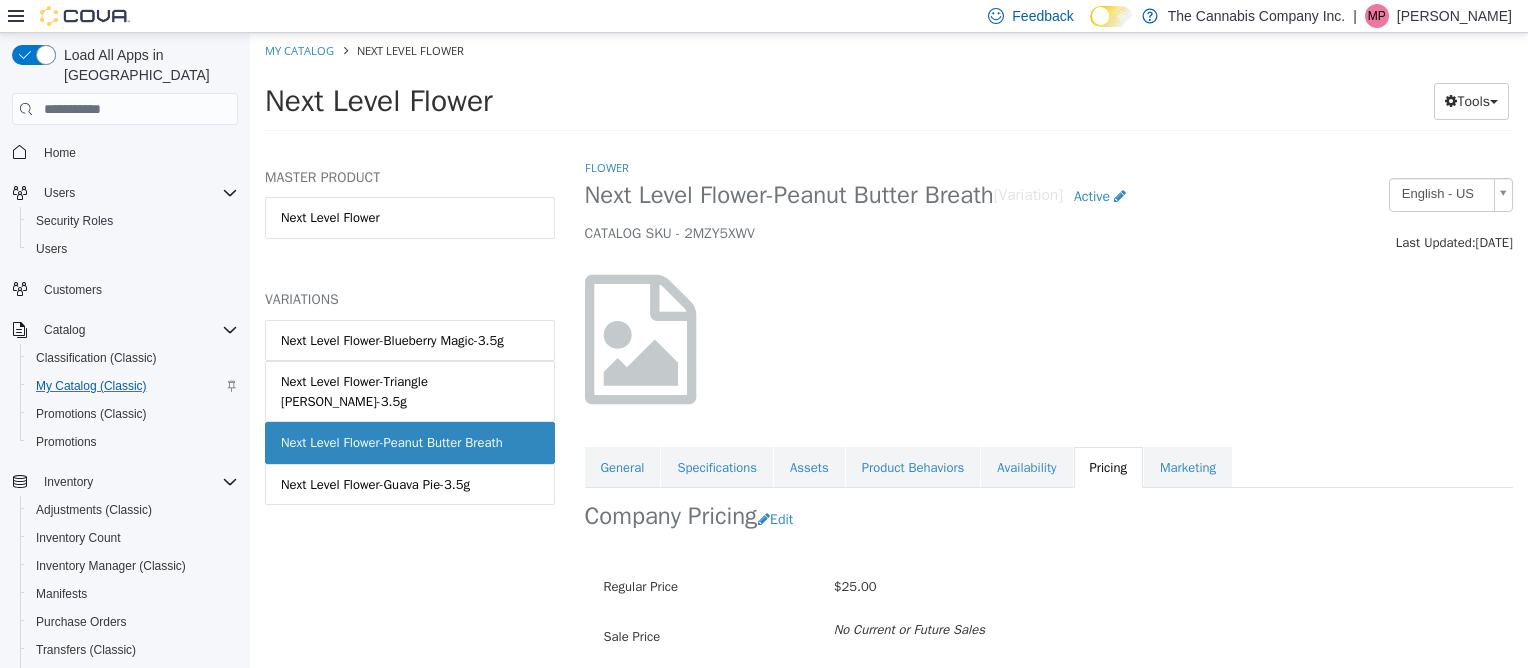 scroll, scrollTop: 132, scrollLeft: 0, axis: vertical 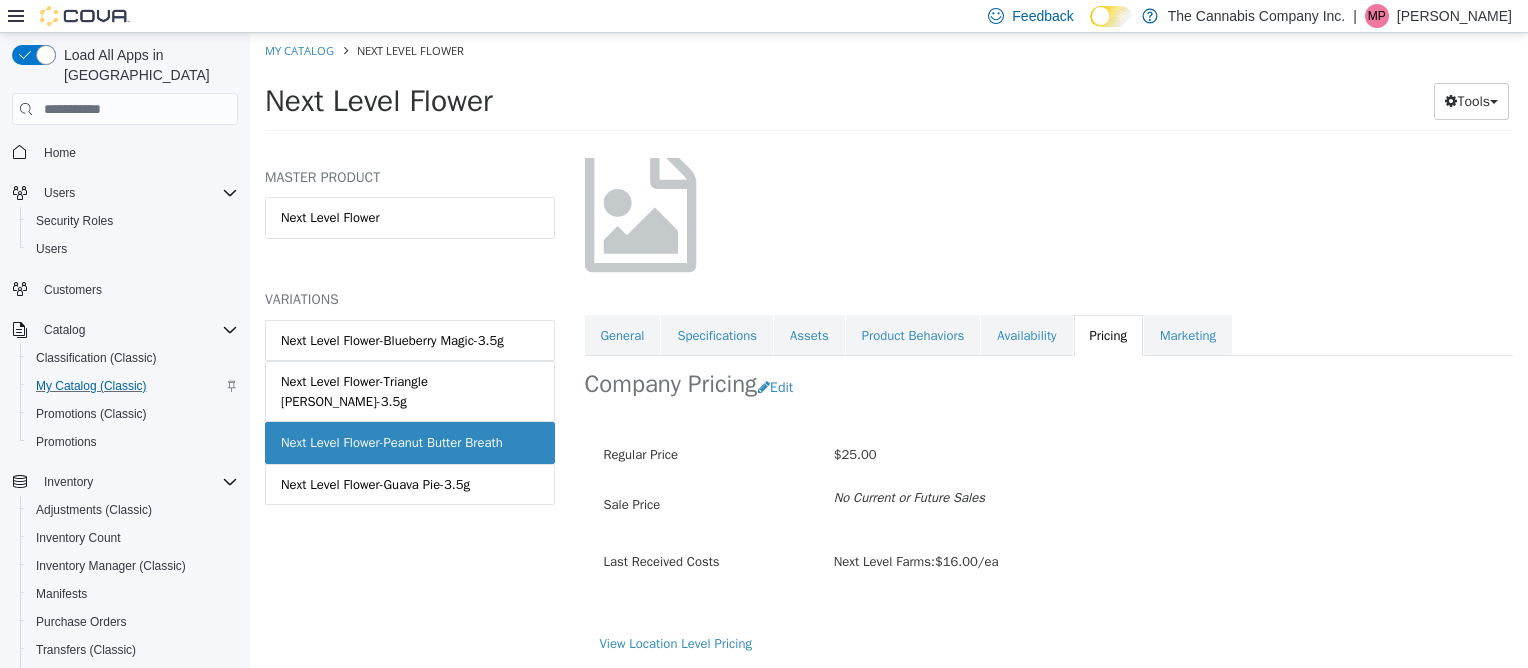 click at bounding box center (729, 218) 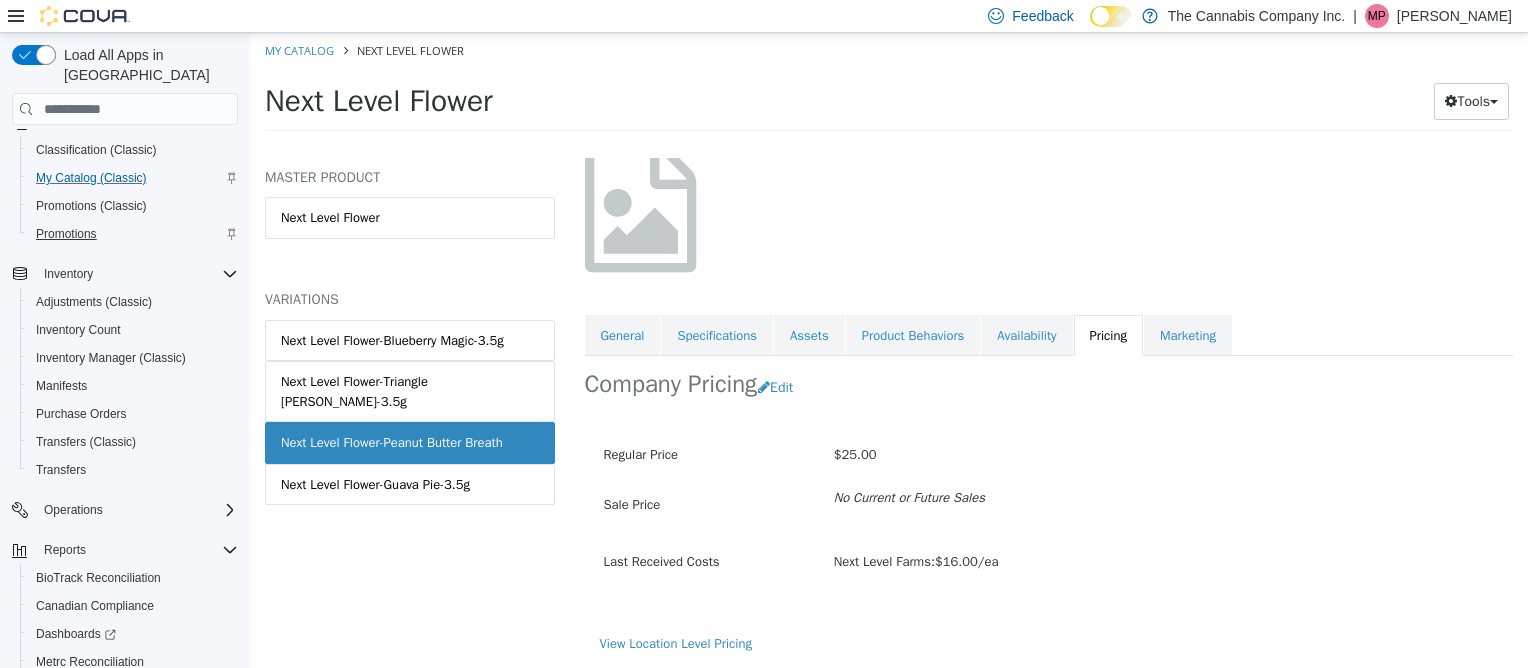 scroll, scrollTop: 212, scrollLeft: 0, axis: vertical 